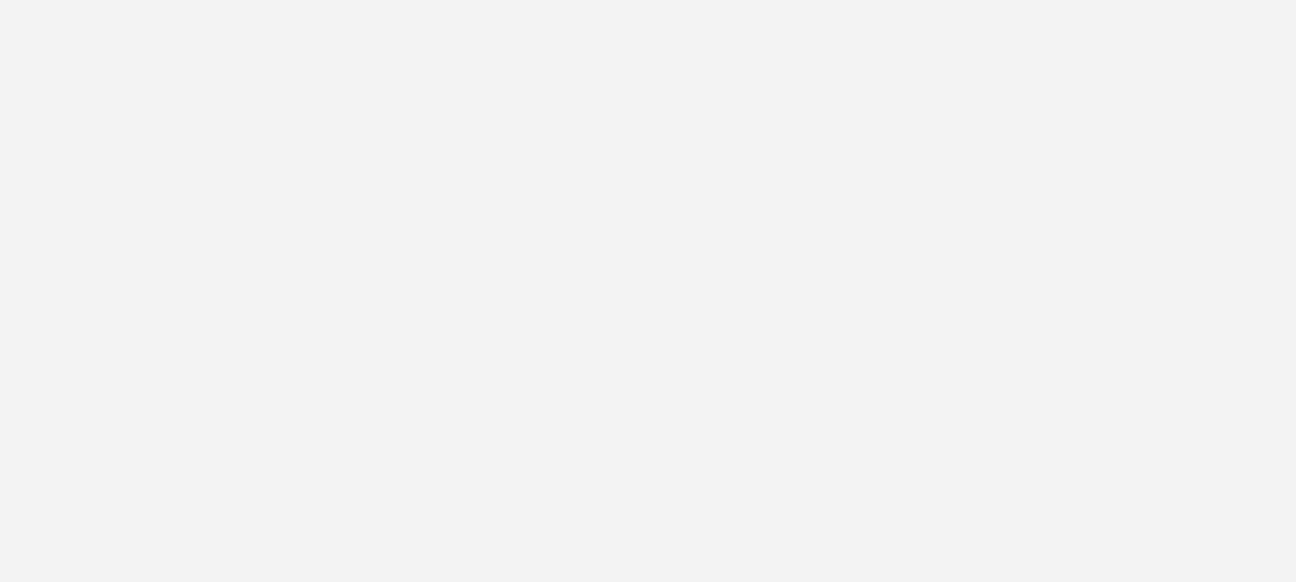 scroll, scrollTop: 0, scrollLeft: 0, axis: both 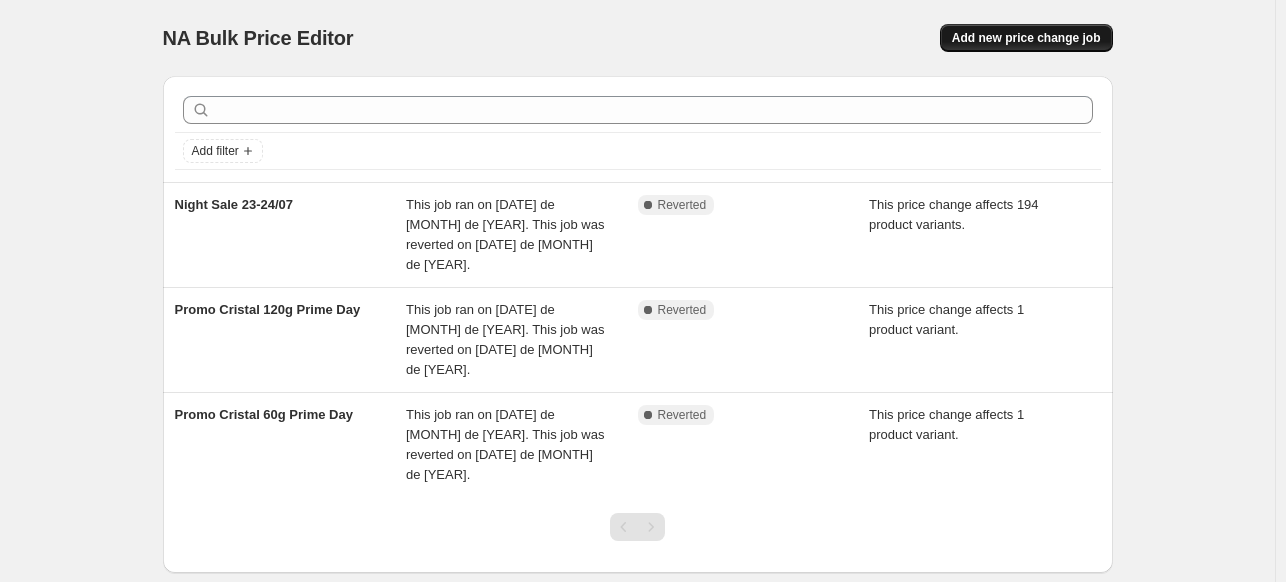 click on "Add new price change job" at bounding box center (1026, 38) 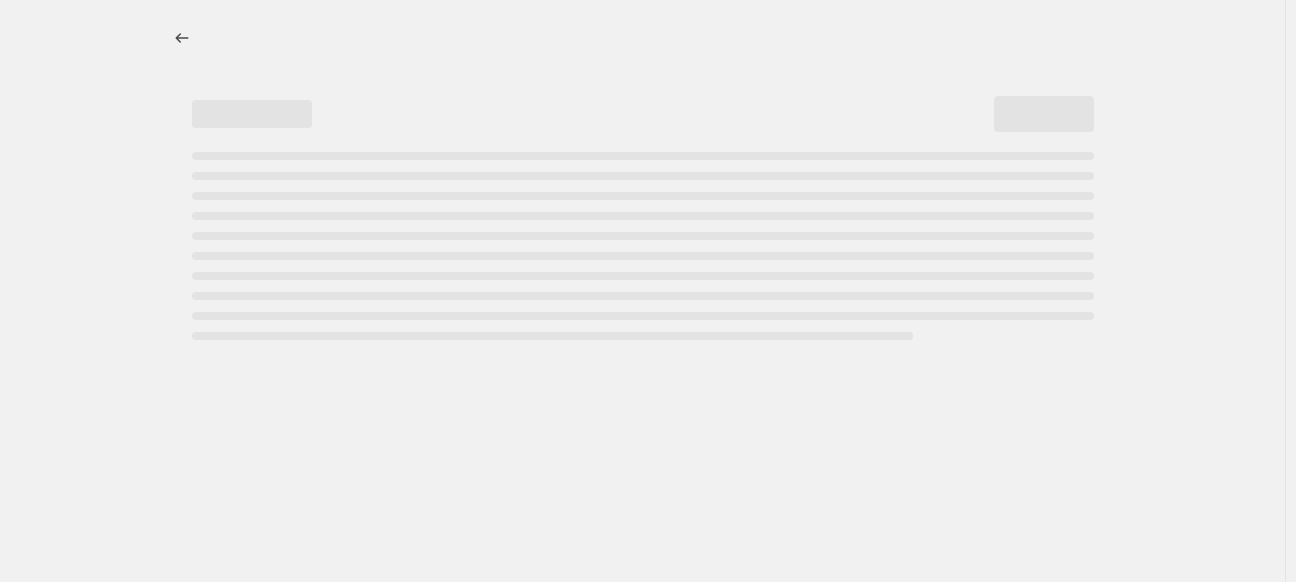 select on "percentage" 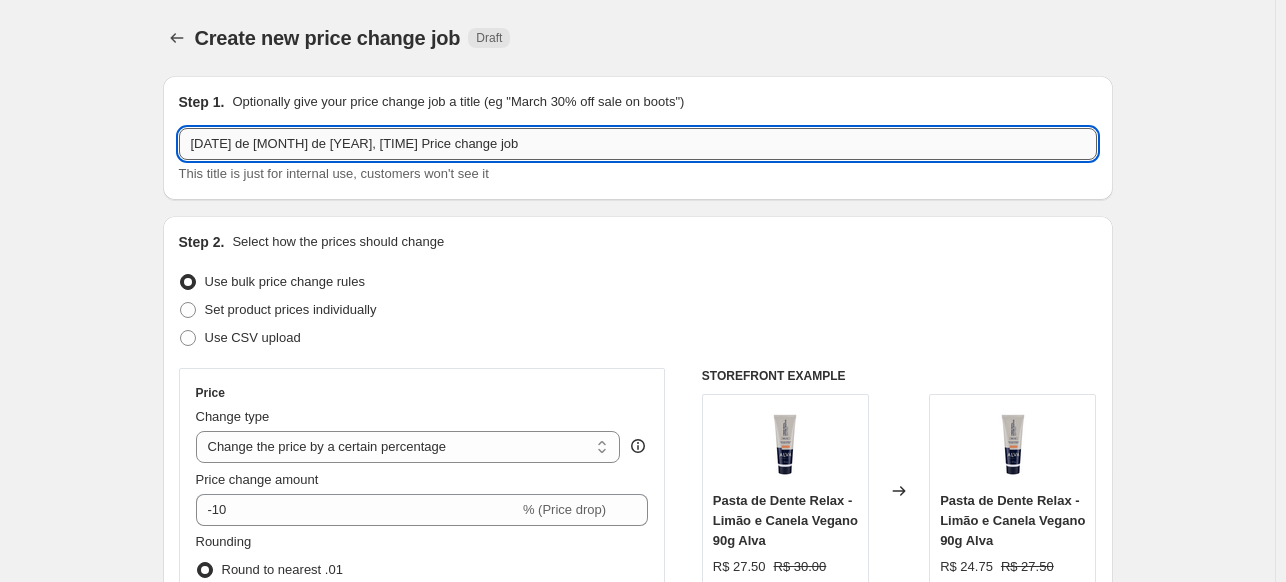 click on "[DATE] de [MONTH] de [YEAR], [TIME] Price change job" at bounding box center [638, 144] 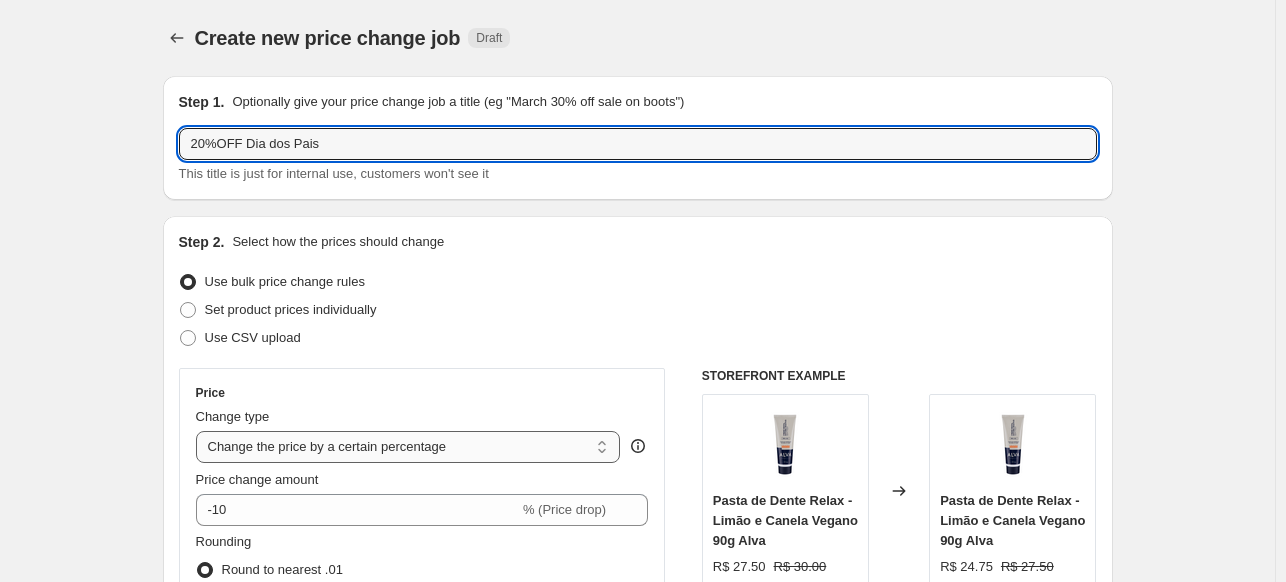 type on "20%OFF Dia dos Pais" 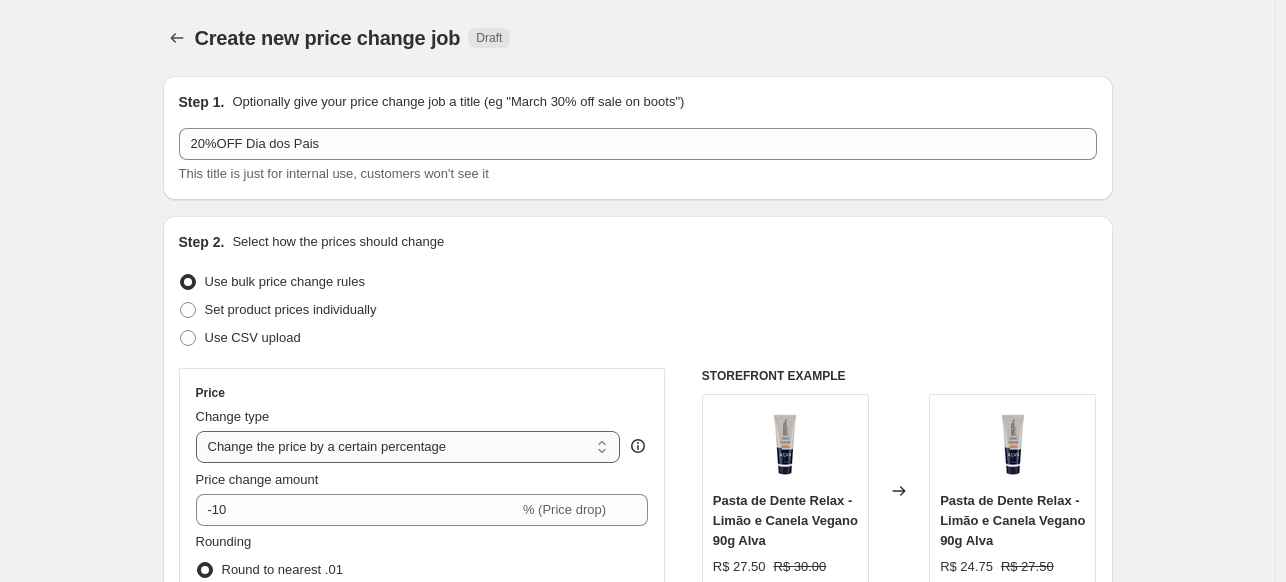 select on "pcap" 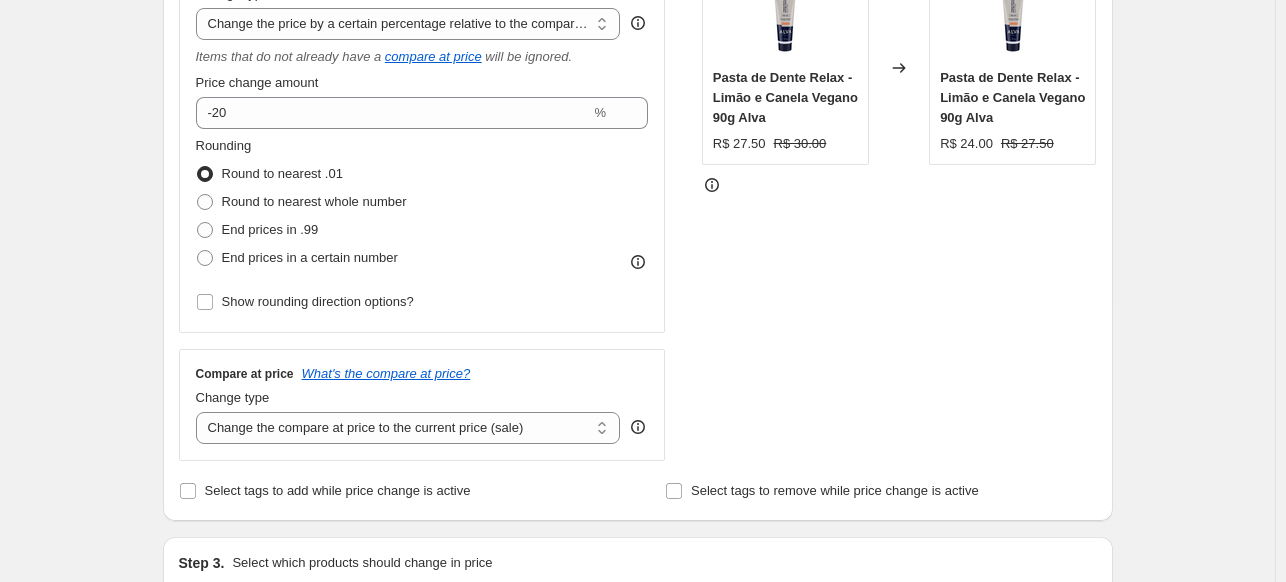 scroll, scrollTop: 480, scrollLeft: 0, axis: vertical 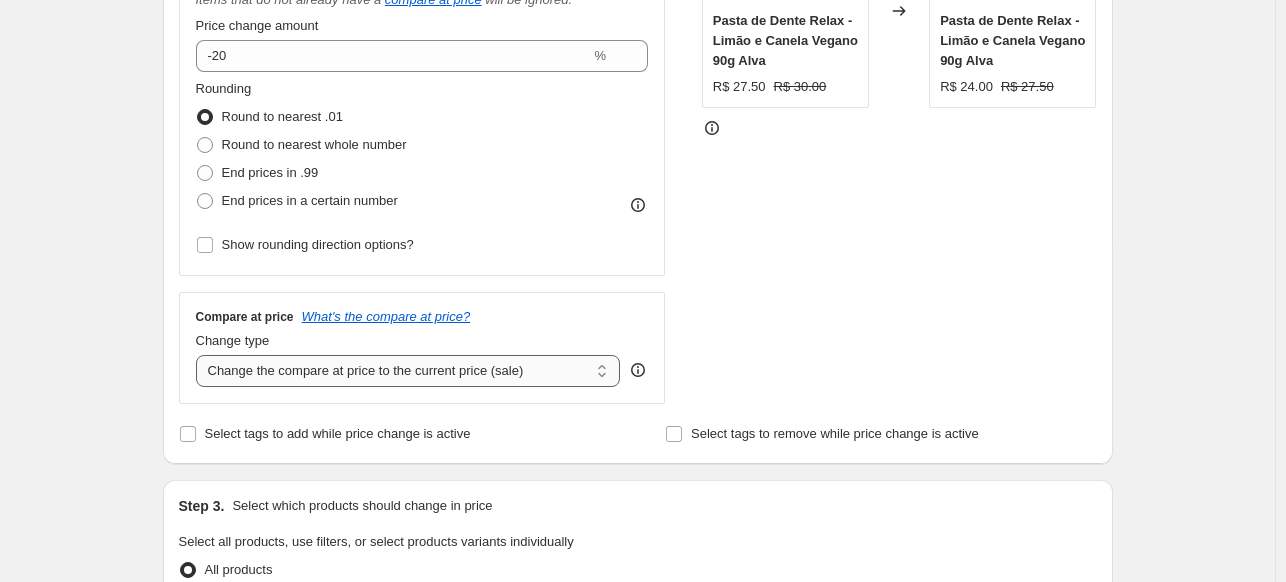 click on "Change the compare at price to the current price (sale) Change the compare at price to a certain amount Change the compare at price by a certain amount Change the compare at price by a certain percentage Change the compare at price by a certain amount relative to the actual price Change the compare at price by a certain percentage relative to the actual price Don't change the compare at price Remove the compare at price" at bounding box center [408, 371] 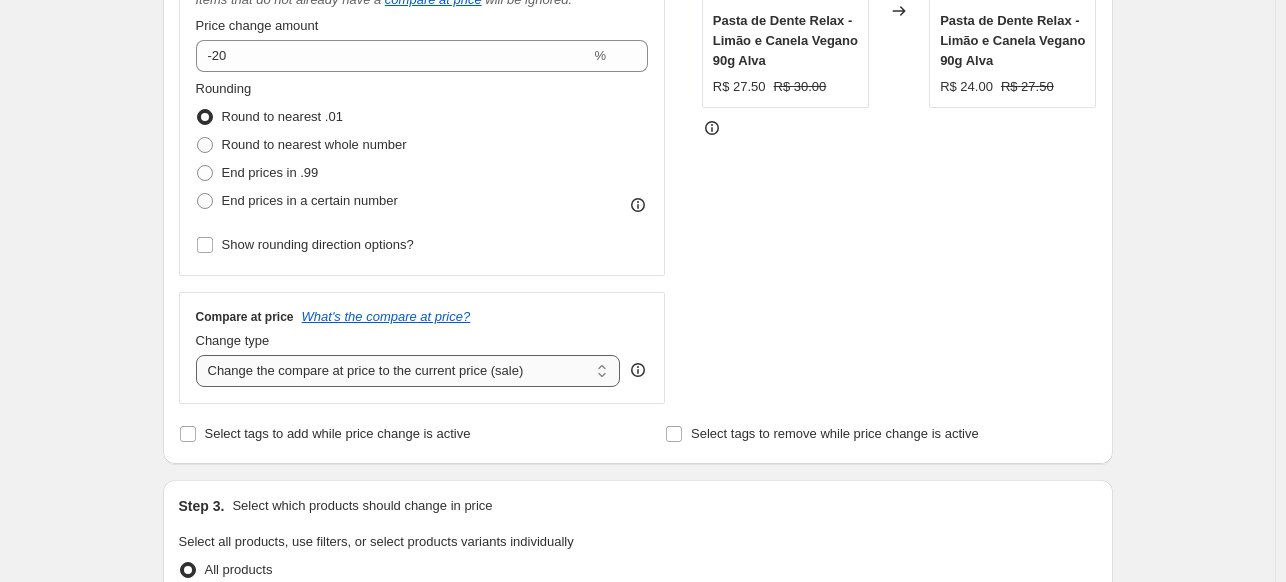 select on "no_change" 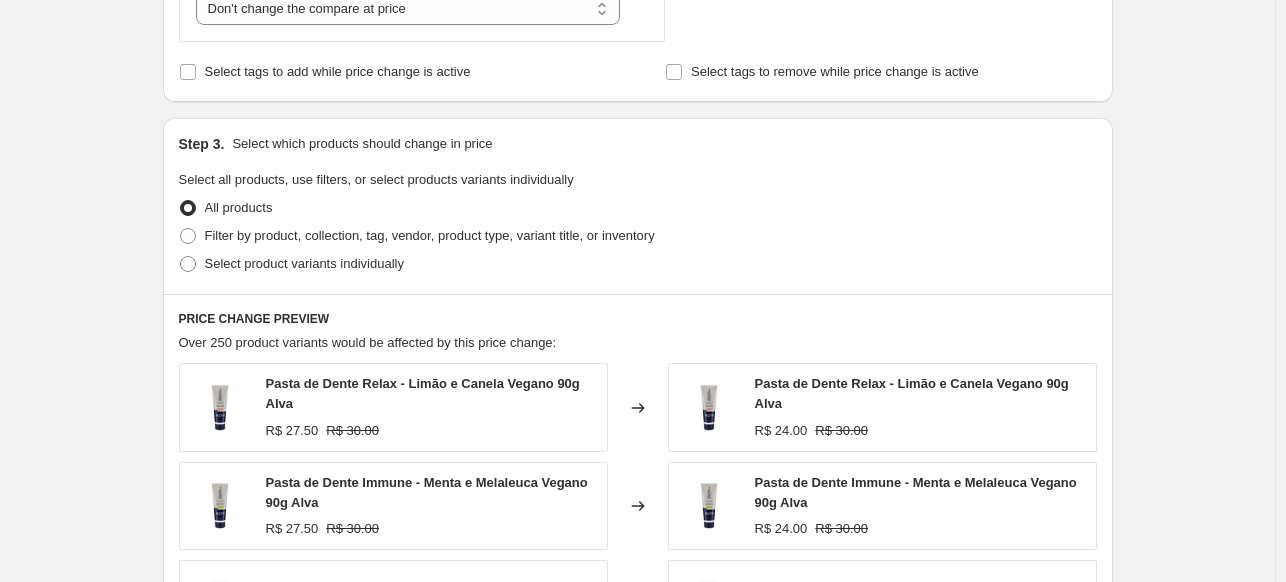 scroll, scrollTop: 843, scrollLeft: 0, axis: vertical 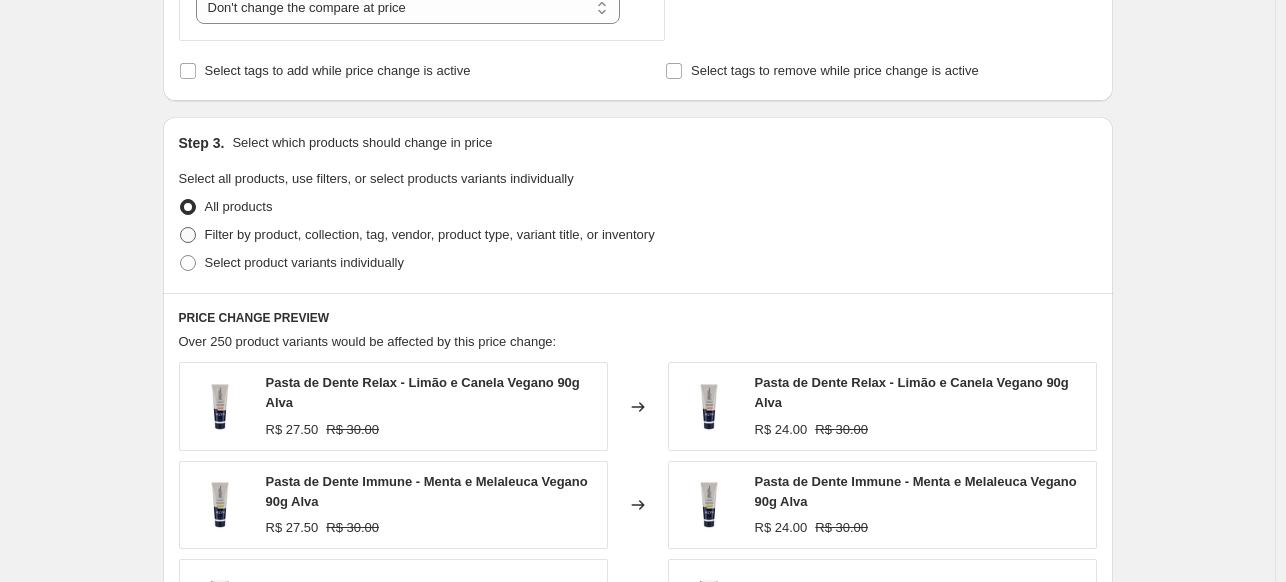 click on "Filter by product, collection, tag, vendor, product type, variant title, or inventory" at bounding box center (430, 234) 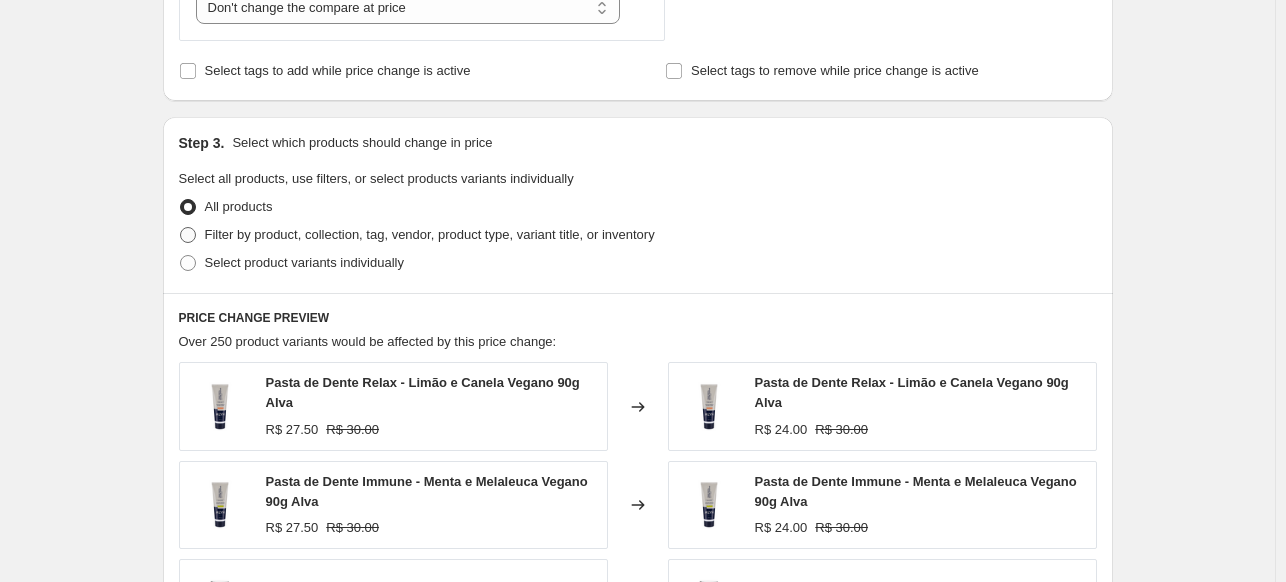radio on "true" 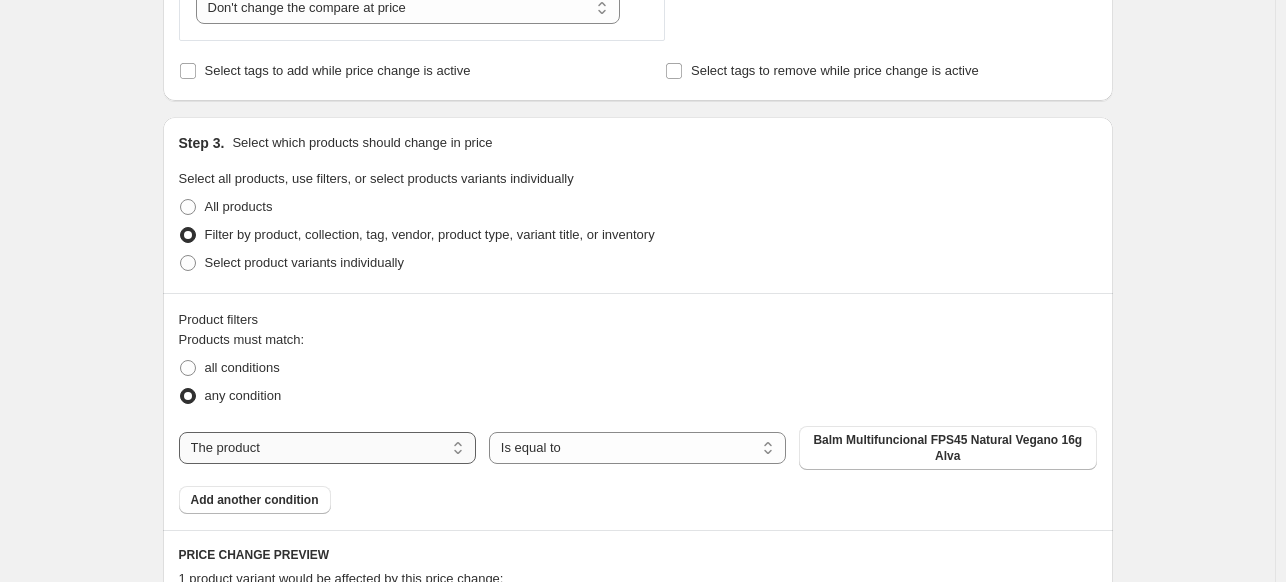 click on "The product The product's collection The product's tag The product's vendor The product's type The product's status The variant's title Inventory quantity" at bounding box center (327, 448) 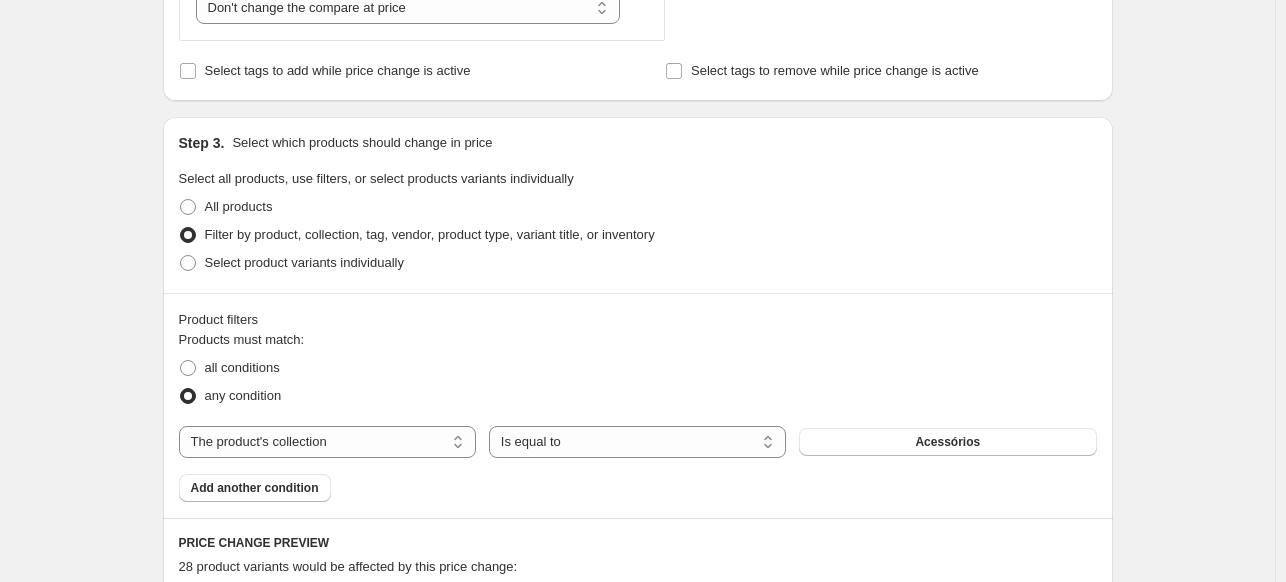 click on "Acessórios" at bounding box center (947, 442) 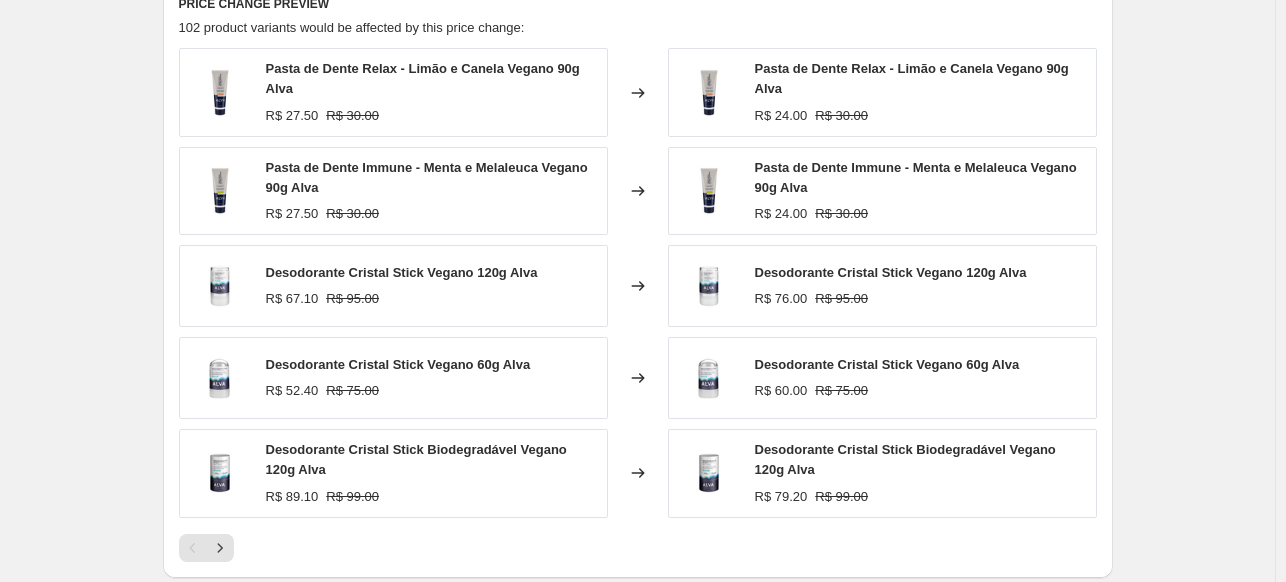 scroll, scrollTop: 1404, scrollLeft: 0, axis: vertical 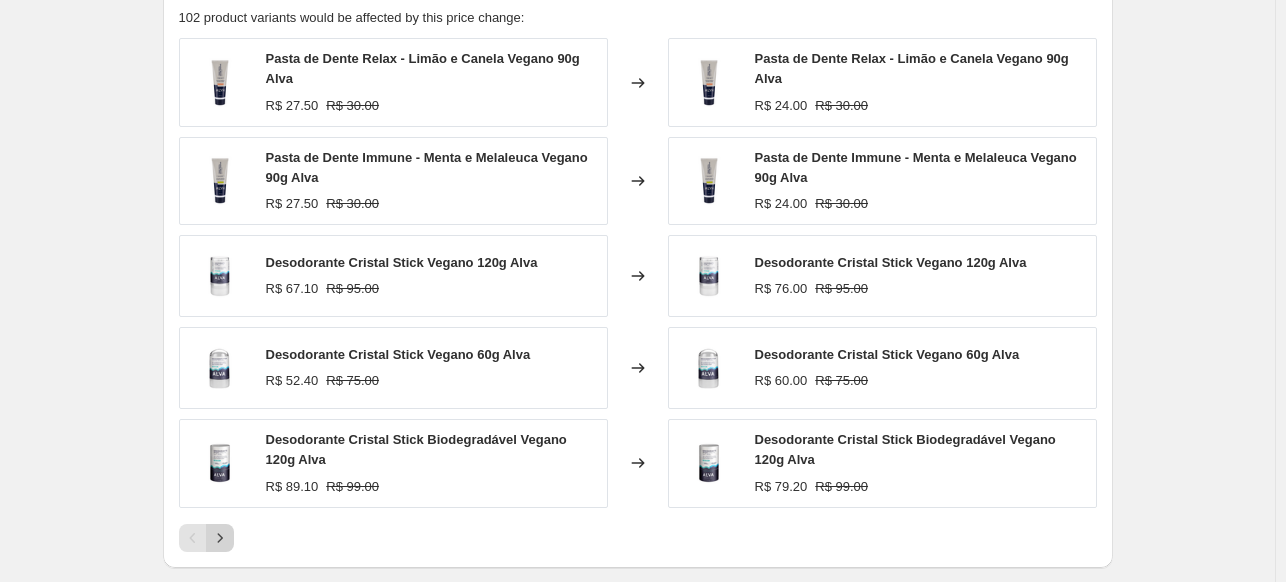 click 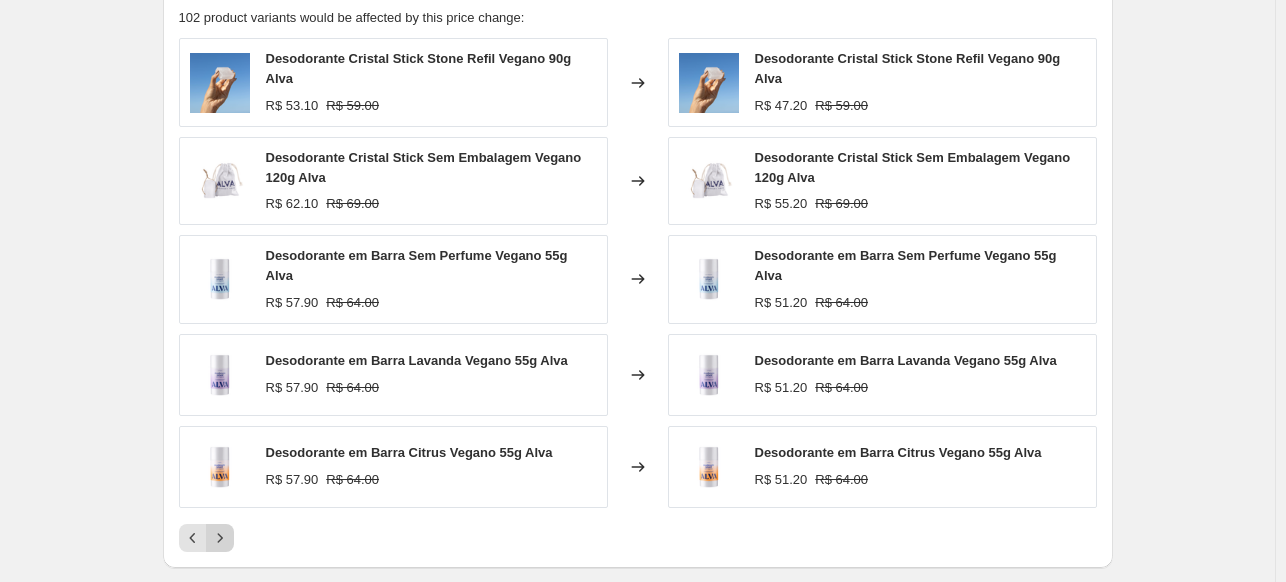 click at bounding box center [220, 538] 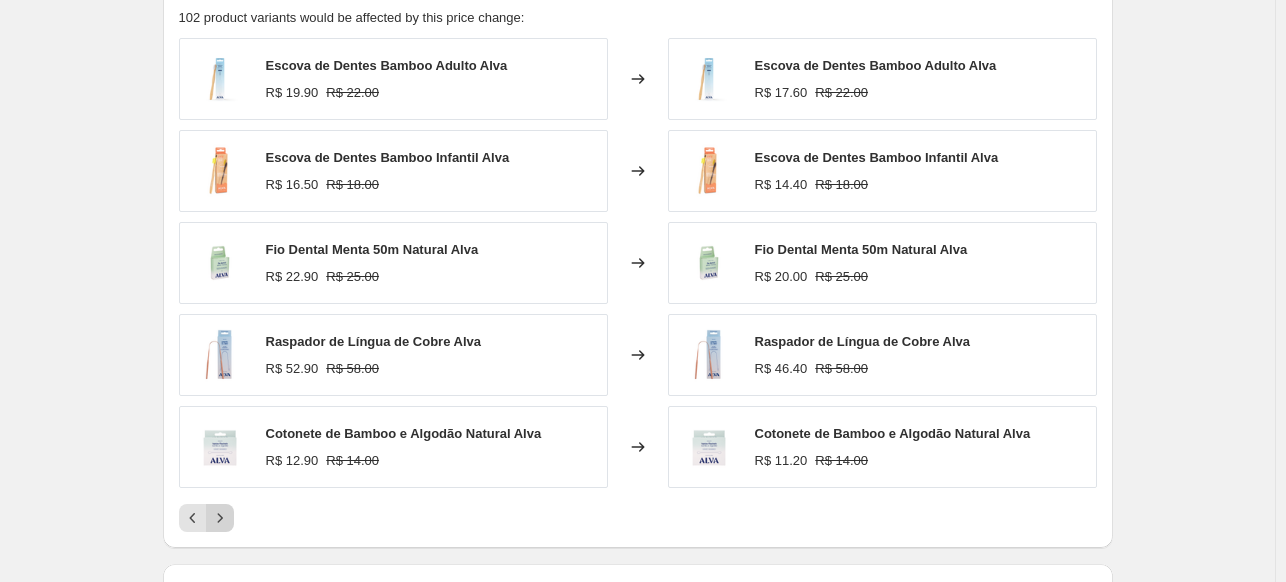 click 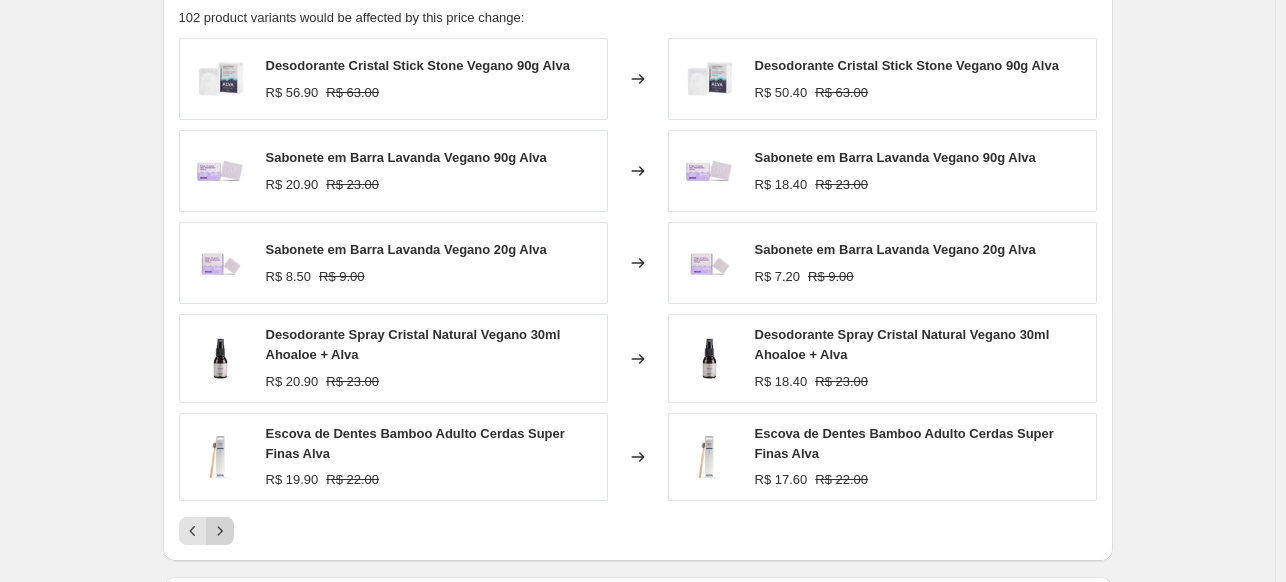 click at bounding box center [220, 531] 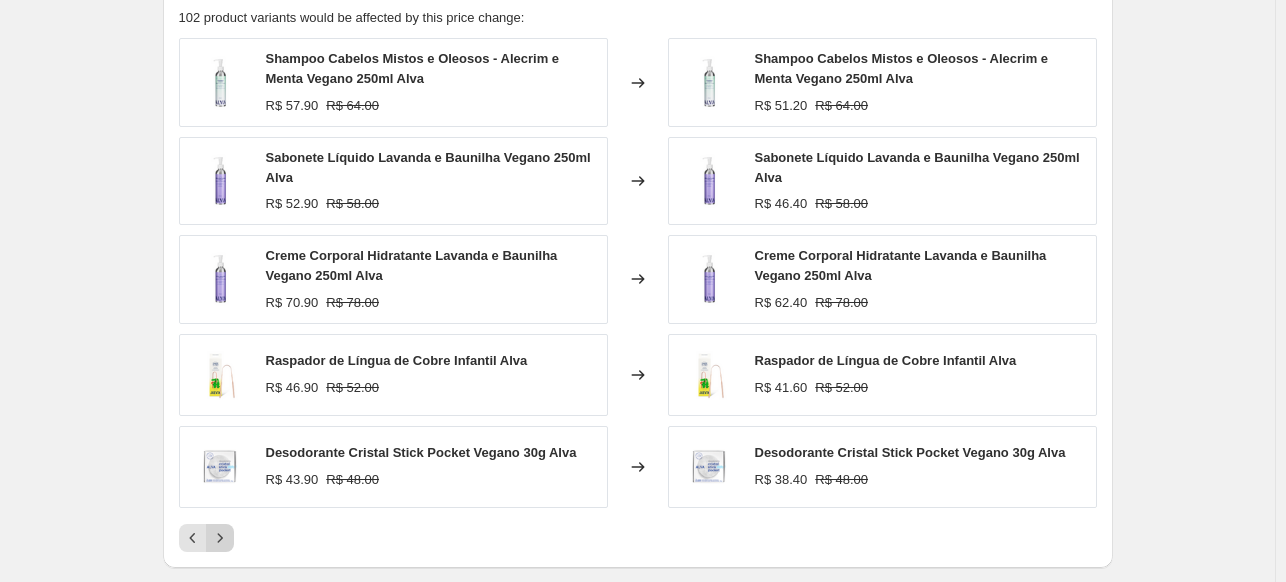click at bounding box center [220, 538] 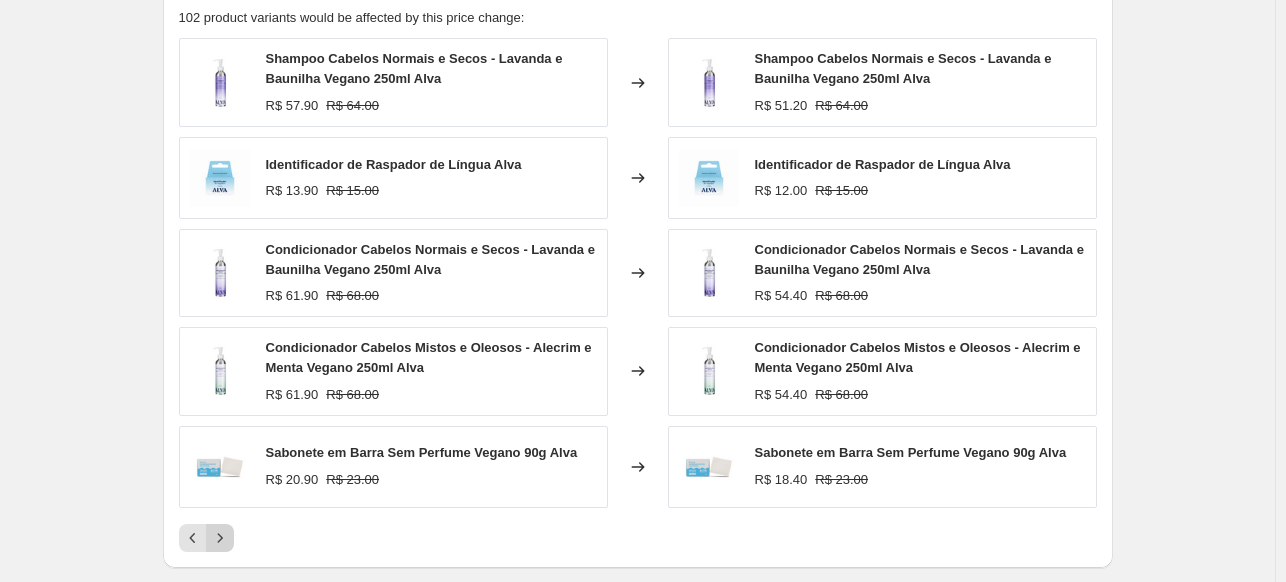 click 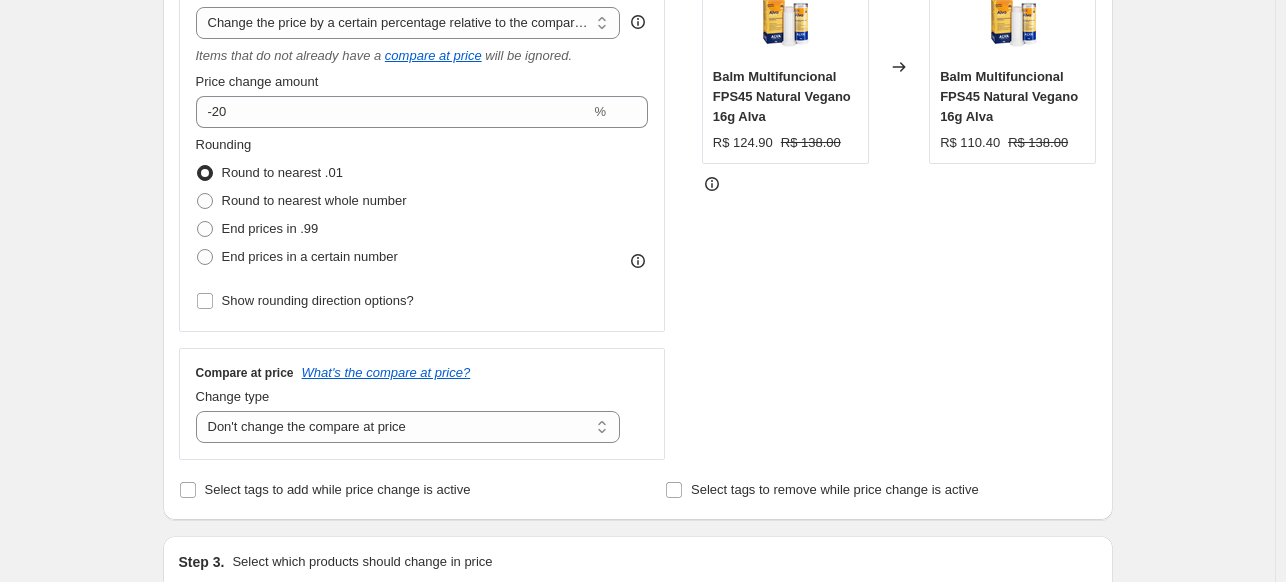 scroll, scrollTop: 415, scrollLeft: 0, axis: vertical 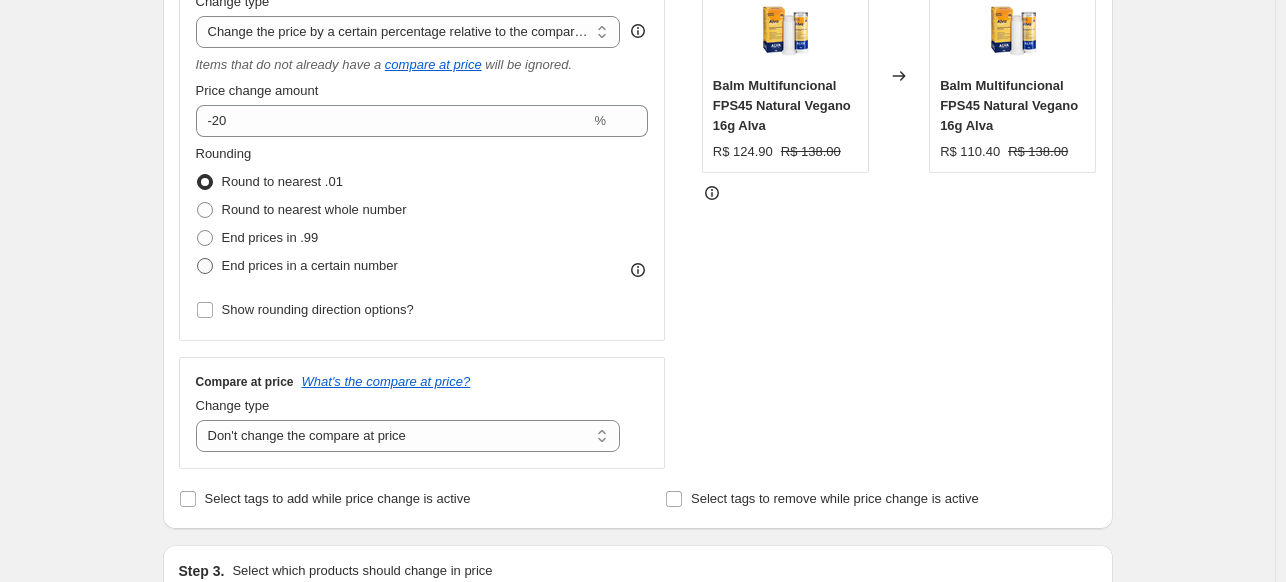 click on "End prices in a certain number" at bounding box center [310, 266] 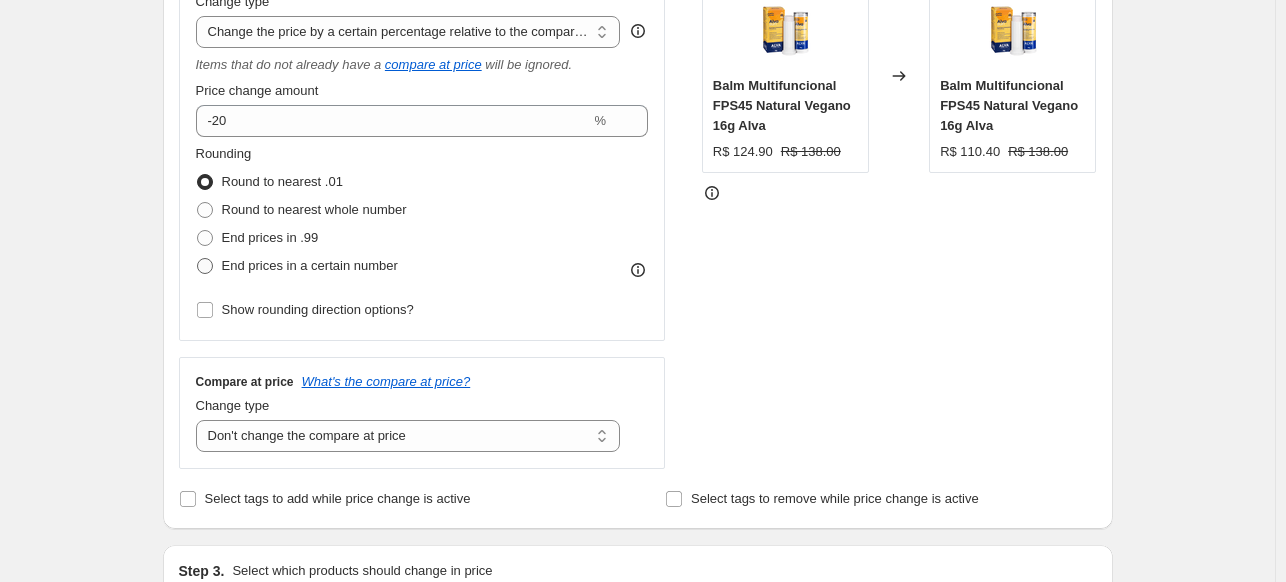 radio on "true" 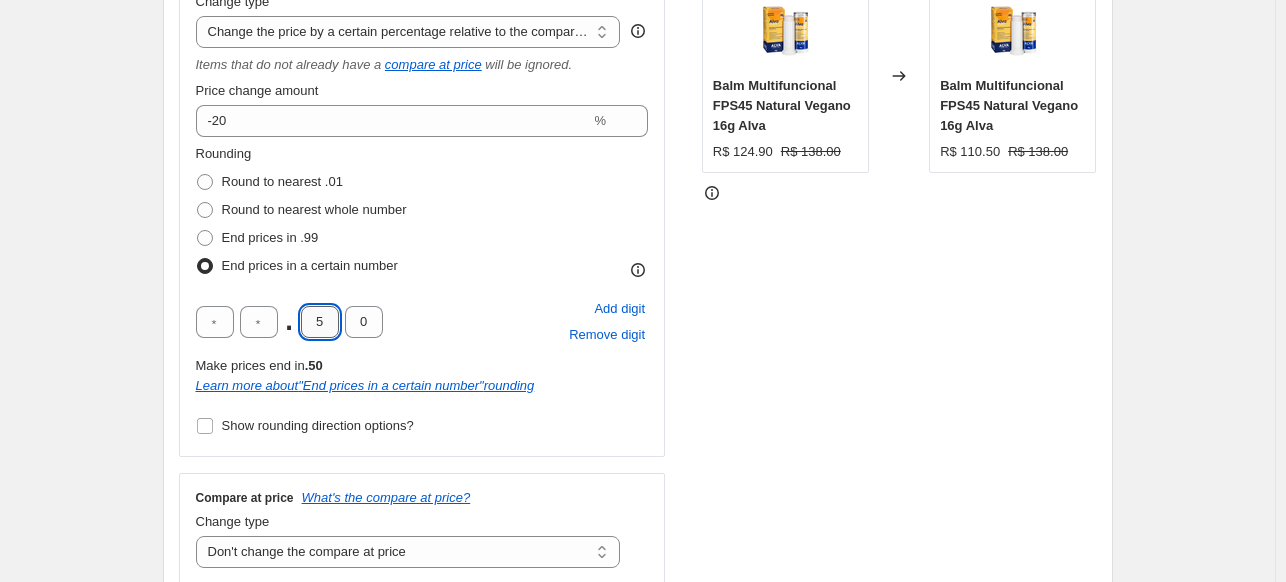 click on "5" at bounding box center (320, 322) 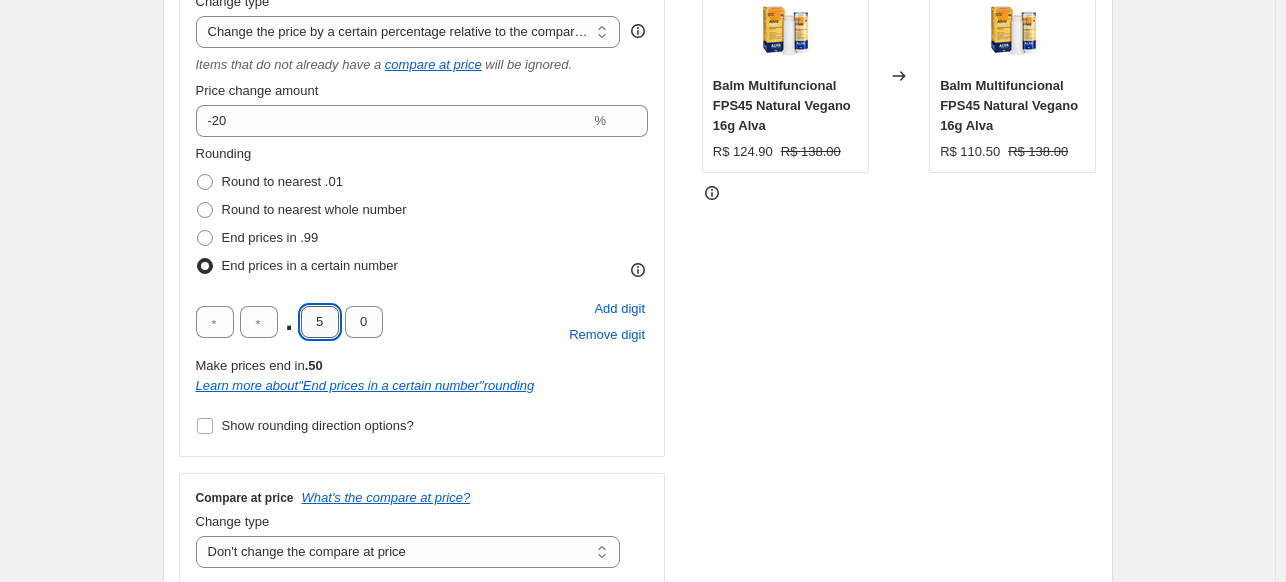 click on "5" at bounding box center [320, 322] 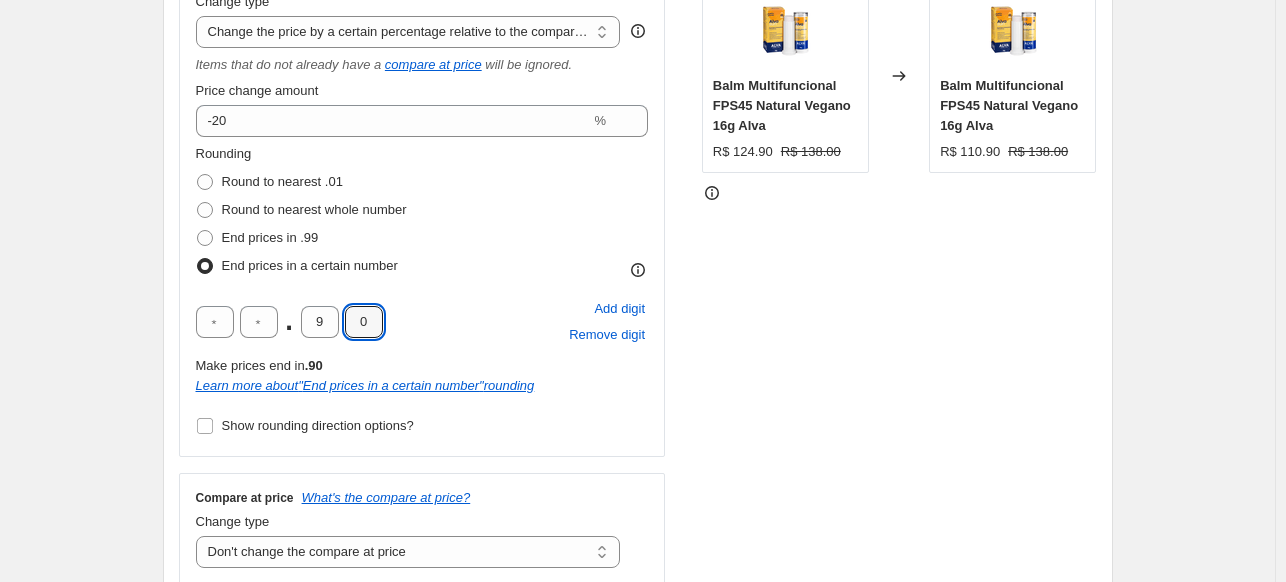 click on "Create new price change job. This page is ready Create new price change job Draft Step 1. Optionally give your price change job a title (eg "March 30% off sale on boots") 20%OFF Dia dos Pais This title is just for internal use, customers won't see it Step 2. Select how the prices should change Use bulk price change rules Set product prices individually Use CSV upload Price Change type Change the price to a certain amount Change the price by a certain amount Change the price by a certain percentage Change the price to the current compare at price (price before sale) Change the price by a certain amount relative to the compare at price Change the price by a certain percentage relative to the compare at price Don't change the price Change the price by a certain percentage relative to the cost per item Change price to certain cost margin Change the price by a certain percentage relative to the compare at price Items that do not already have a   compare at price   will be ignored. Price change amount -20 % . 9 0 "" at bounding box center (637, 784) 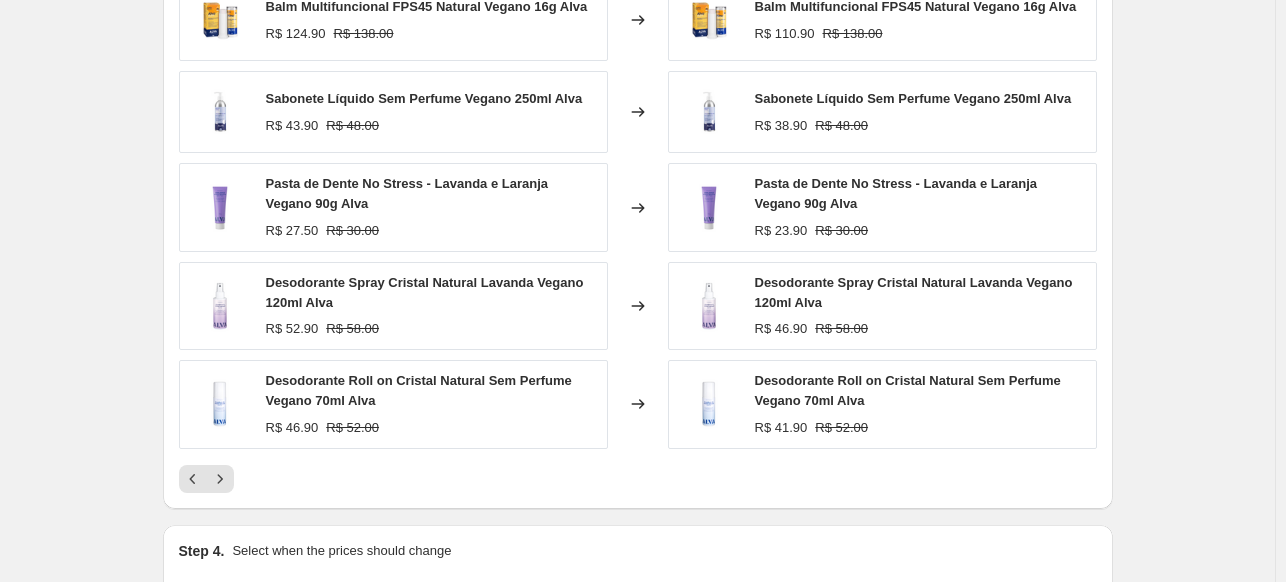 scroll, scrollTop: 1580, scrollLeft: 0, axis: vertical 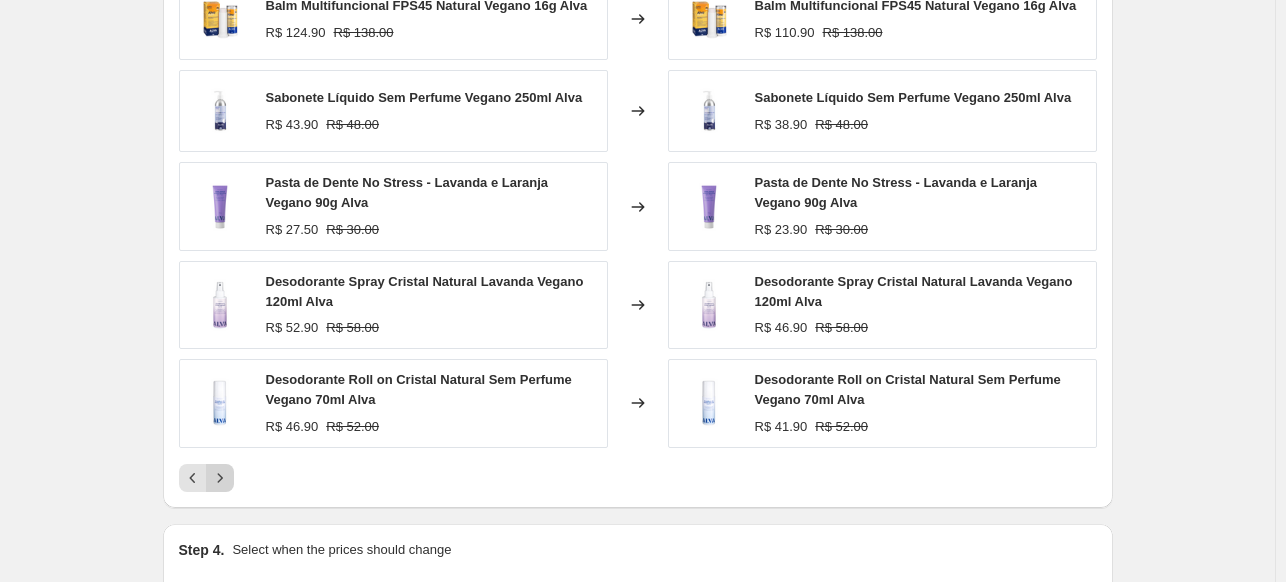click 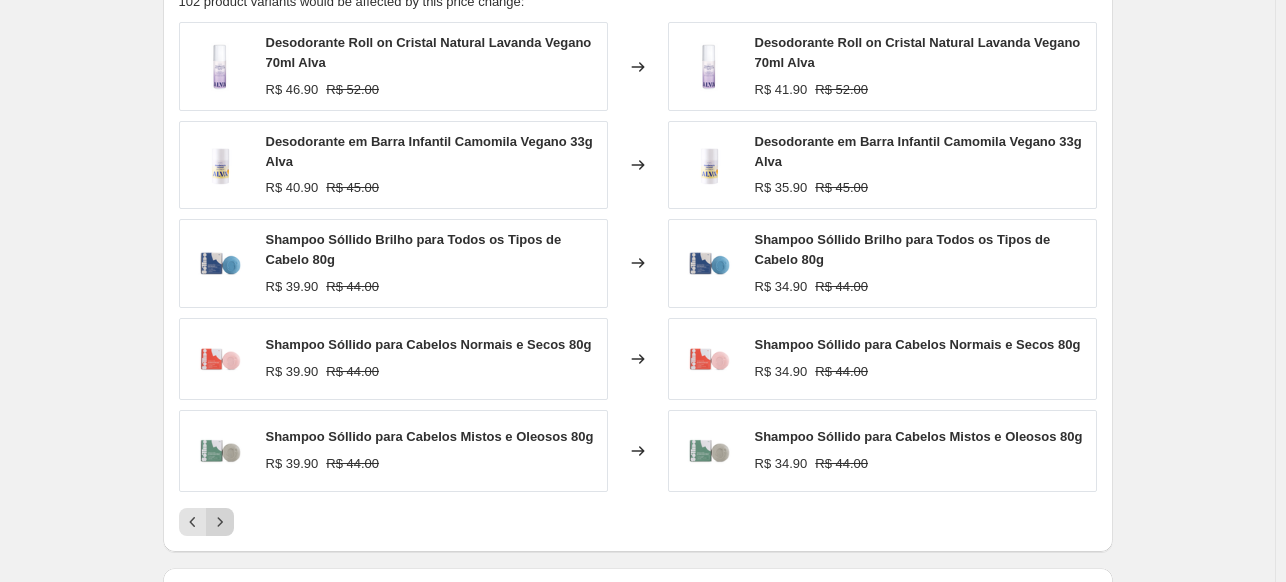 scroll, scrollTop: 1536, scrollLeft: 0, axis: vertical 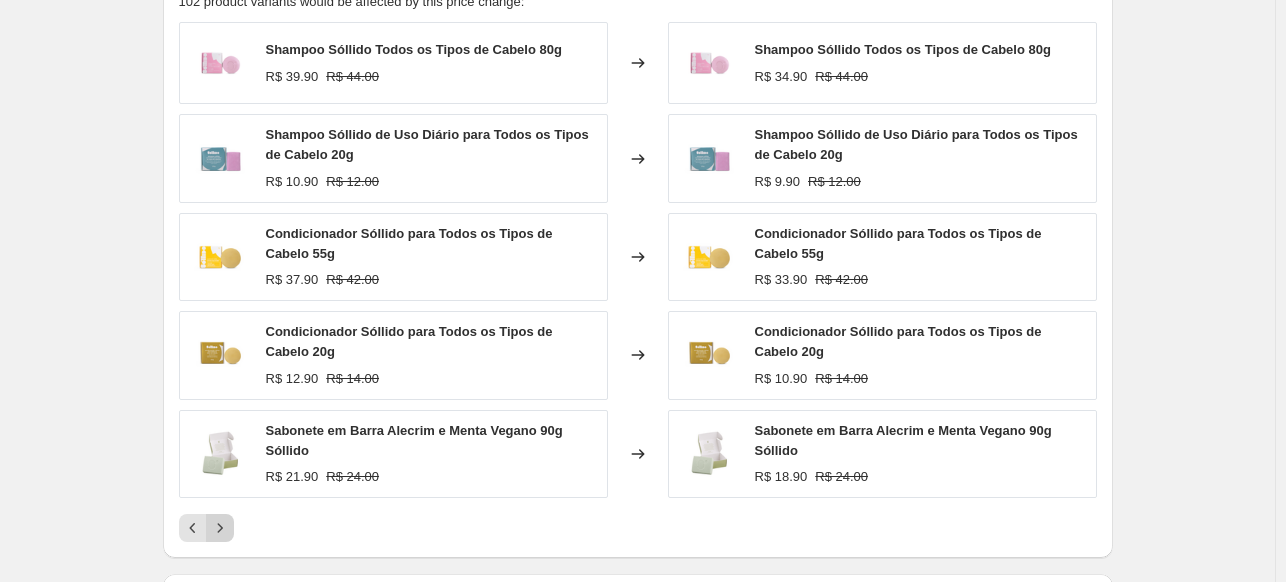click 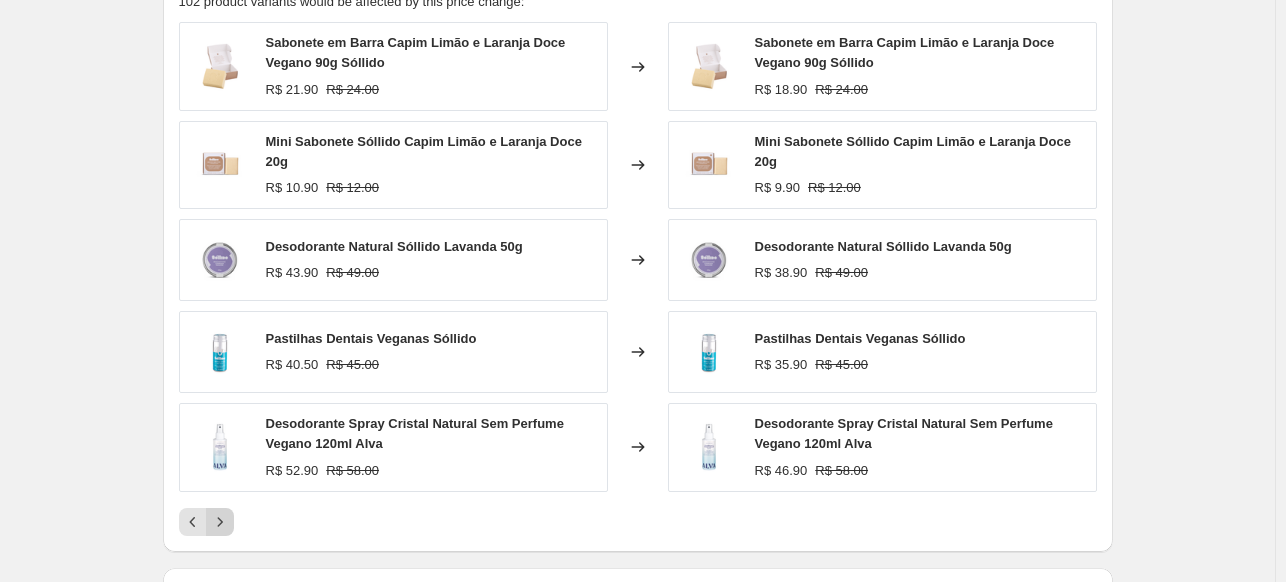 click 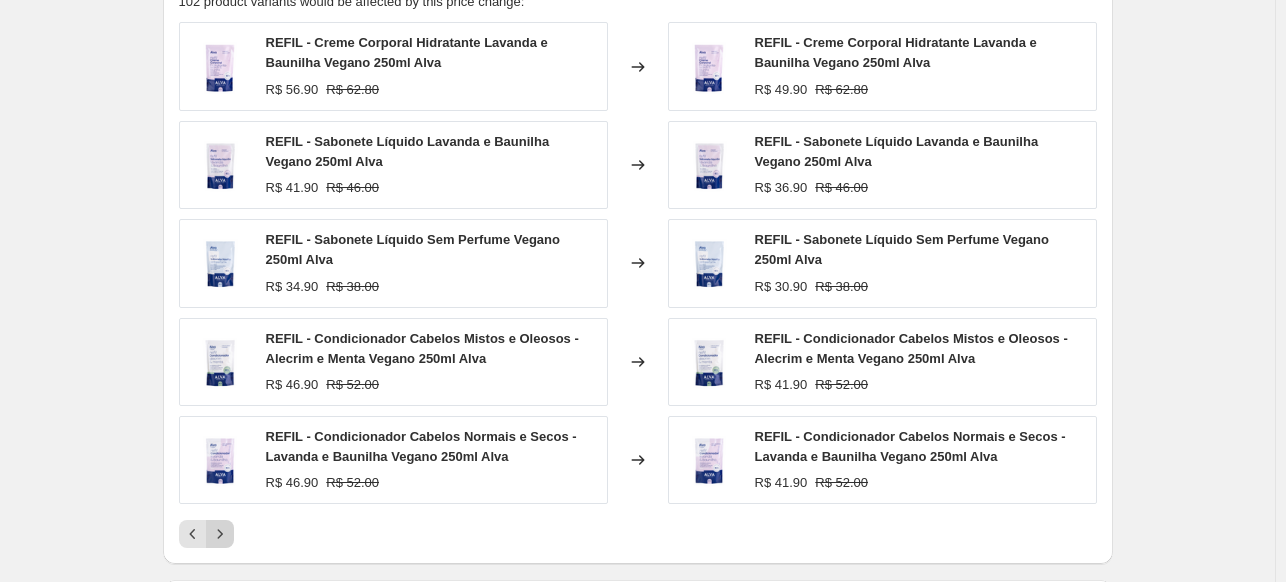 click 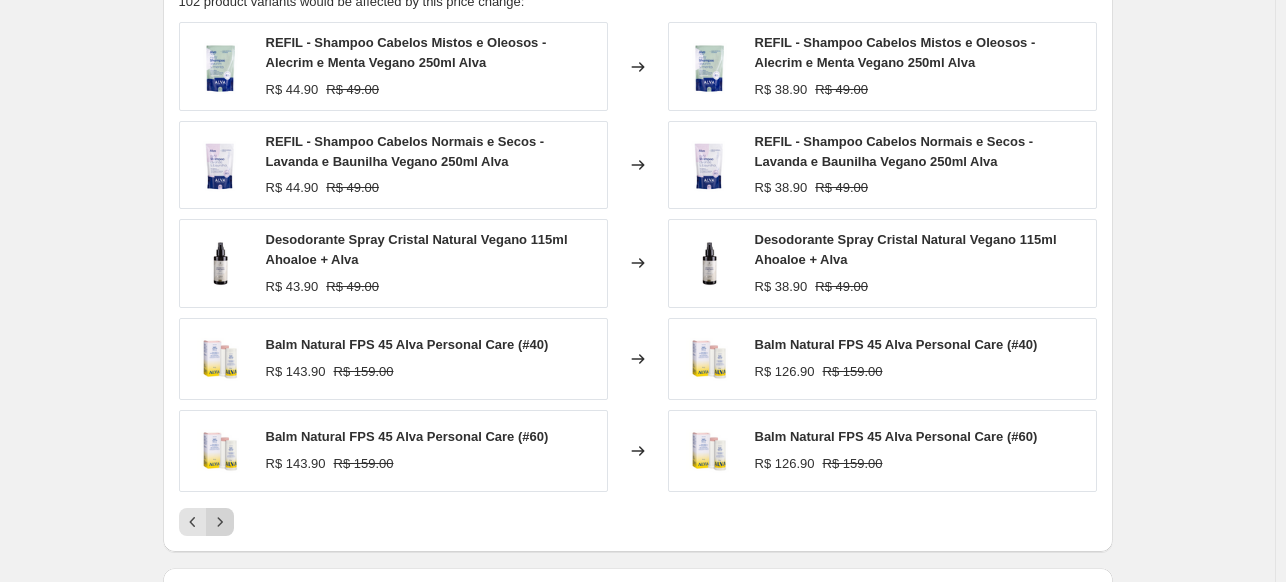 click 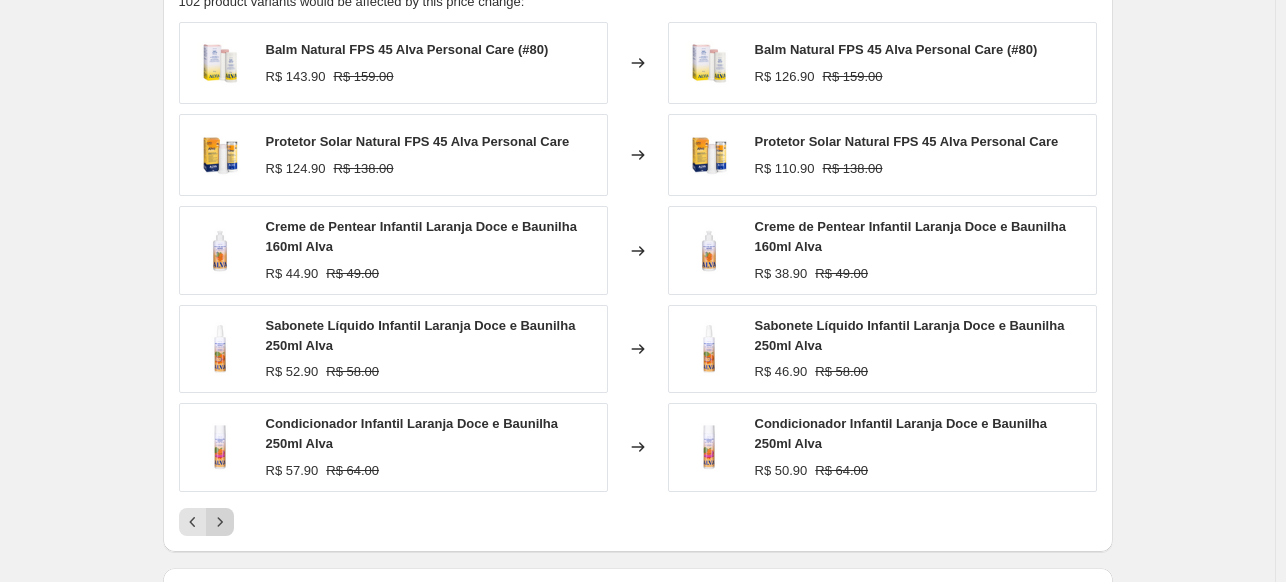 click 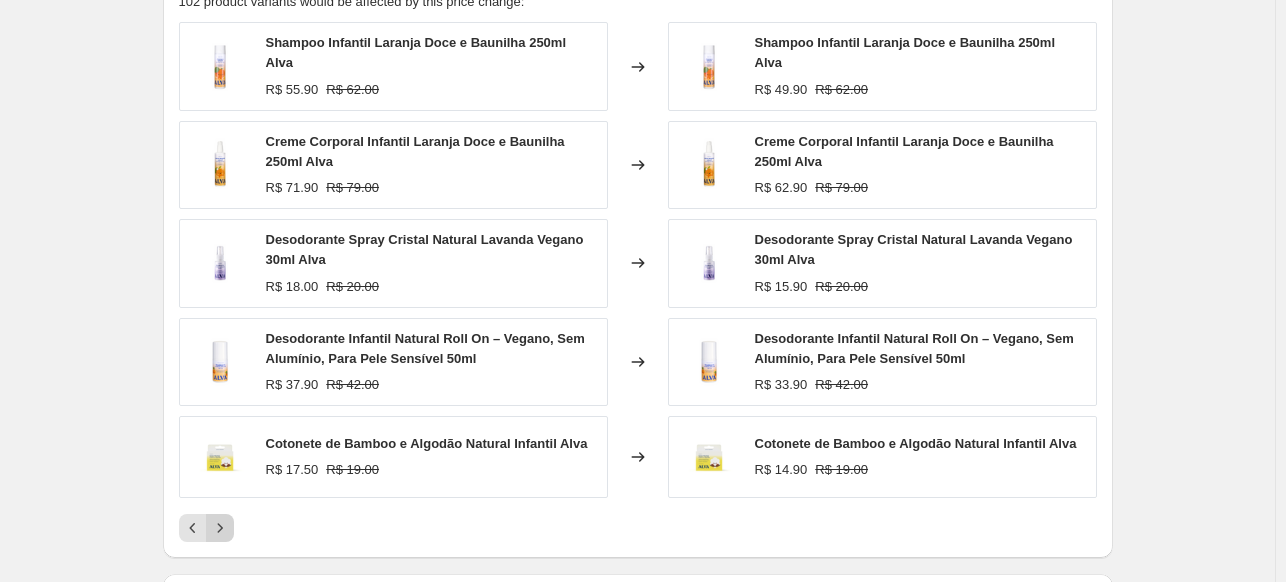 click 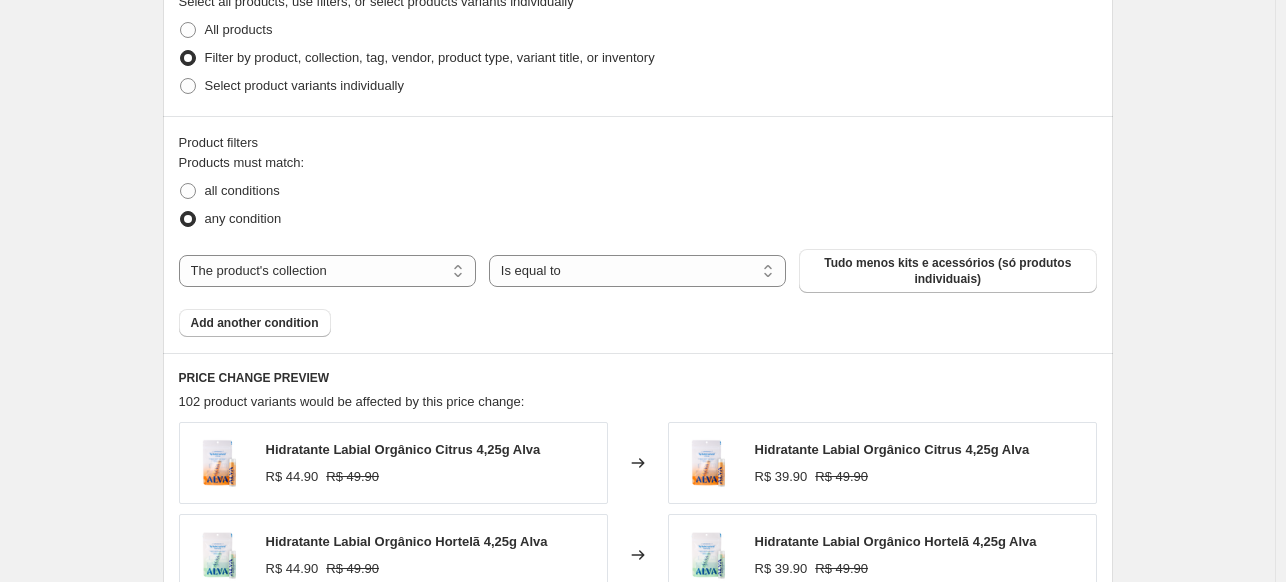 scroll, scrollTop: 1127, scrollLeft: 0, axis: vertical 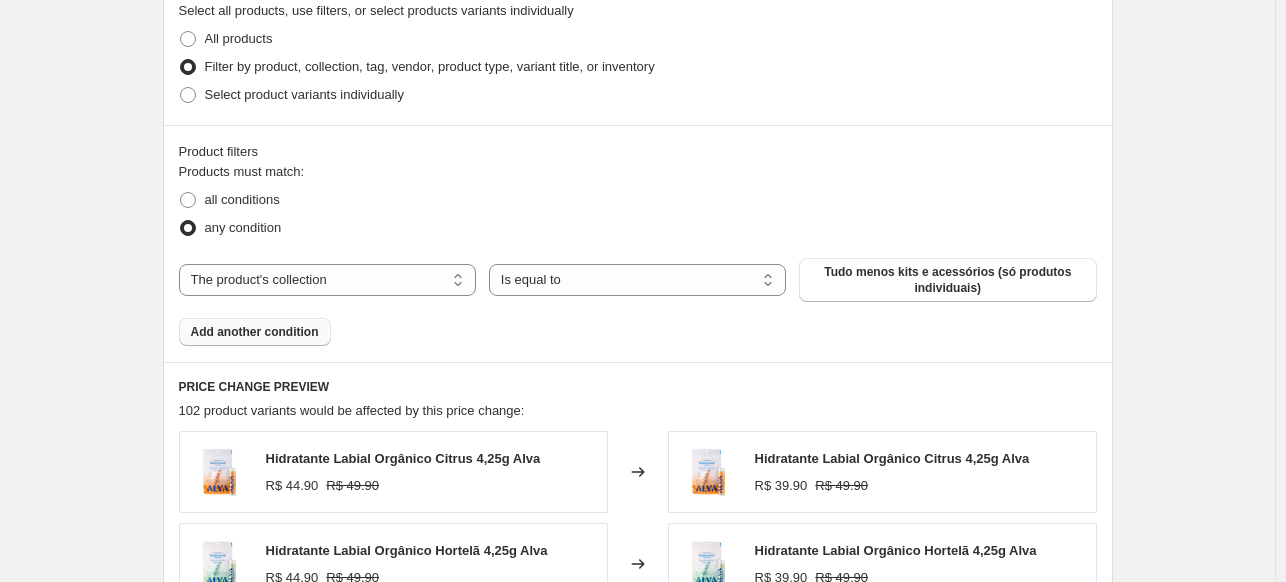 click on "Add another condition" at bounding box center (255, 332) 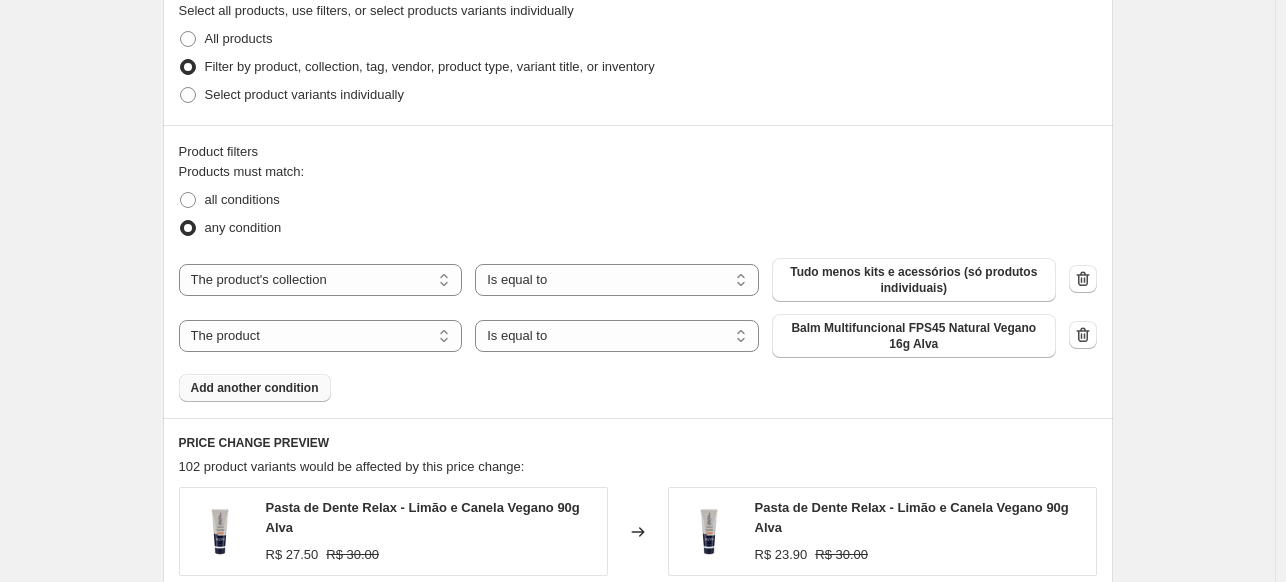click on "Balm Multifuncional FPS45 Natural Vegano 16g Alva" at bounding box center (914, 336) 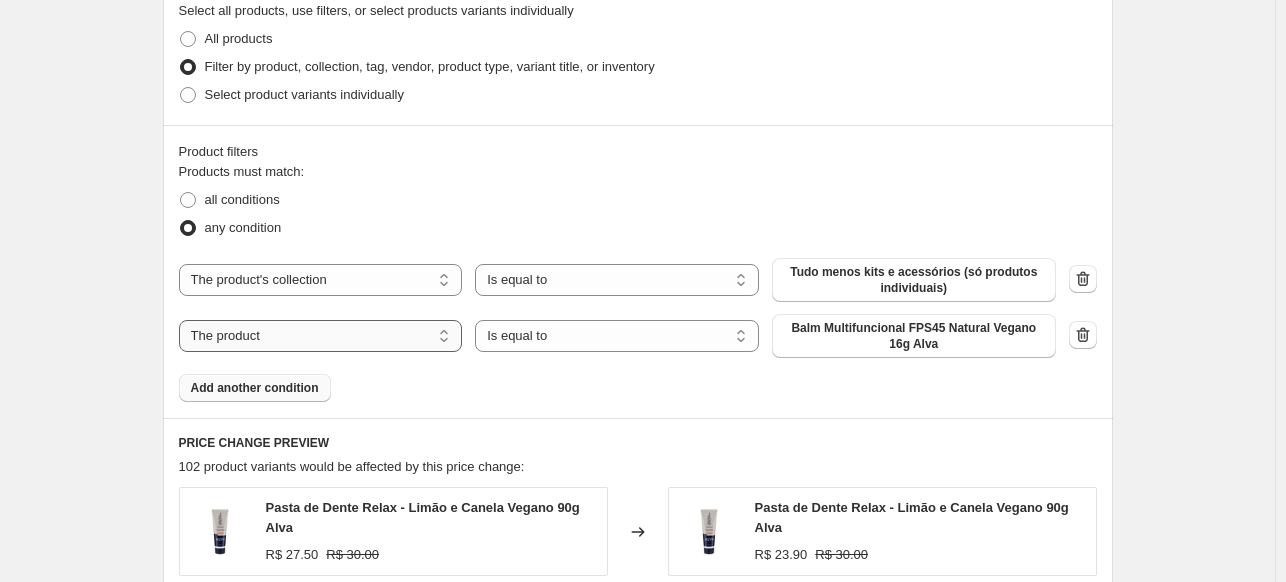 click on "The product The product's collection The product's tag The product's vendor The product's type The product's status The variant's title Inventory quantity" at bounding box center [321, 336] 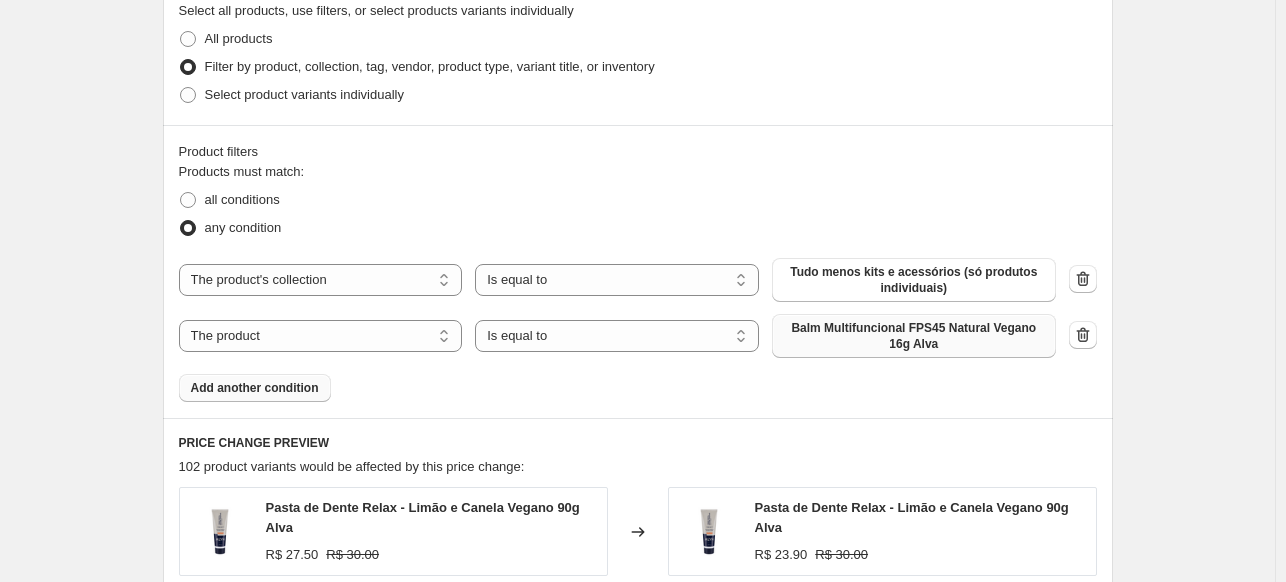 click on "Balm Multifuncional FPS45 Natural Vegano 16g Alva" at bounding box center (914, 336) 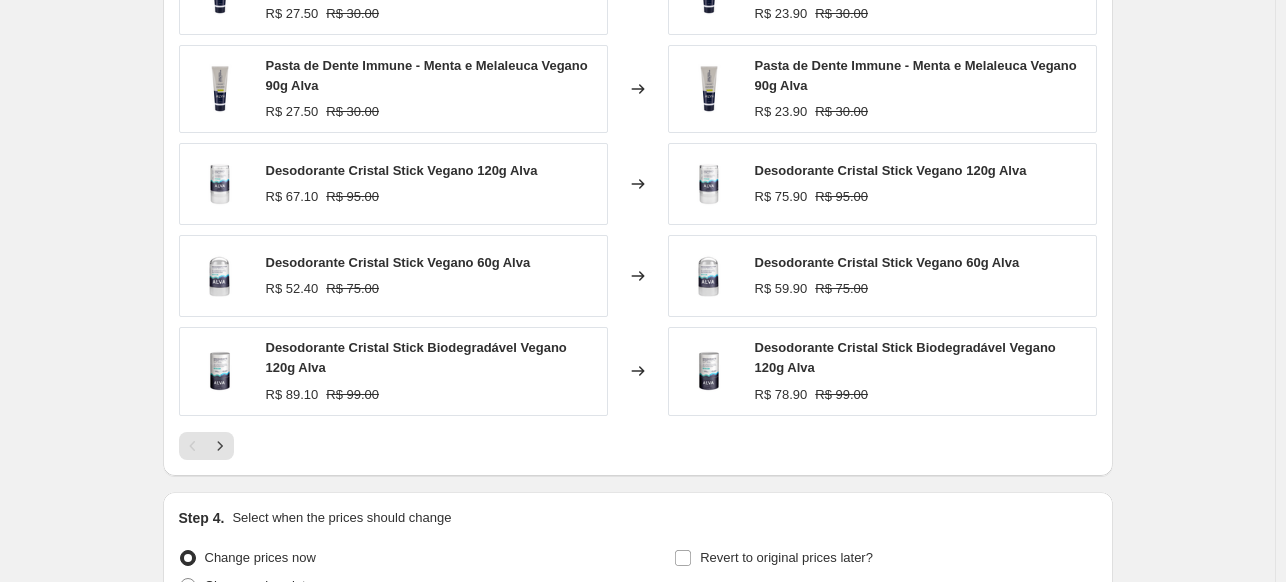 scroll, scrollTop: 1671, scrollLeft: 0, axis: vertical 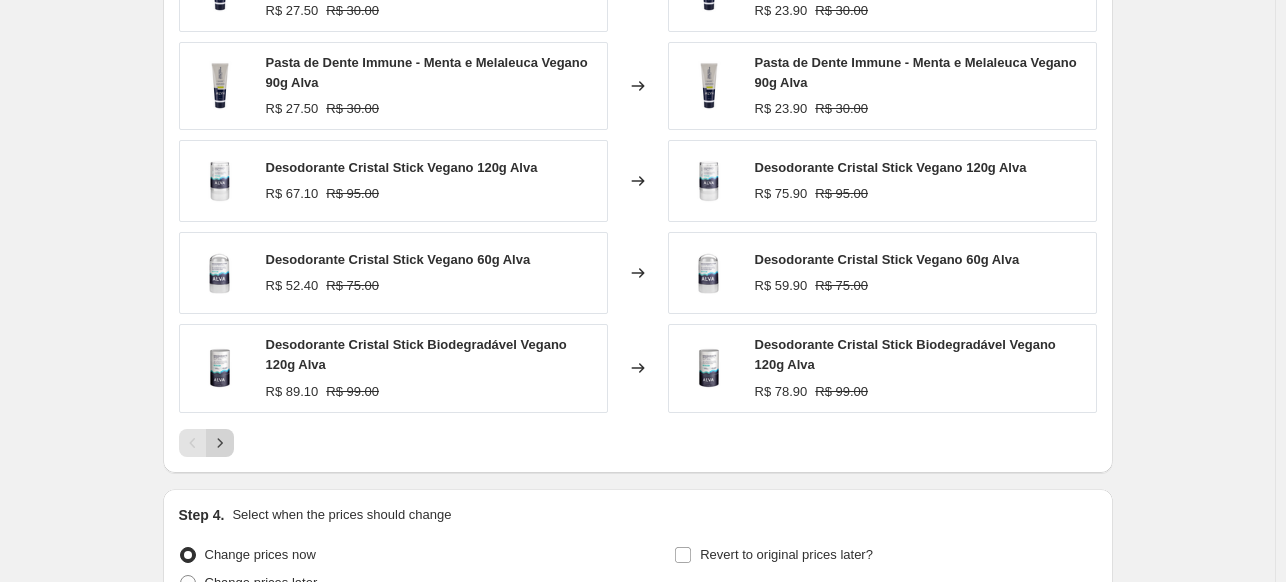 click 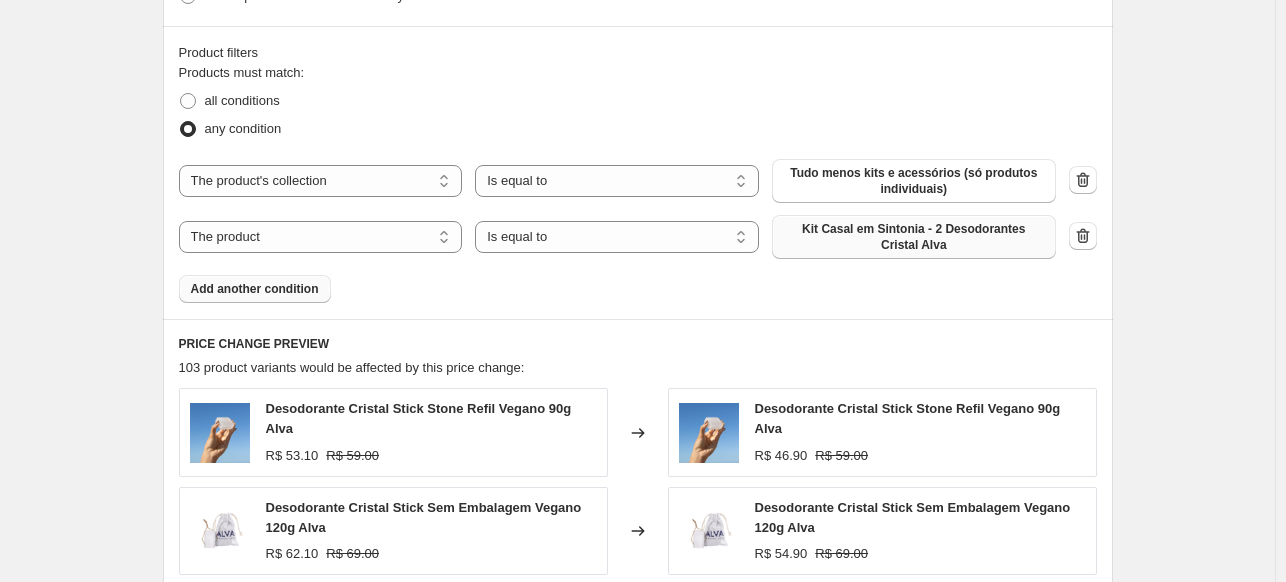 scroll, scrollTop: 1223, scrollLeft: 0, axis: vertical 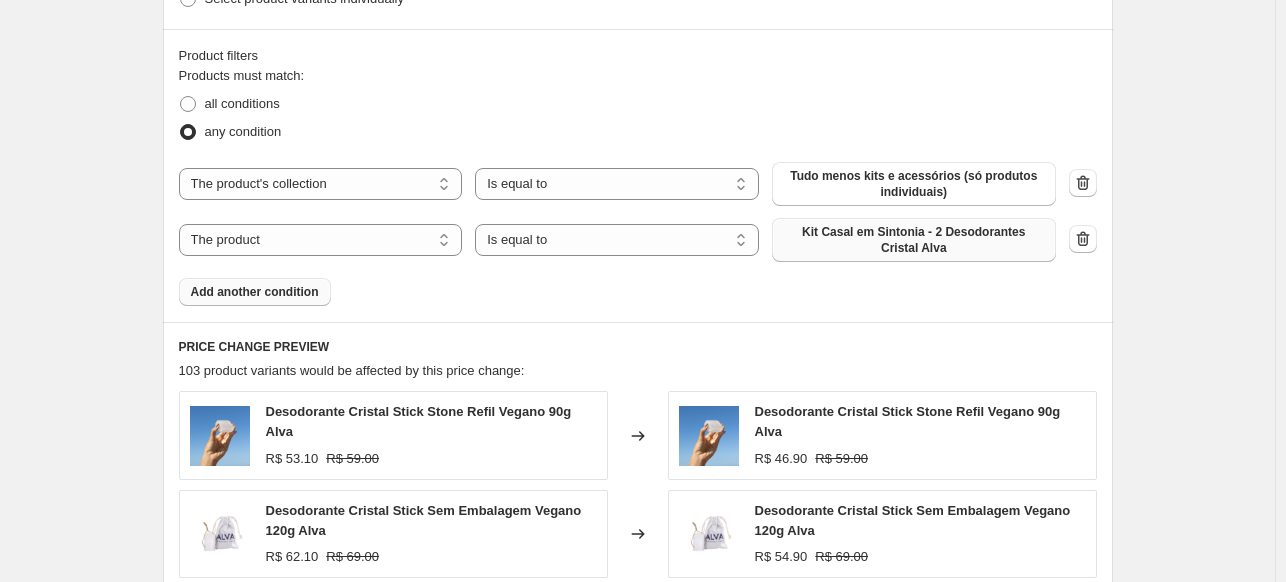 click on "Add another condition" at bounding box center [255, 292] 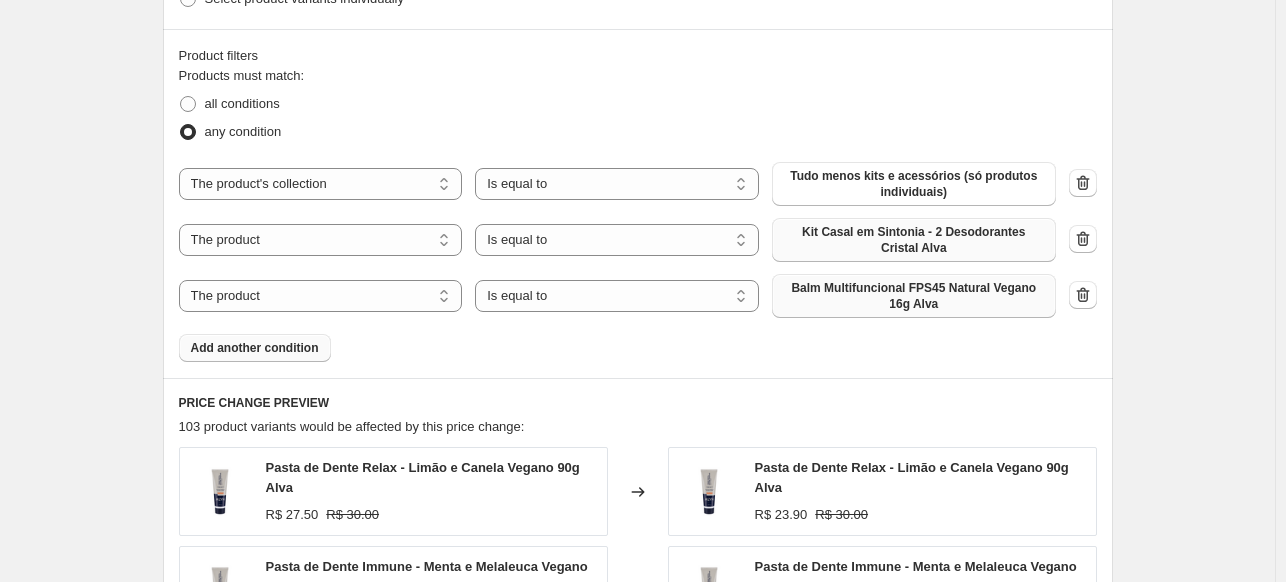 click on "Balm Multifuncional FPS45 Natural Vegano 16g Alva" at bounding box center (914, 296) 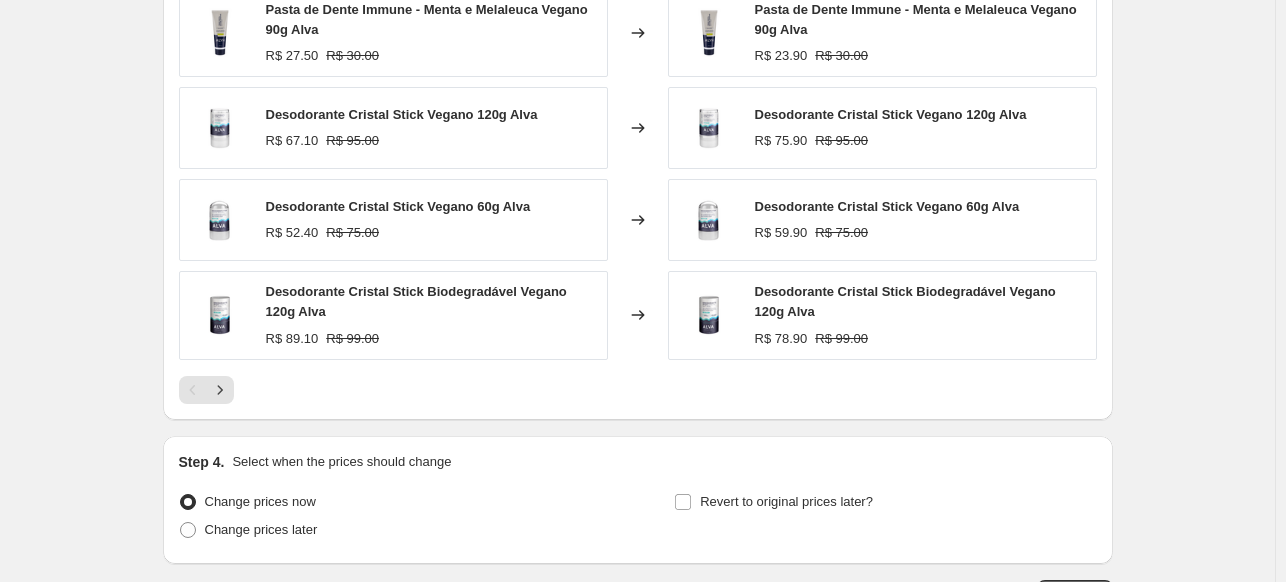 scroll, scrollTop: 1663, scrollLeft: 0, axis: vertical 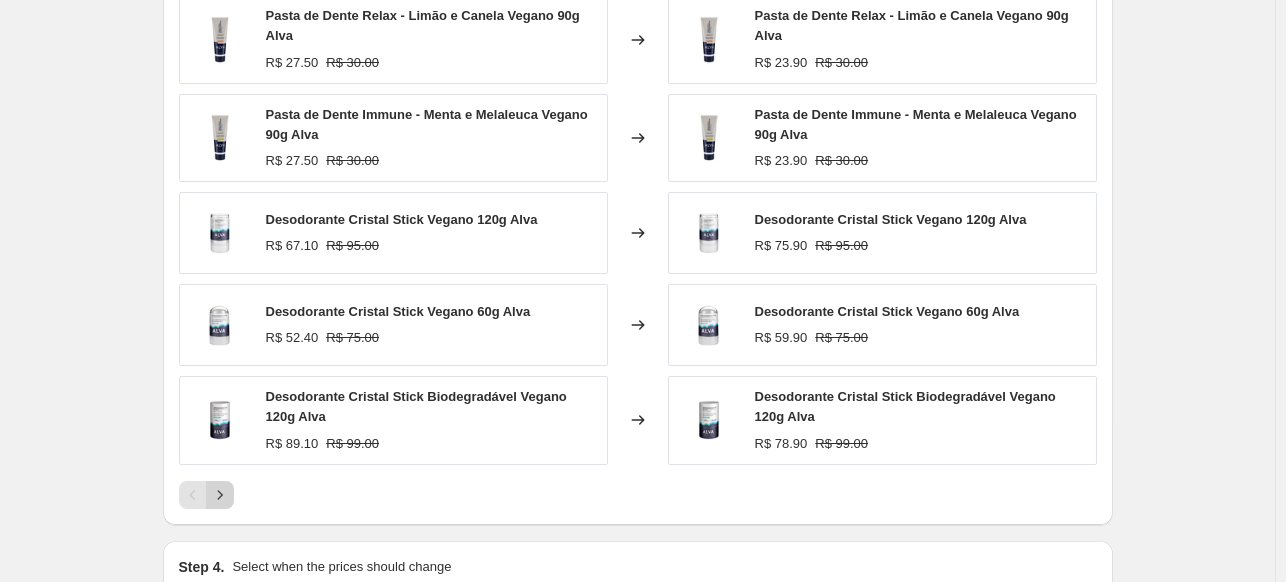click 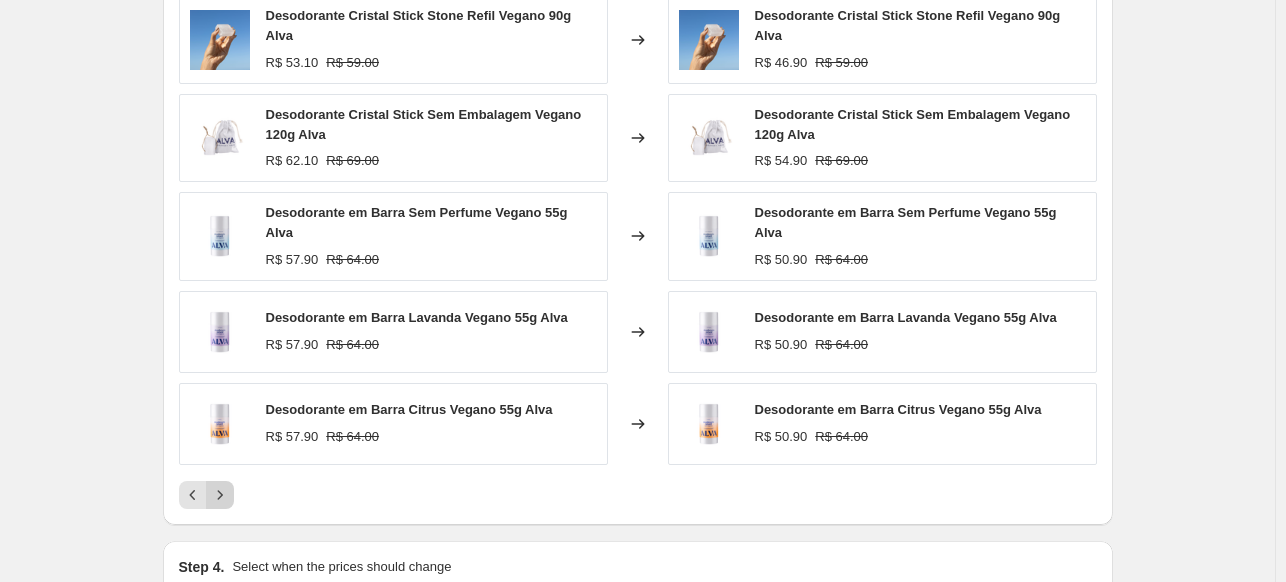click at bounding box center (220, 495) 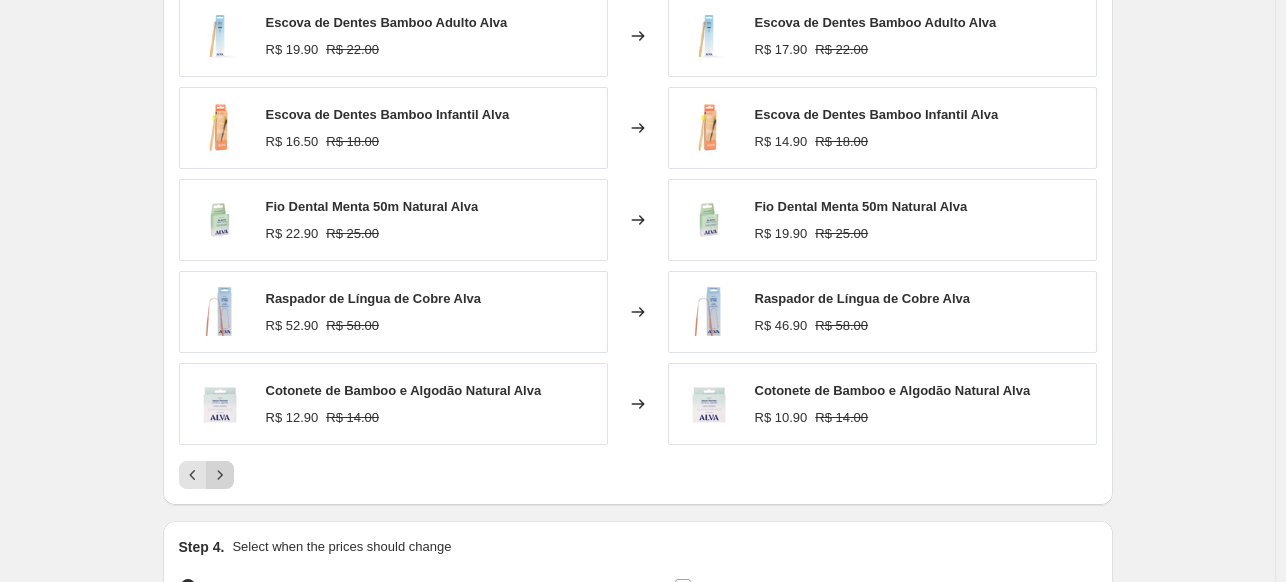 click on "PRICE CHANGE PREVIEW 104 product variants would be affected by this price change: Escova de Dentes Bamboo Adulto Alva R$ 19.90 R$ 22.00 Changed to Escova de Dentes Bamboo Adulto Alva R$ 17.90 R$ 22.00 Escova de Dentes Bamboo Infantil Alva R$ 16.50 R$ 18.00 Changed to Escova de Dentes Bamboo Infantil Alva R$ 14.90 R$ 18.00 Fio Dental Menta 50m Natural Alva R$ 22.90 R$ 25.00 Changed to Fio Dental Menta 50m Natural Alva R$ 19.90 R$ 25.00 Raspador de Língua de Cobre Alva R$ 52.90 R$ 58.00 Changed to Raspador de Língua de Cobre Alva R$ 46.90 R$ 58.00 Cotonete de Bamboo e Algodão Natural Alva R$ 12.90 R$ 14.00 Changed to Cotonete de Bamboo e Algodão Natural Alva R$ 10.90 R$ 14.00" at bounding box center [638, 215] 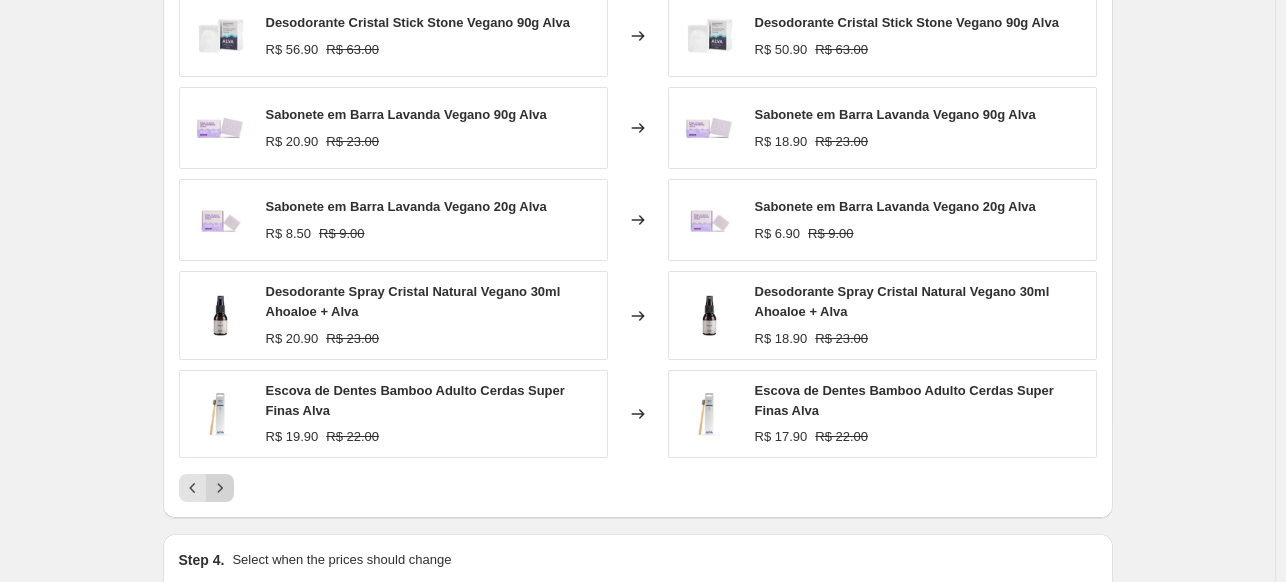 scroll, scrollTop: 1648, scrollLeft: 0, axis: vertical 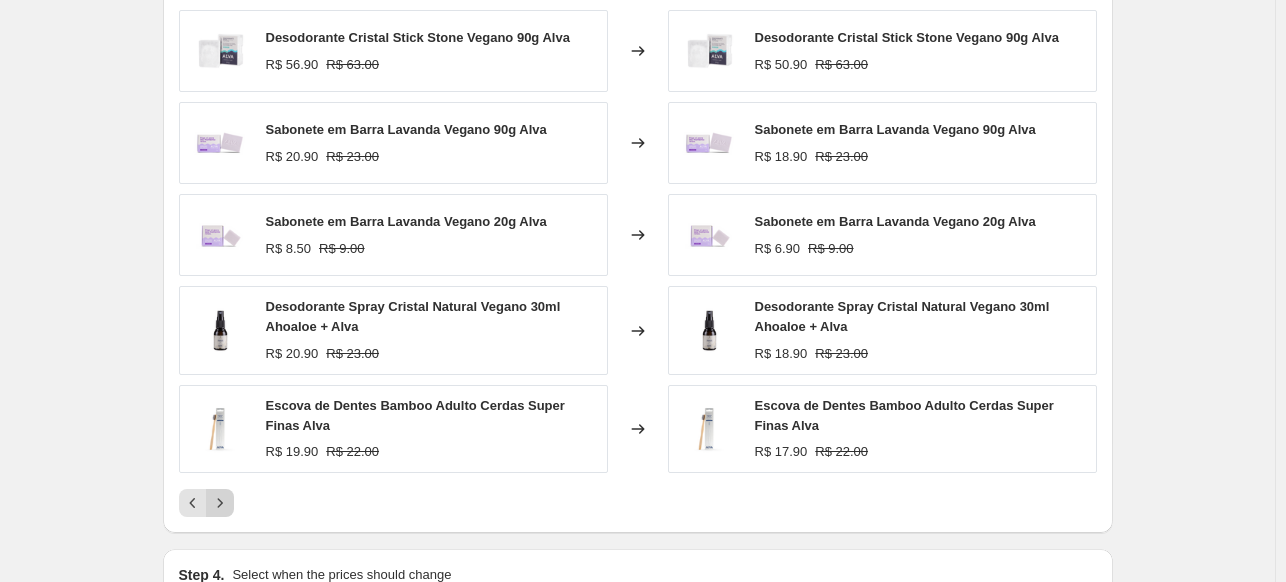 click 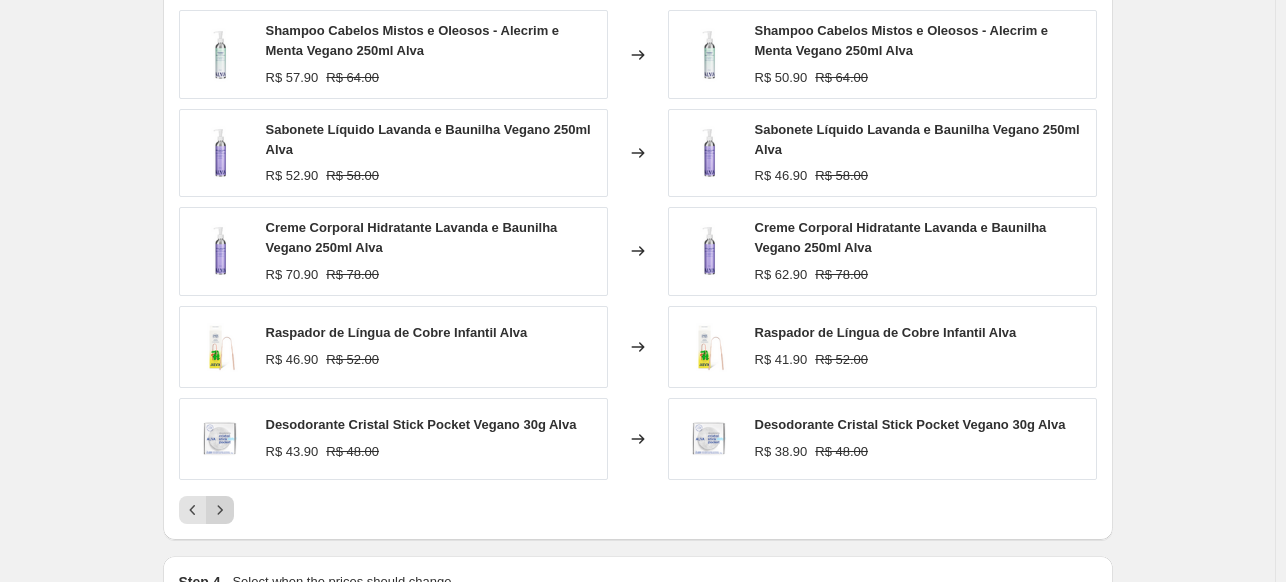 click 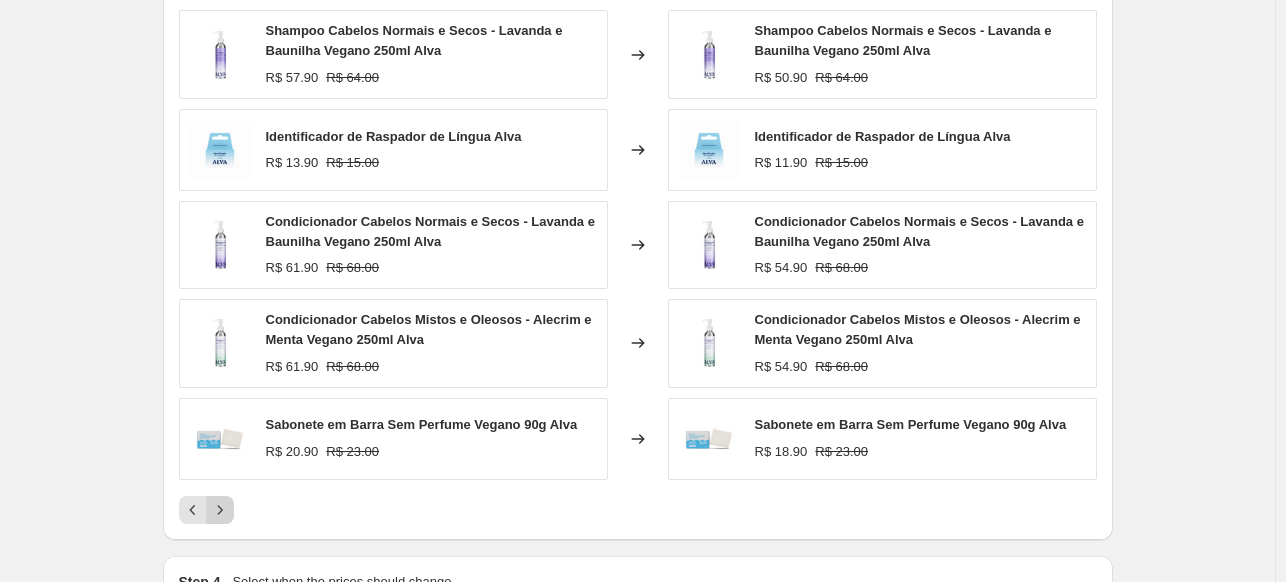 click 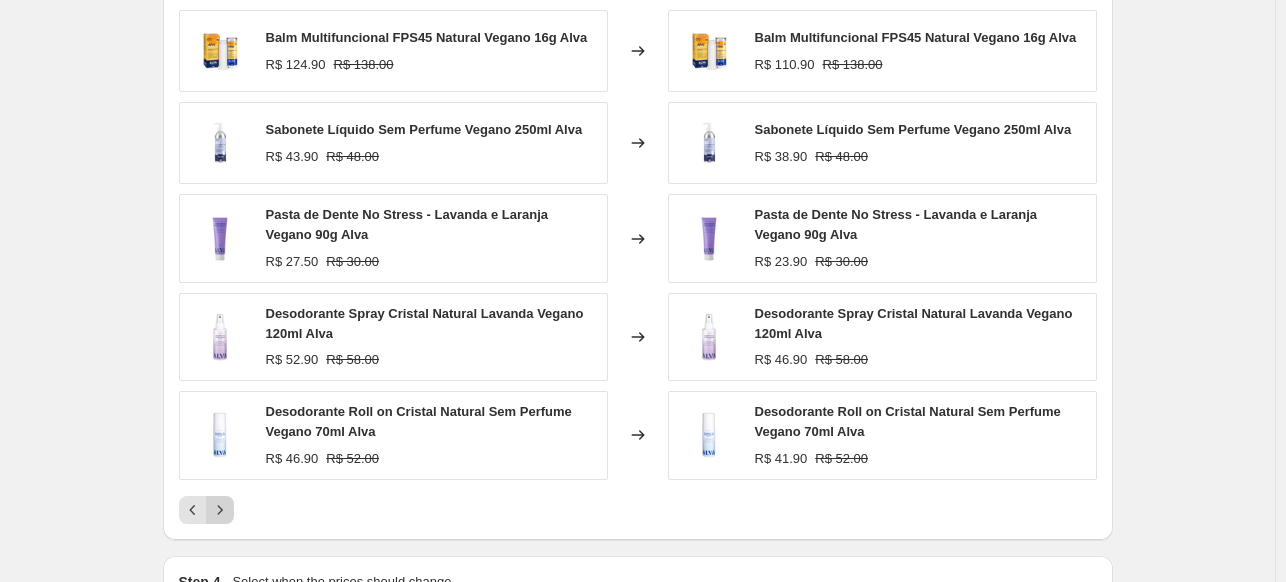 click 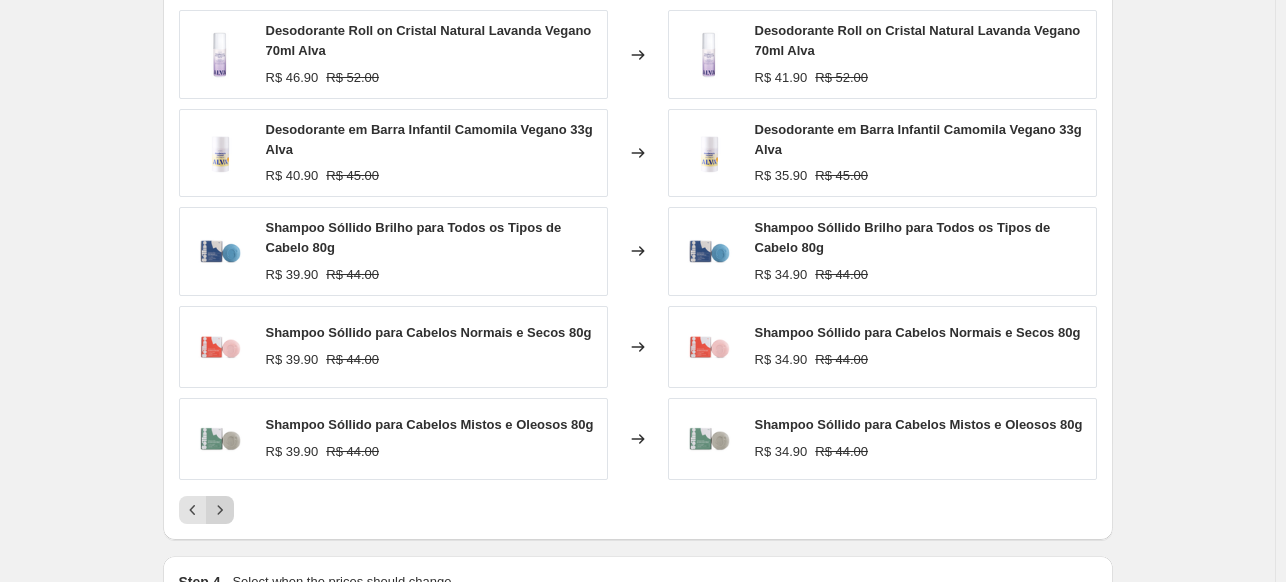 click 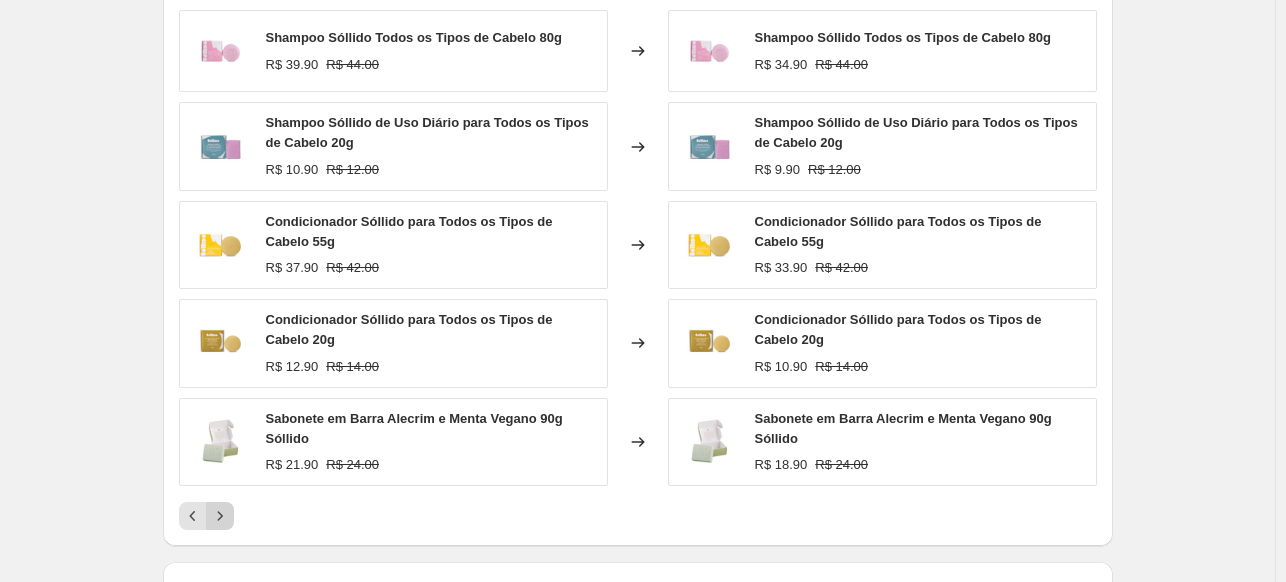 click at bounding box center (220, 516) 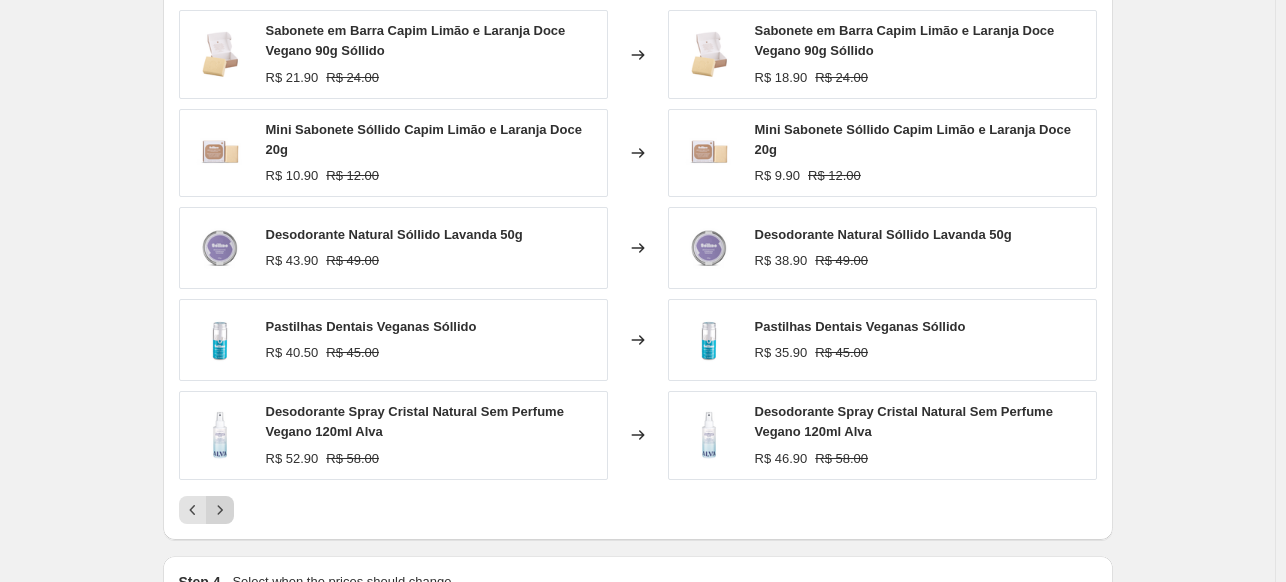click 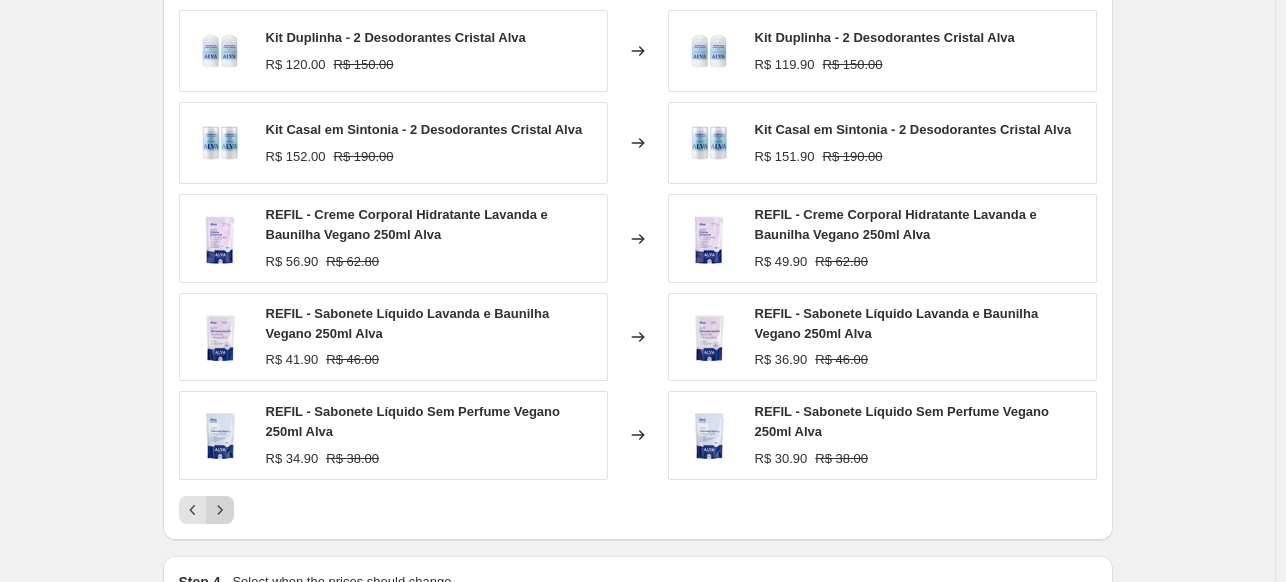 click 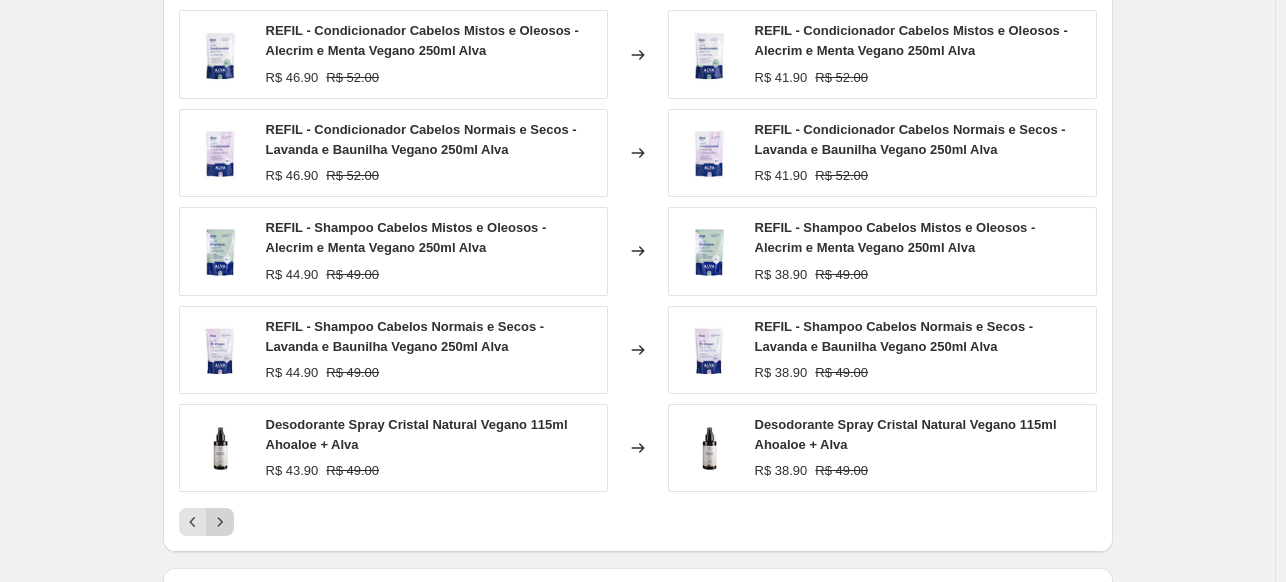 click on "REFIL - Condicionador Cabelos Mistos e Oleosos - Alecrim e Menta Vegano 250ml Alva R$ 46.90 R$ 52.00 Changed to REFIL - Condicionador Cabelos Mistos e Oleosos - Alecrim e Menta Vegano 250ml Alva R$ 41.90 R$ 52.00 REFIL - Condicionador Cabelos Normais e Secos - Lavanda e Baunilha Vegano 250ml Alva R$ 46.90 R$ 52.00 Changed to REFIL - Condicionador Cabelos Normais e Secos - Lavanda e Baunilha Vegano 250ml Alva R$ 41.90 R$ 52.00 REFIL - Shampoo Cabelos Mistos e Oleosos - Alecrim e Menta Vegano 250ml Alva R$ 44.90 R$ 49.00 Changed to REFIL - Shampoo Cabelos Mistos e Oleosos - Alecrim e Menta Vegano 250ml Alva R$ 38.90 R$ 49.00 REFIL - Shampoo Cabelos Normais e Secos - Lavanda e Baunilha Vegano 250ml Alva R$ 44.90 R$ 49.00 Changed to REFIL - Shampoo Cabelos Normais e Secos - Lavanda e Baunilha Vegano 250ml Alva R$ 38.90 R$ 49.00 Desodorante Spray Cristal Natural Vegano 115ml Ahoaloe + Alva R$ 43.90 R$ 49.00 Changed to Desodorante Spray Cristal Natural Vegano 115ml Ahoaloe + Alva R$ 38.90 R$ 49.00" at bounding box center (638, 273) 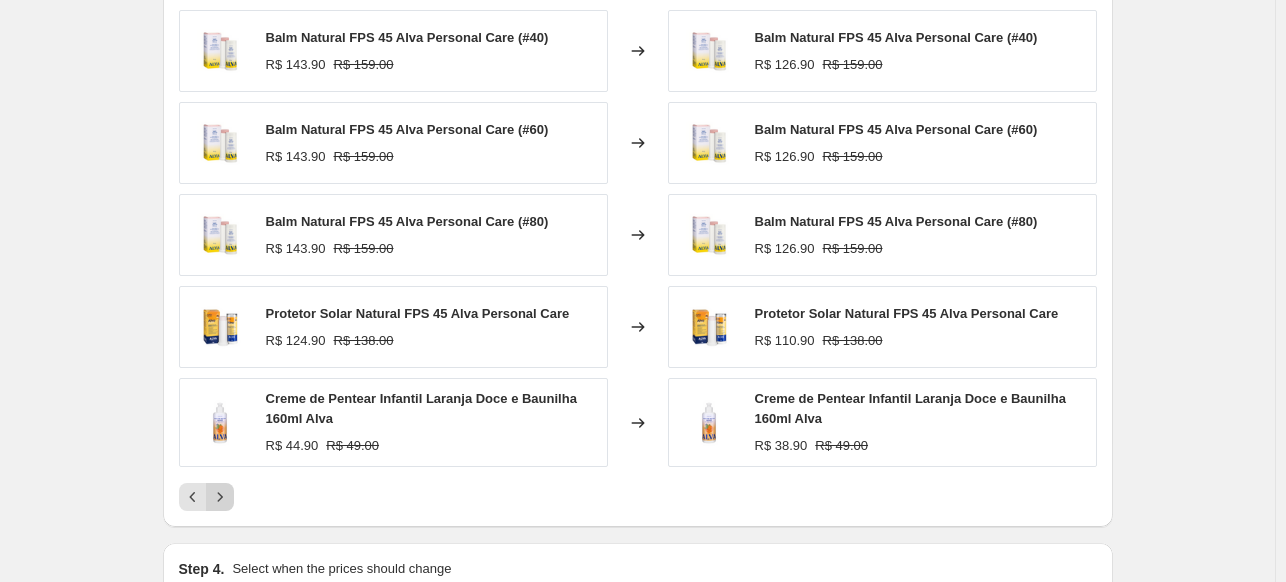 click 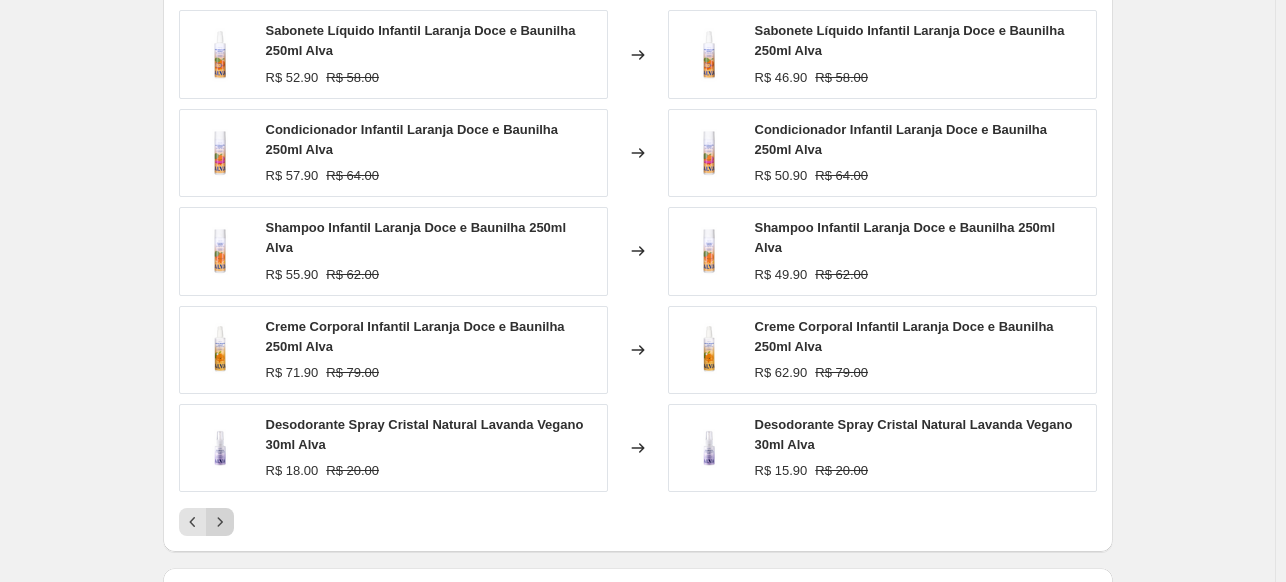 click 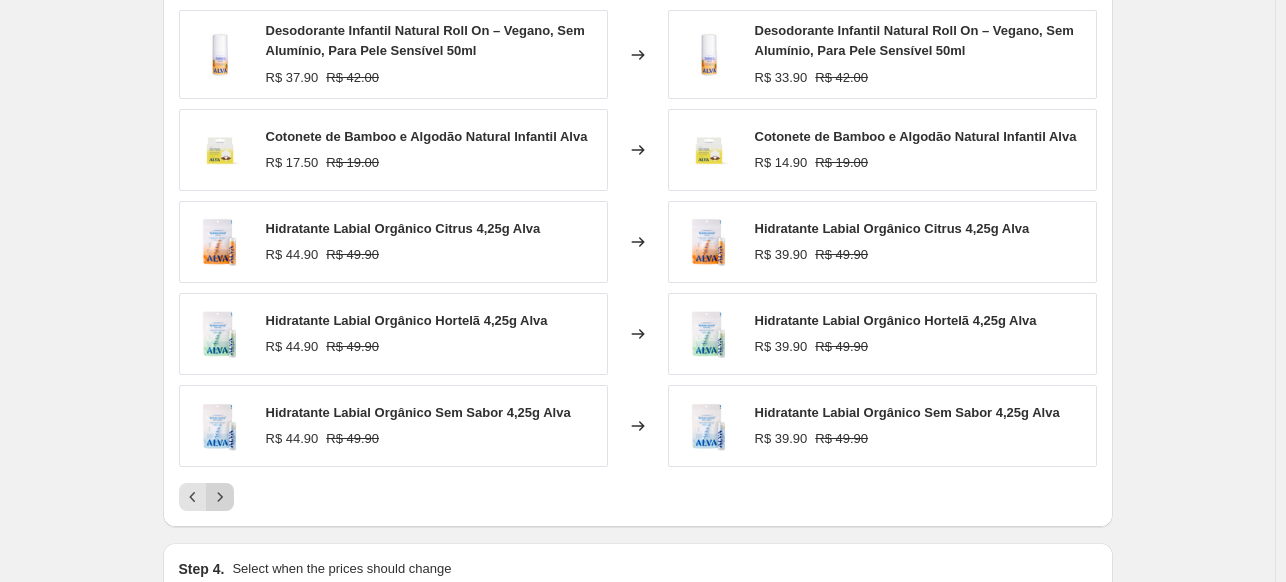 click at bounding box center (220, 497) 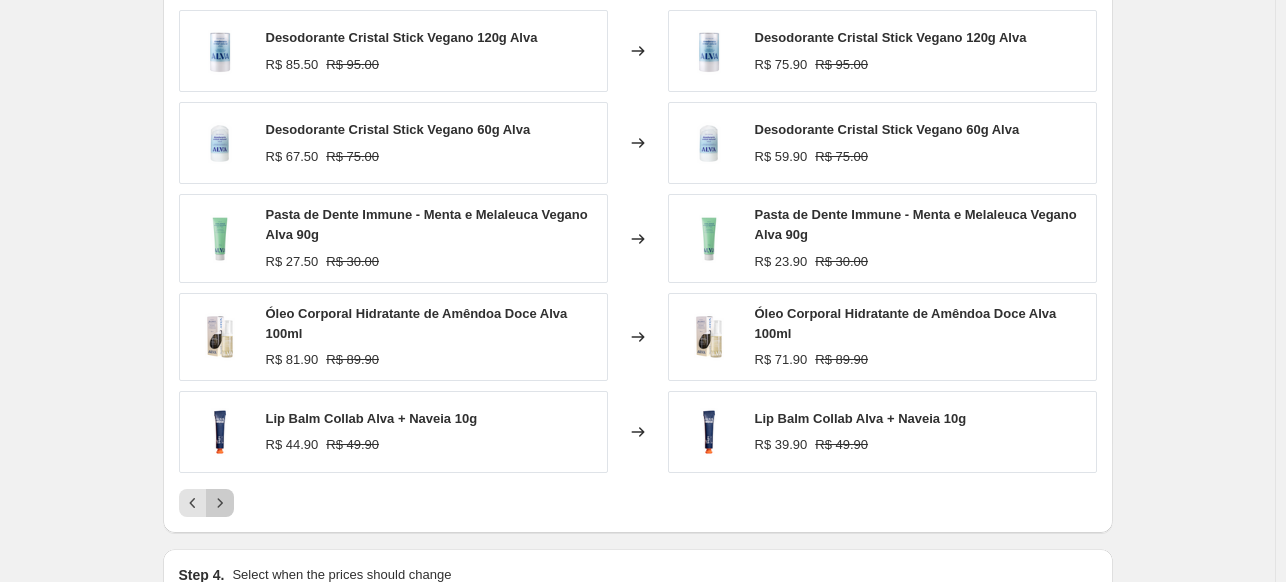 click 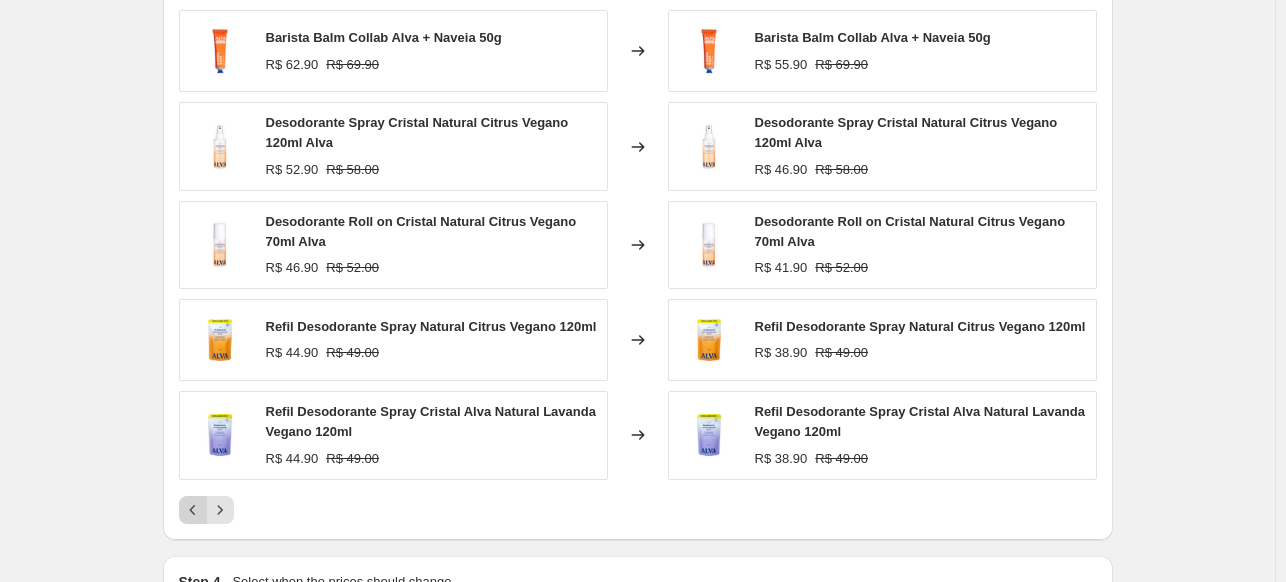 click 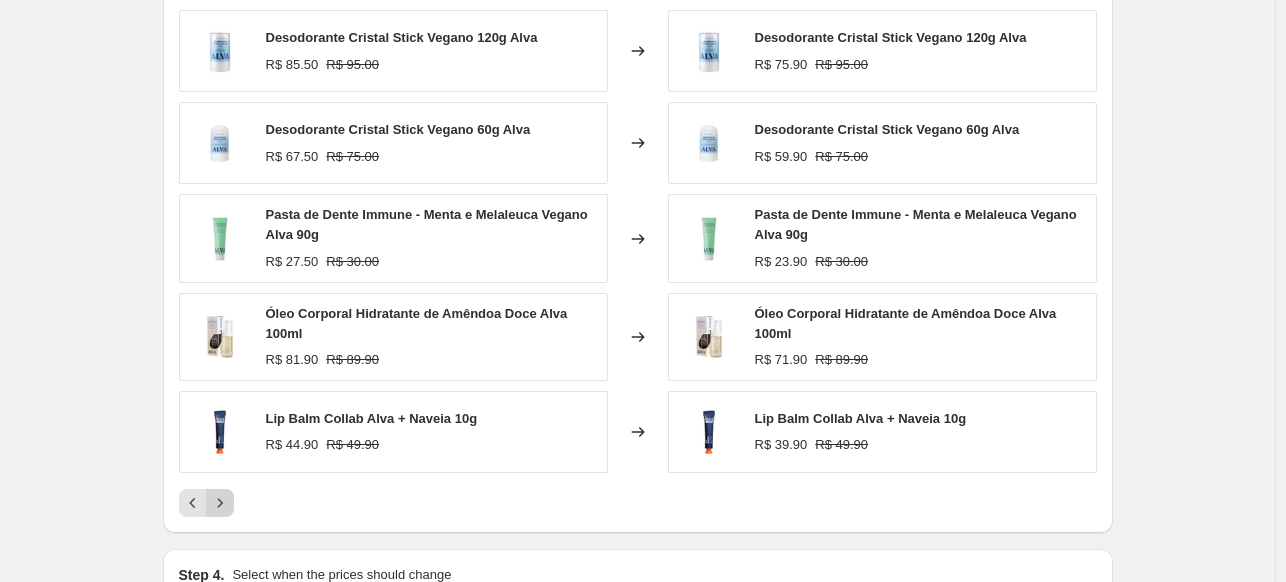 click 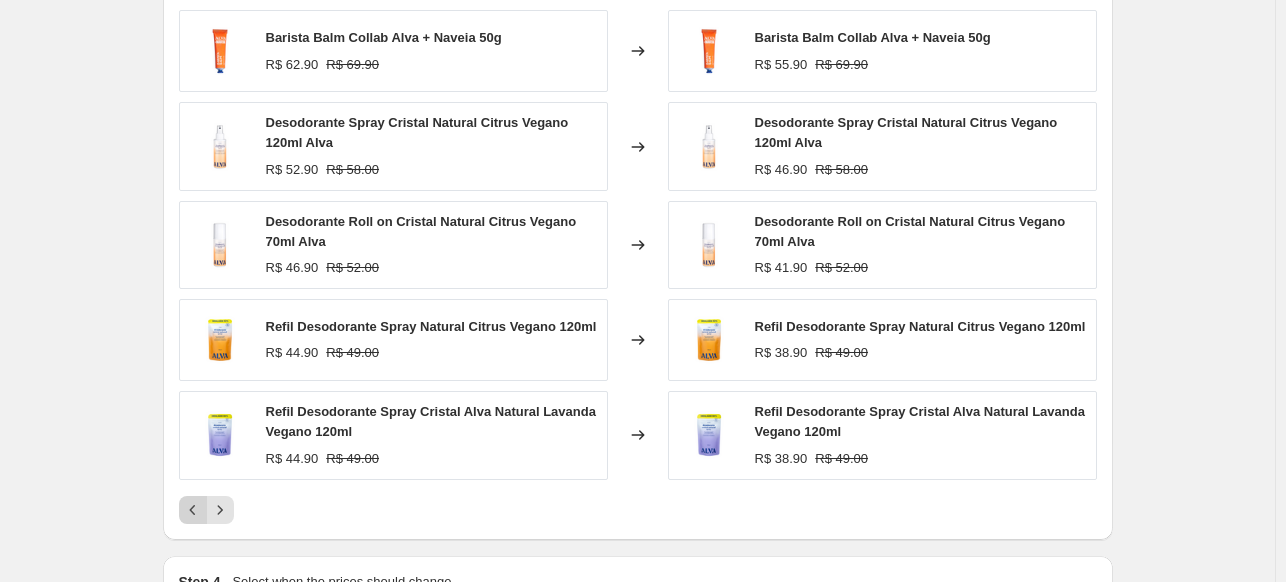 click at bounding box center [193, 510] 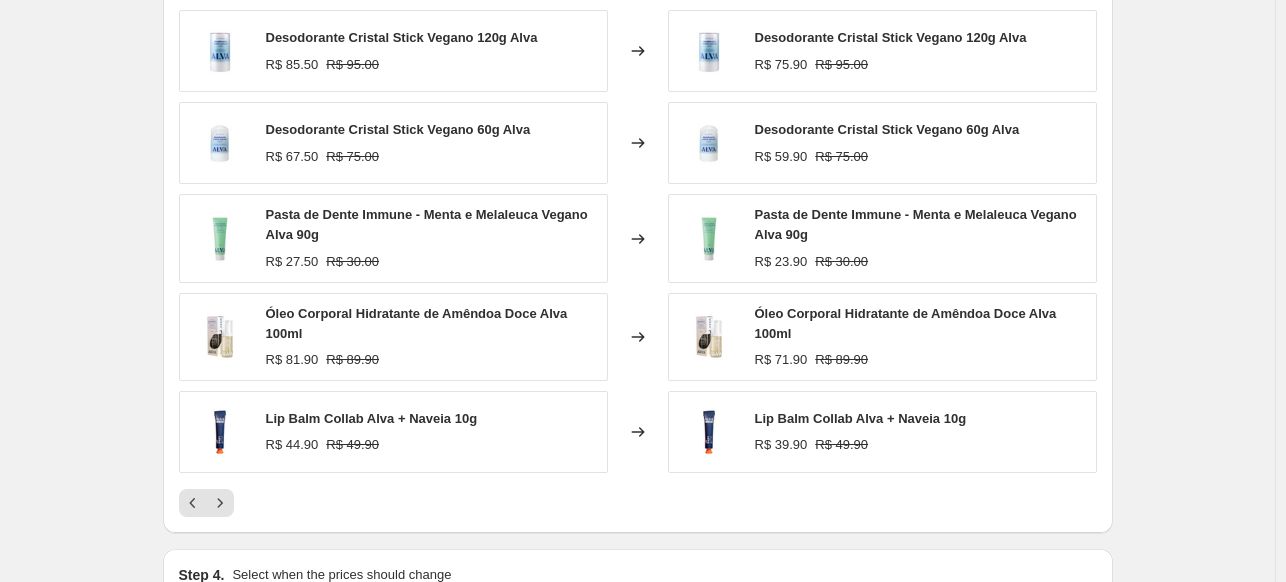 click 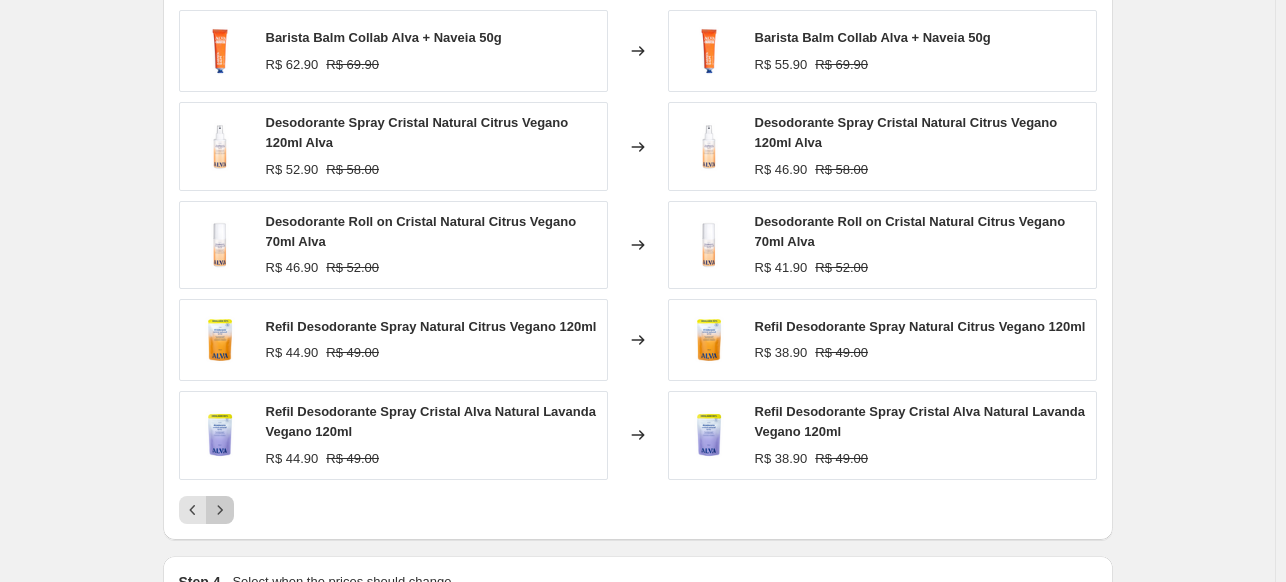 click 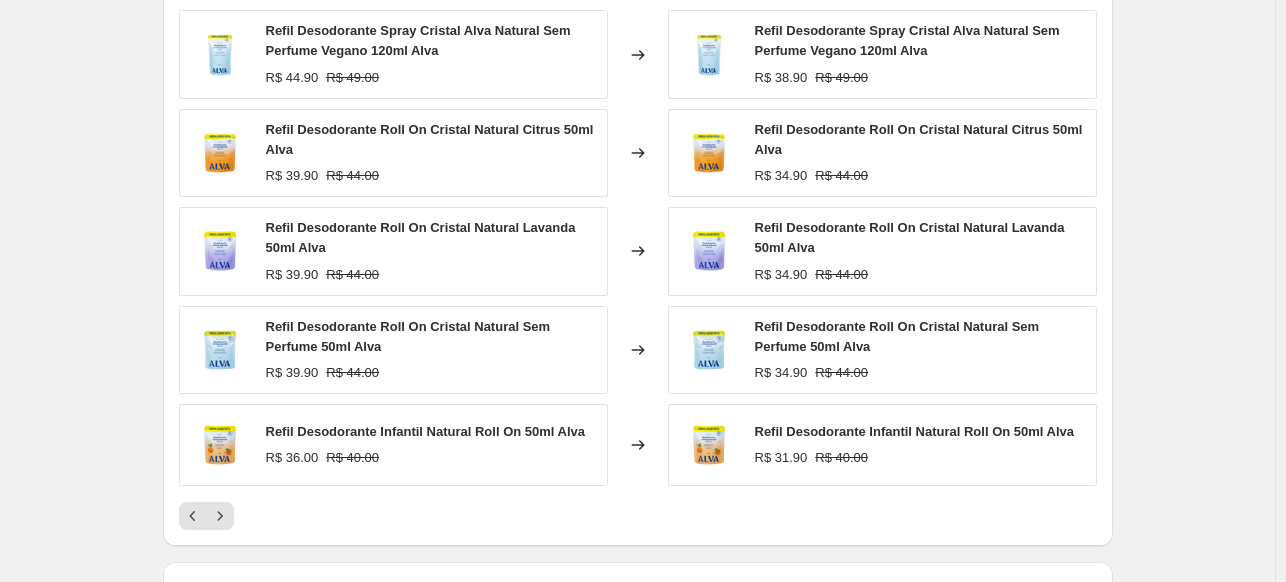 click 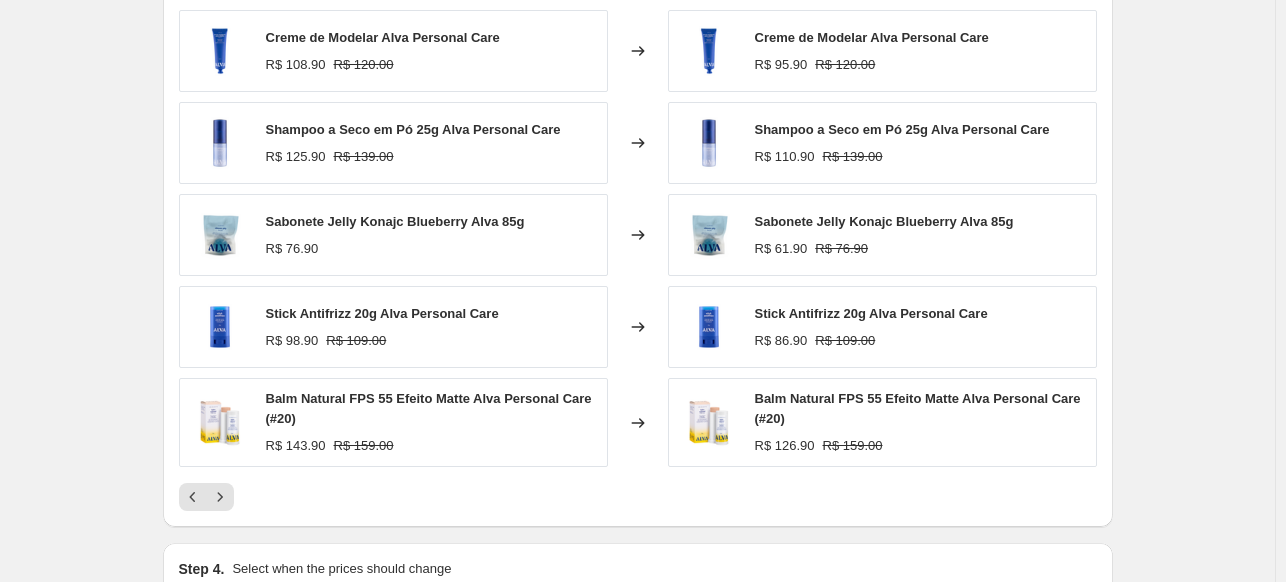 click at bounding box center [220, 497] 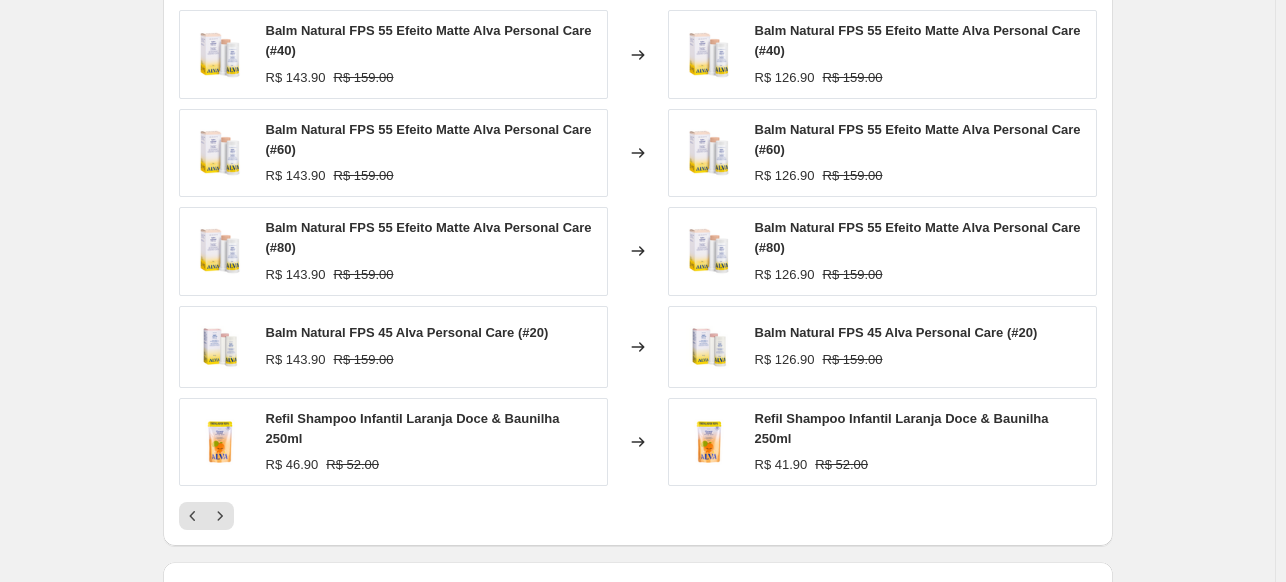 click 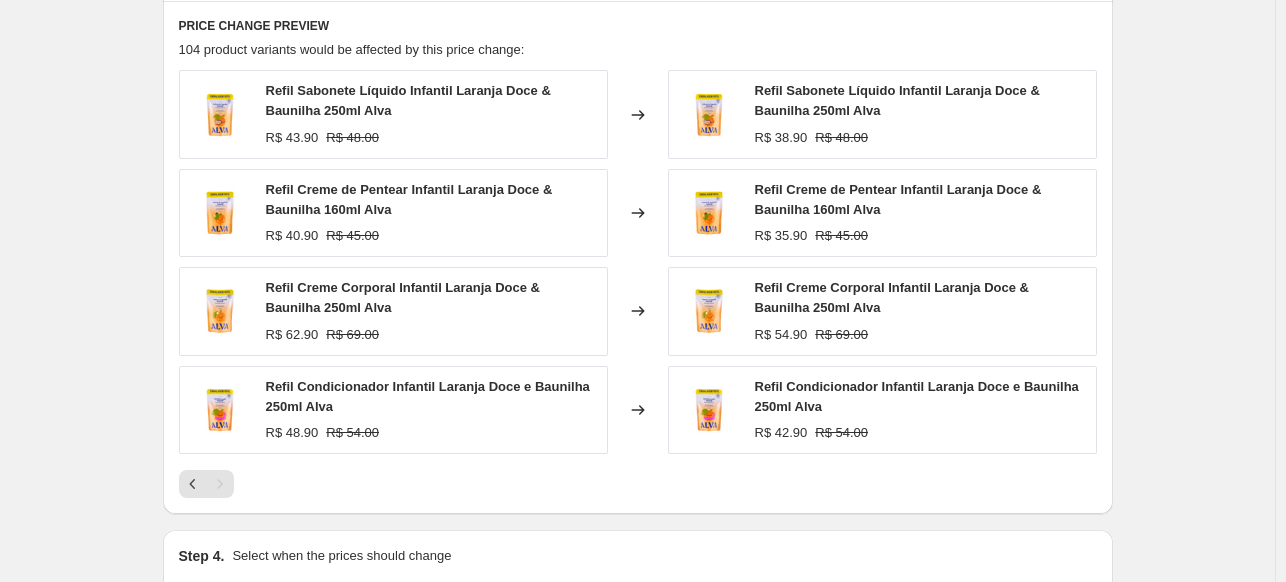 scroll, scrollTop: 1590, scrollLeft: 0, axis: vertical 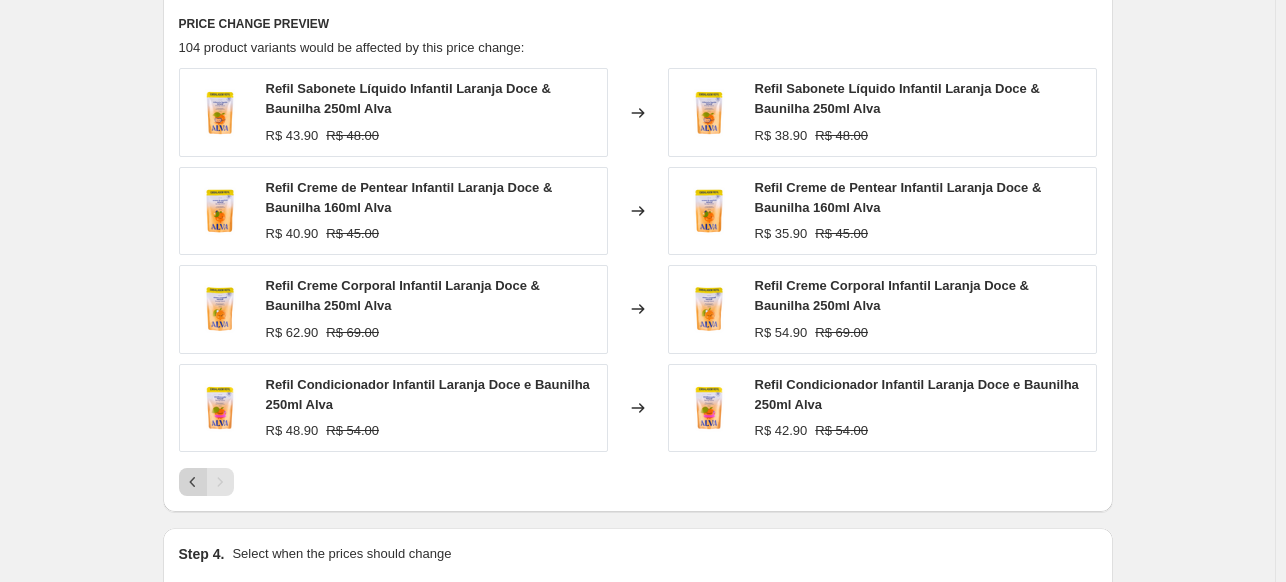 click 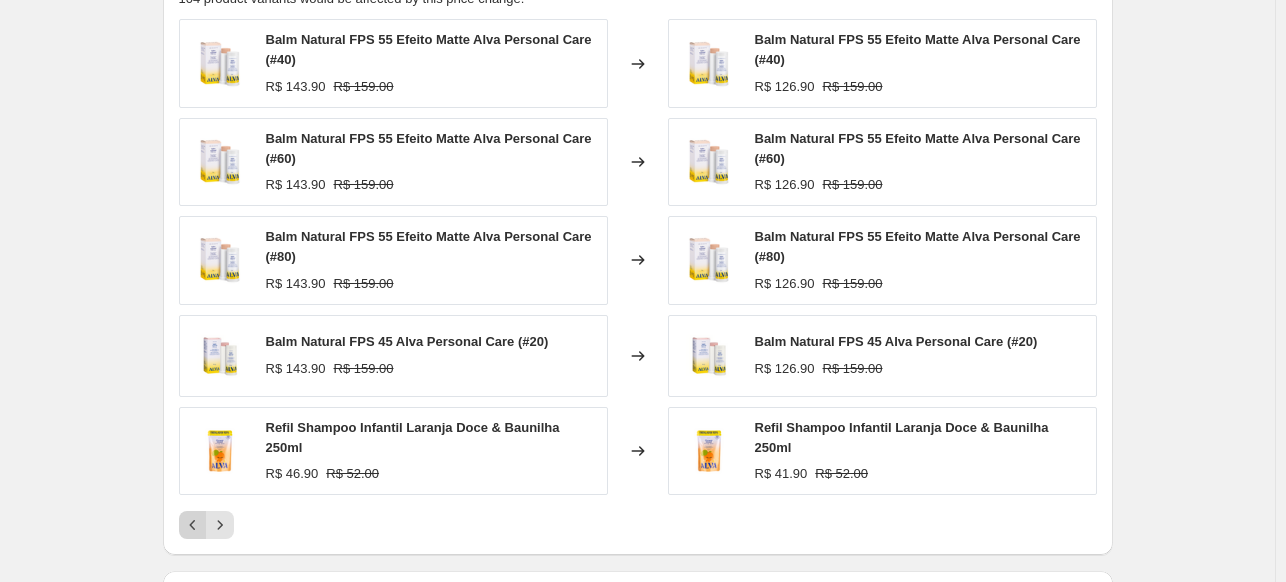 scroll, scrollTop: 1640, scrollLeft: 0, axis: vertical 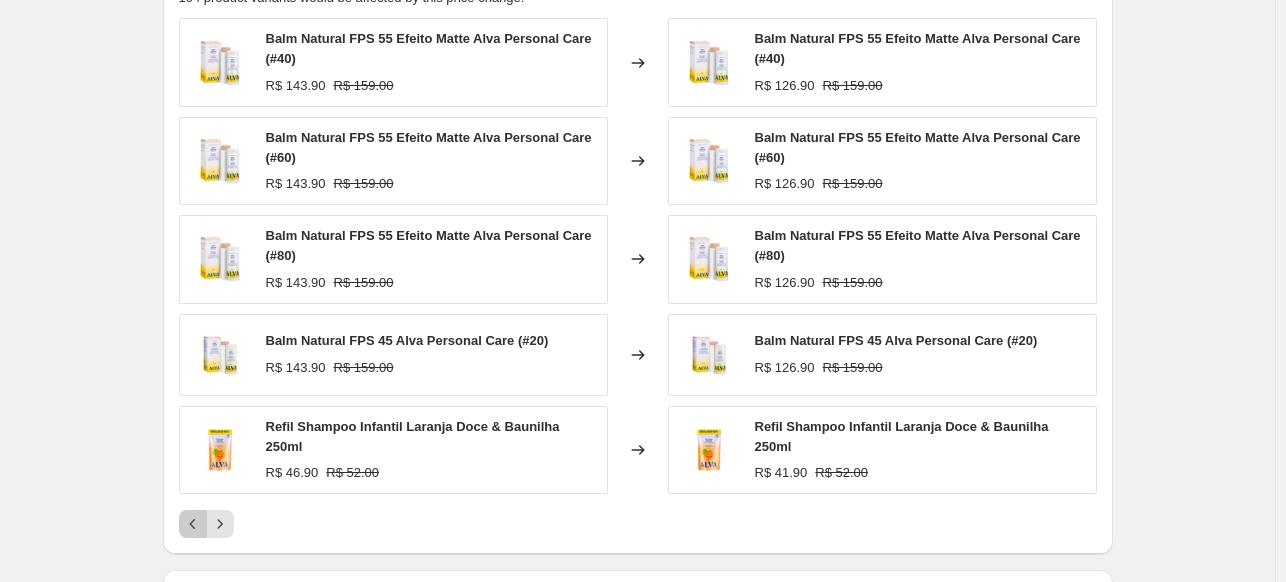 click at bounding box center [193, 524] 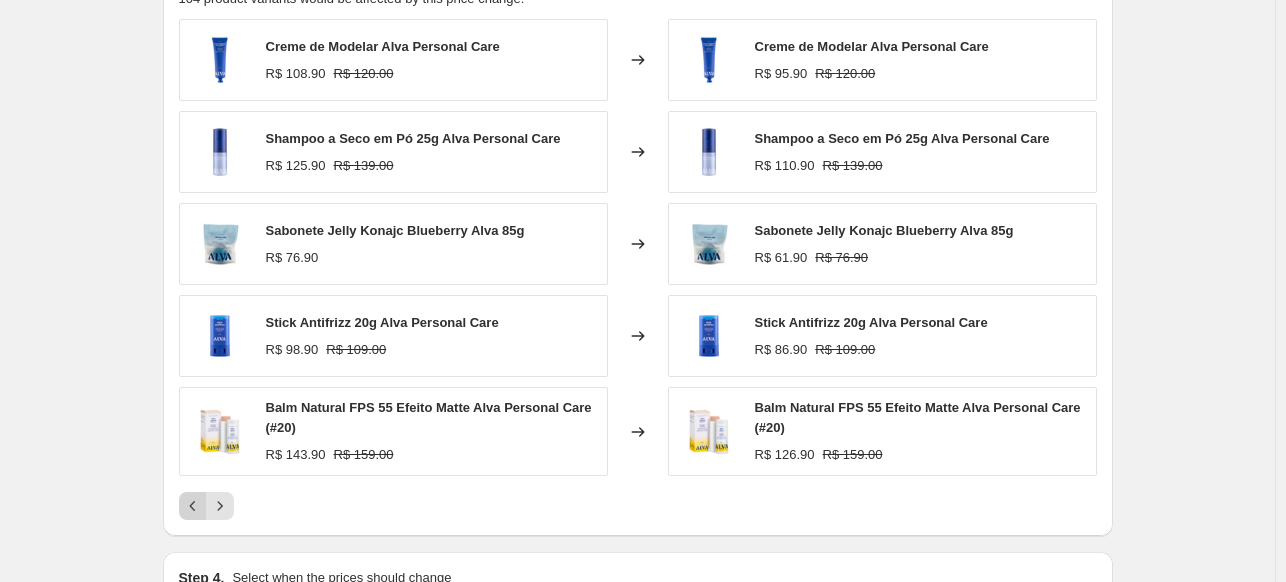 scroll, scrollTop: 1638, scrollLeft: 0, axis: vertical 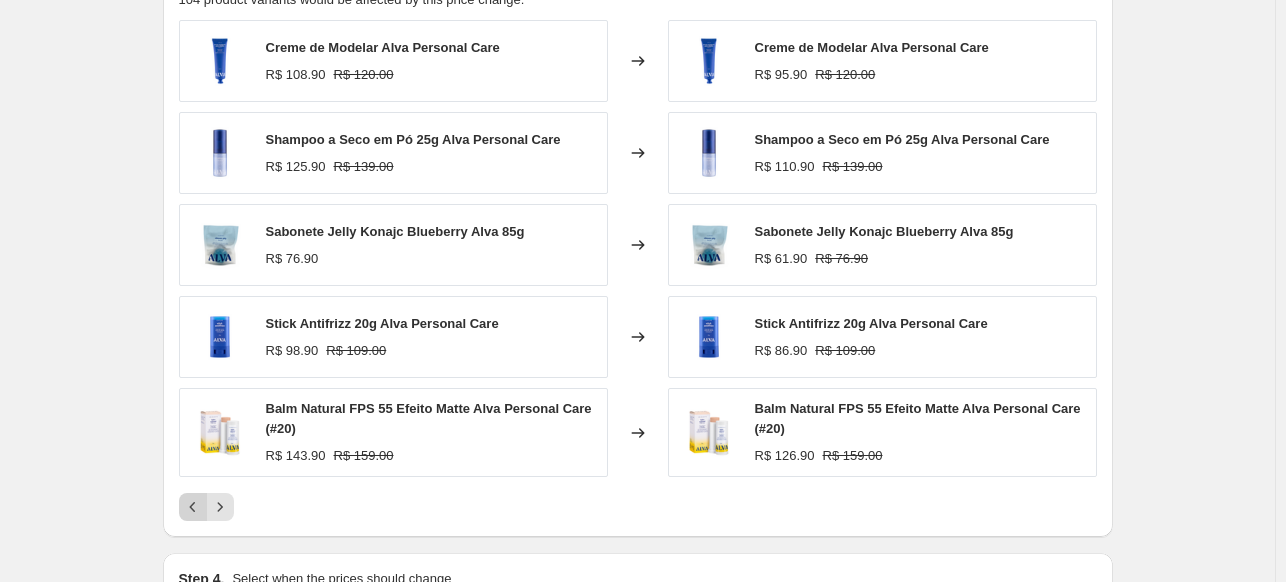 click at bounding box center [193, 507] 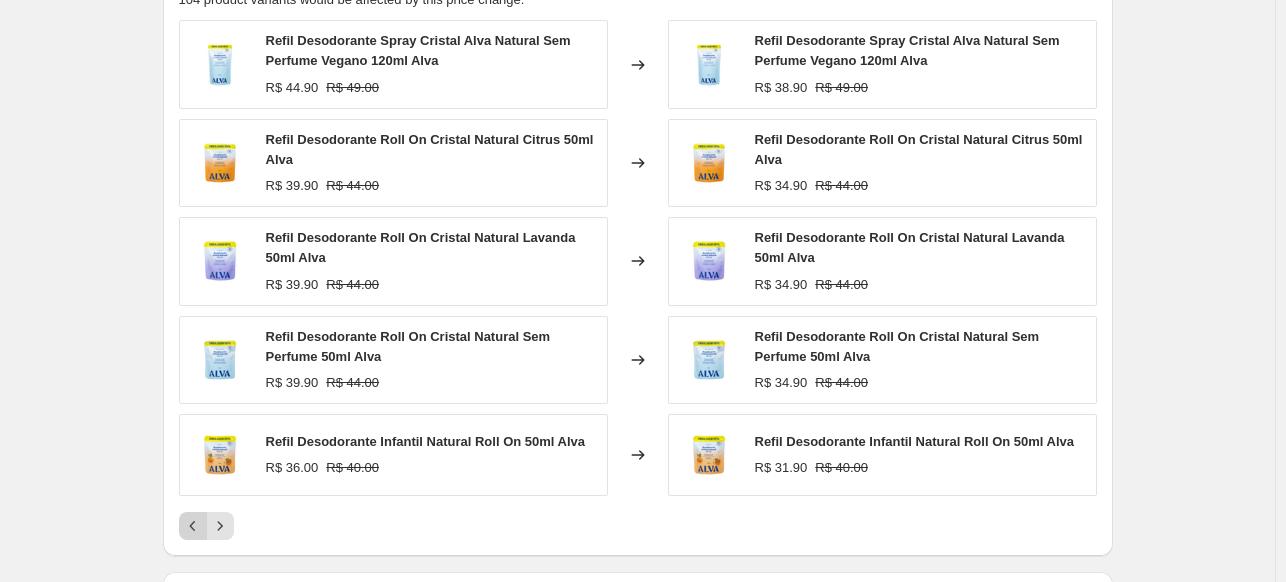 click 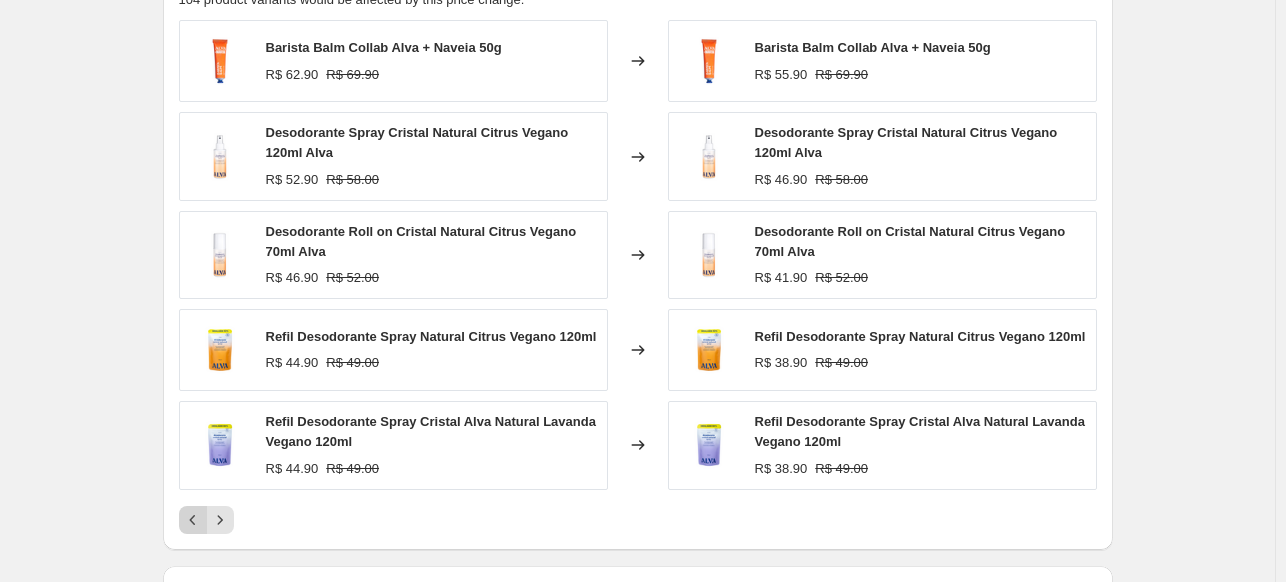click 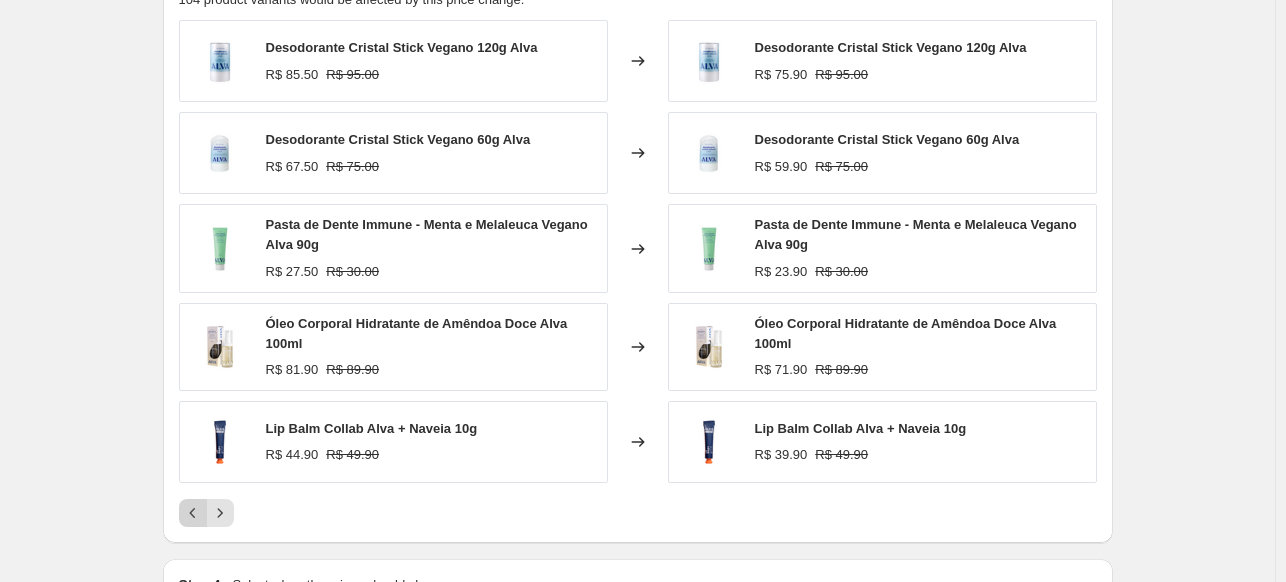 click 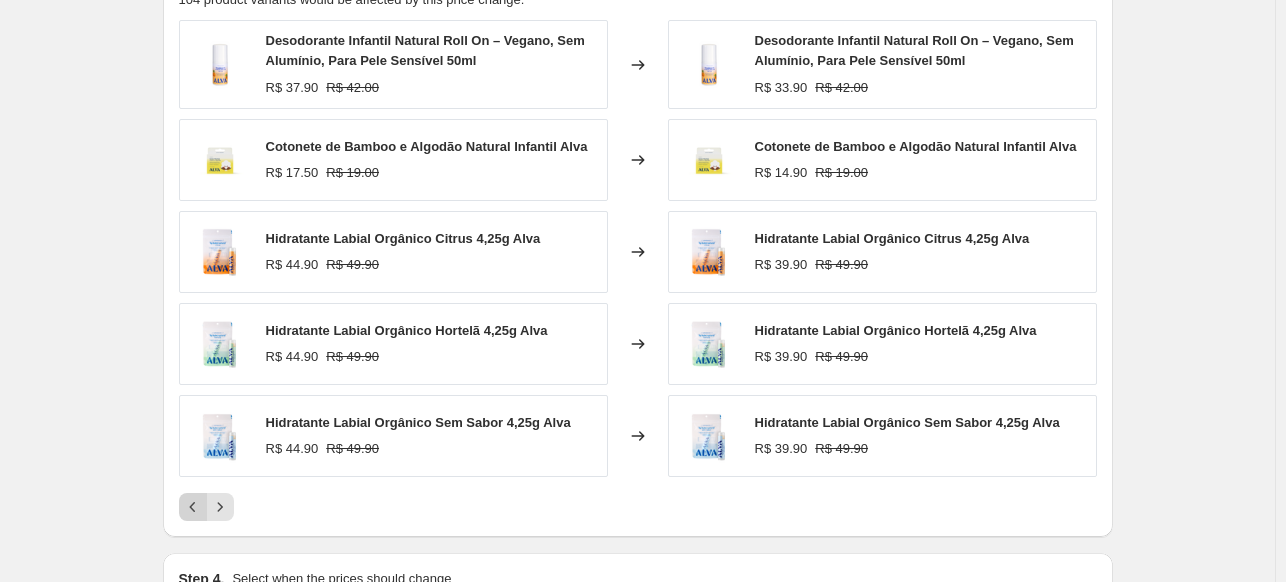click at bounding box center (193, 507) 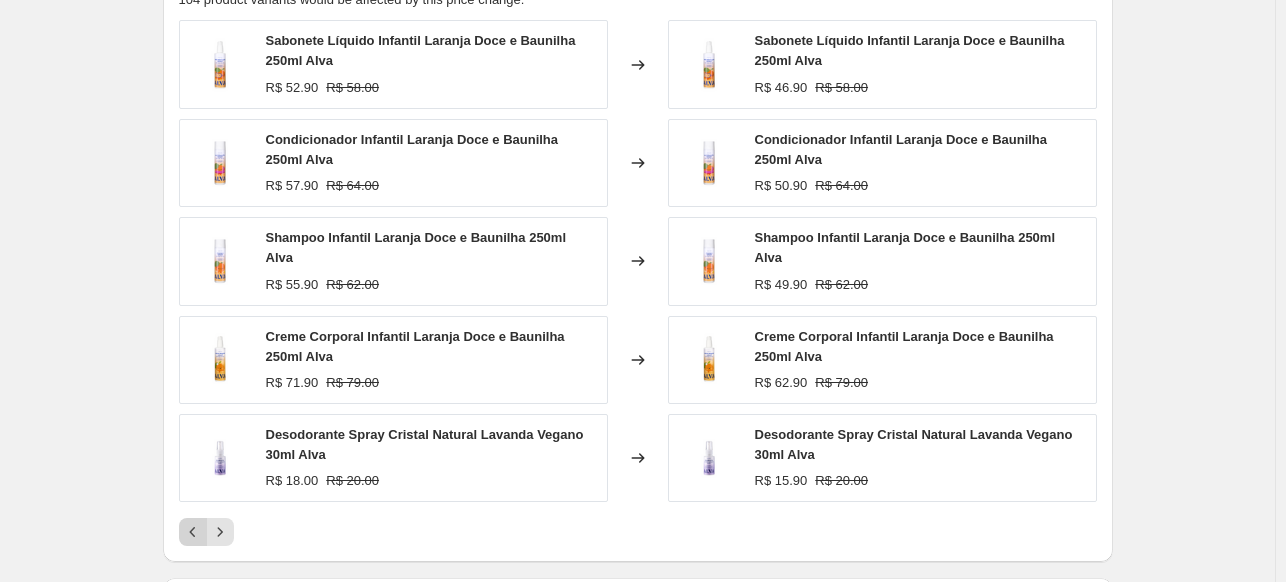 click 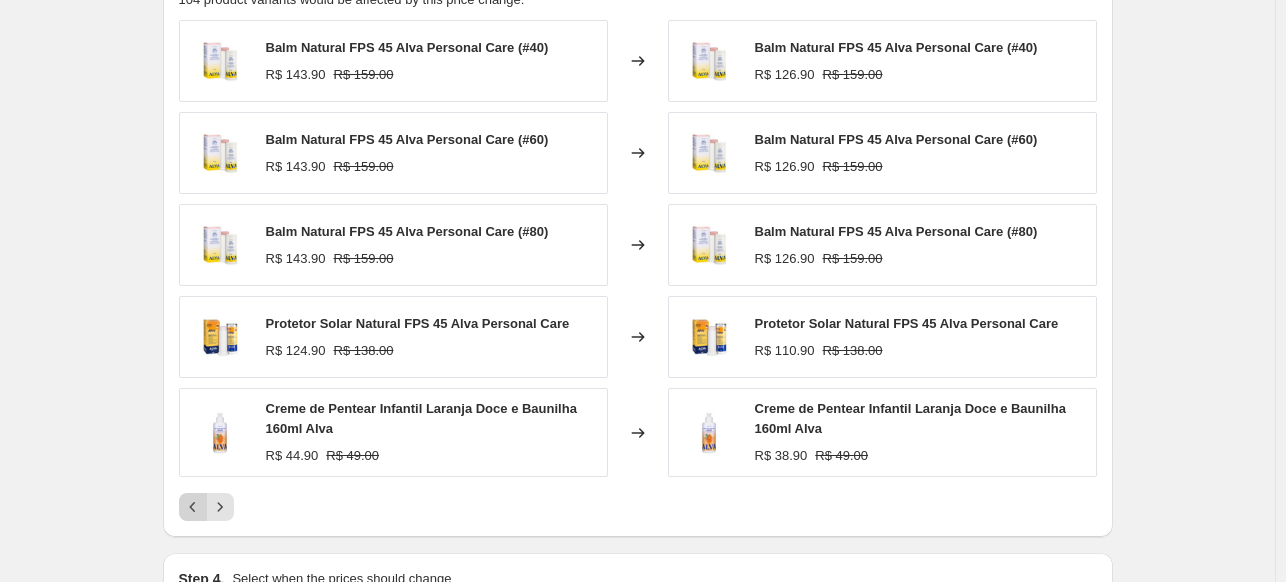 click 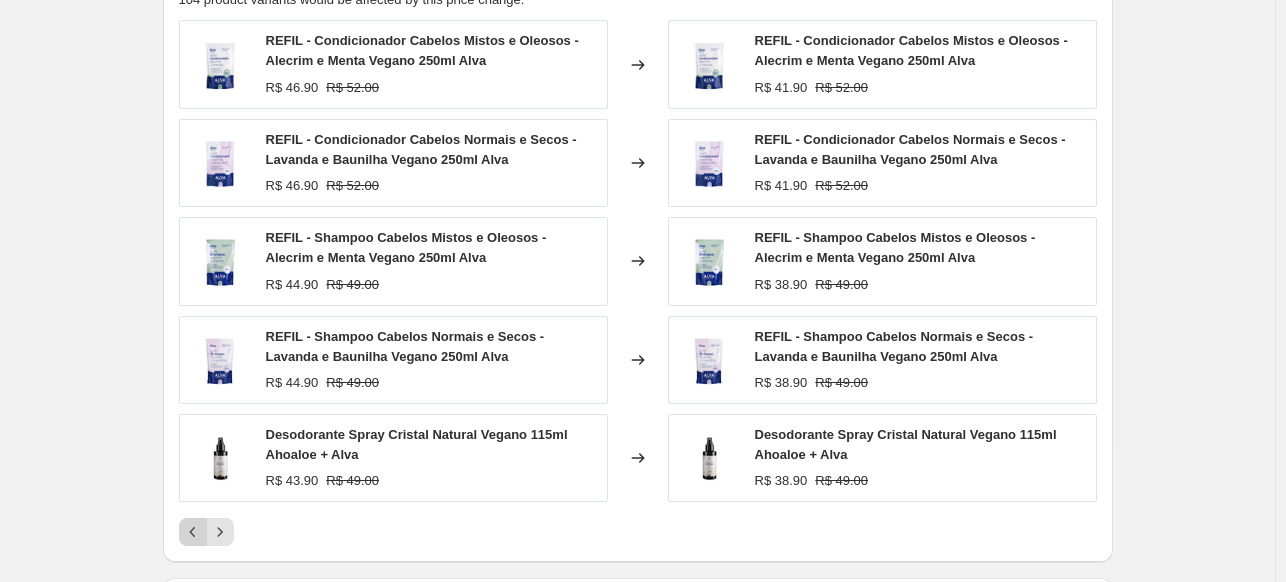 click 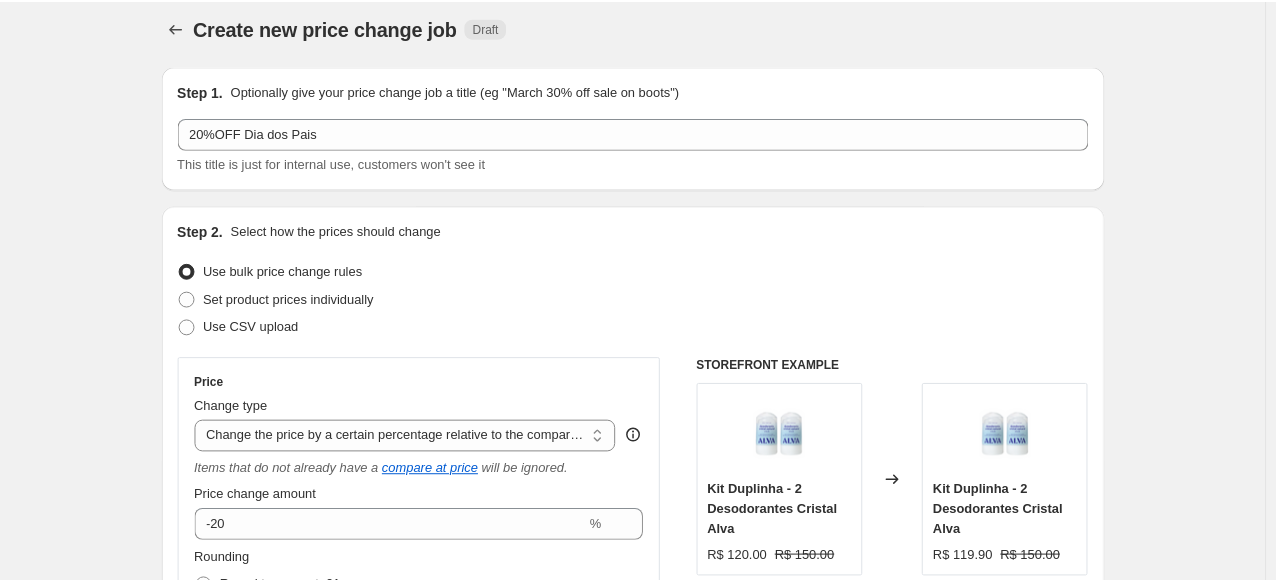 scroll, scrollTop: 0, scrollLeft: 0, axis: both 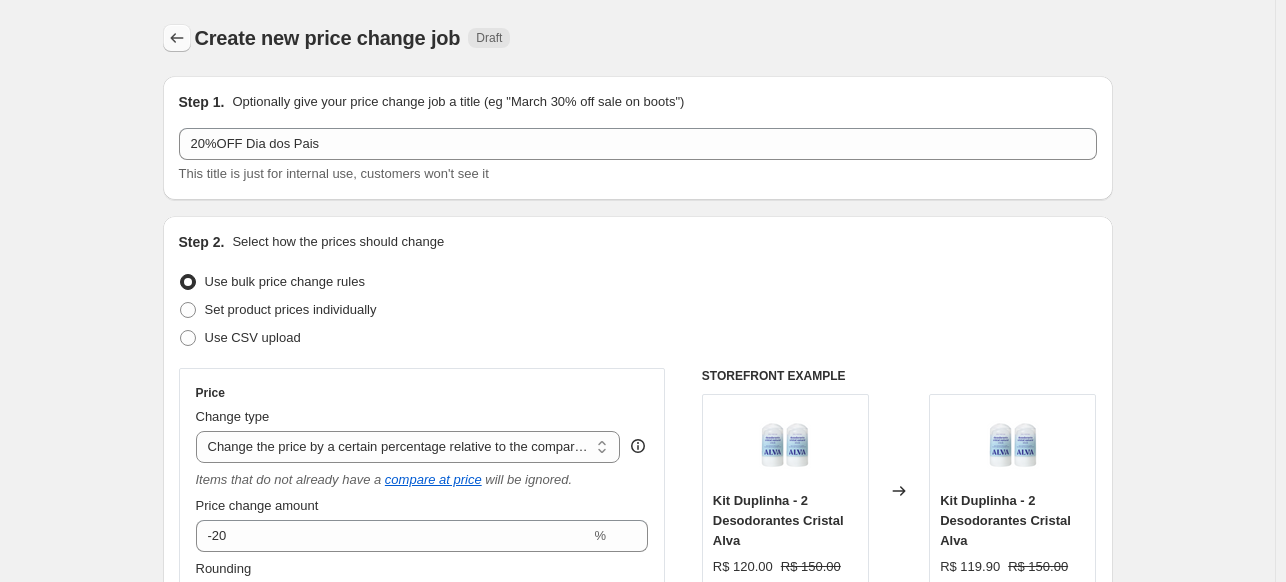 click 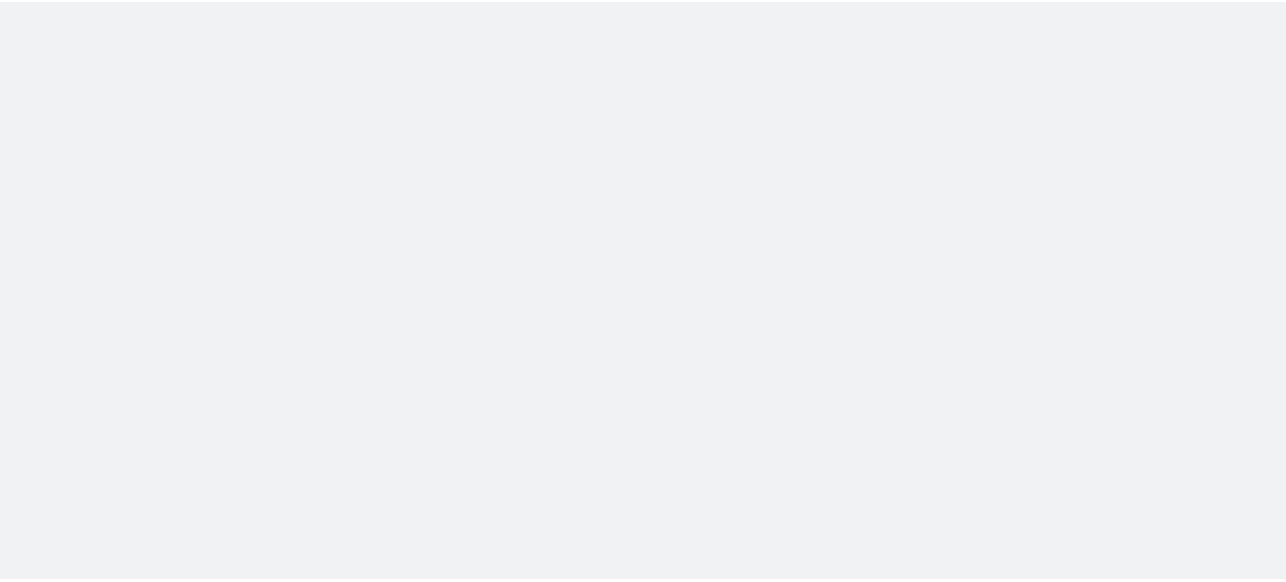 scroll, scrollTop: 0, scrollLeft: 0, axis: both 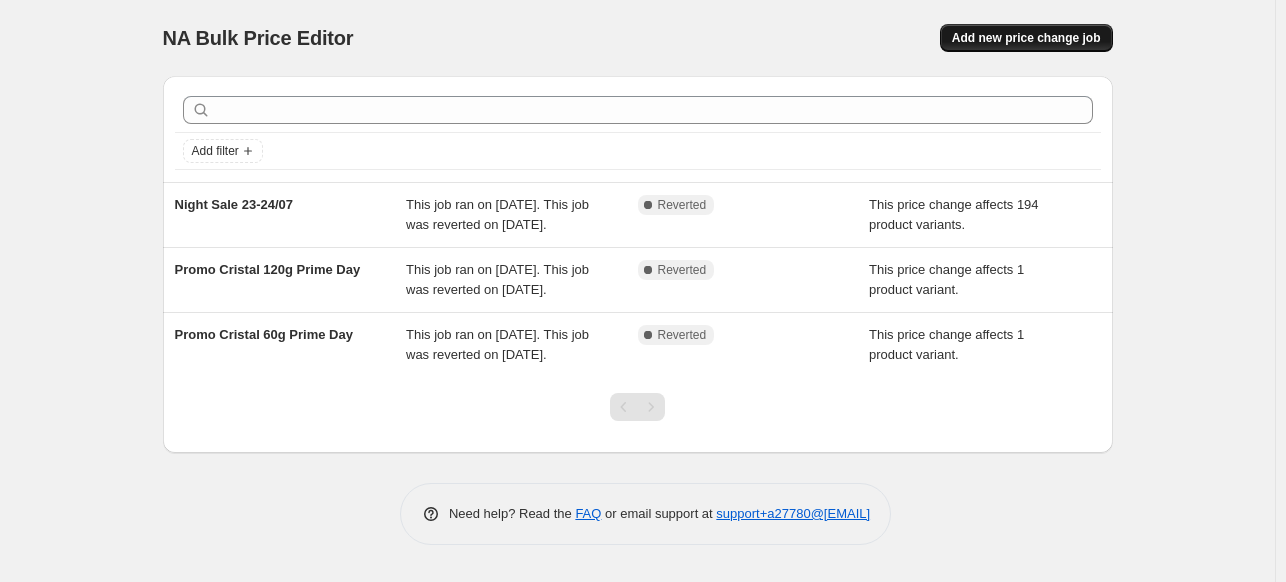 click on "Add new price change job" at bounding box center (1026, 38) 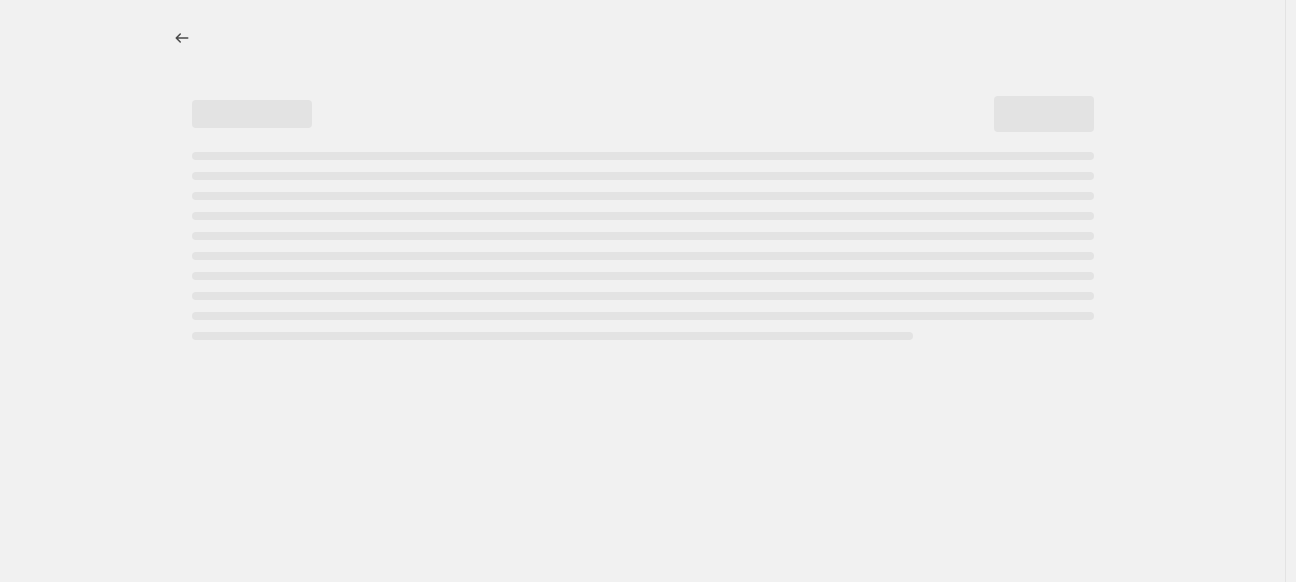 select on "percentage" 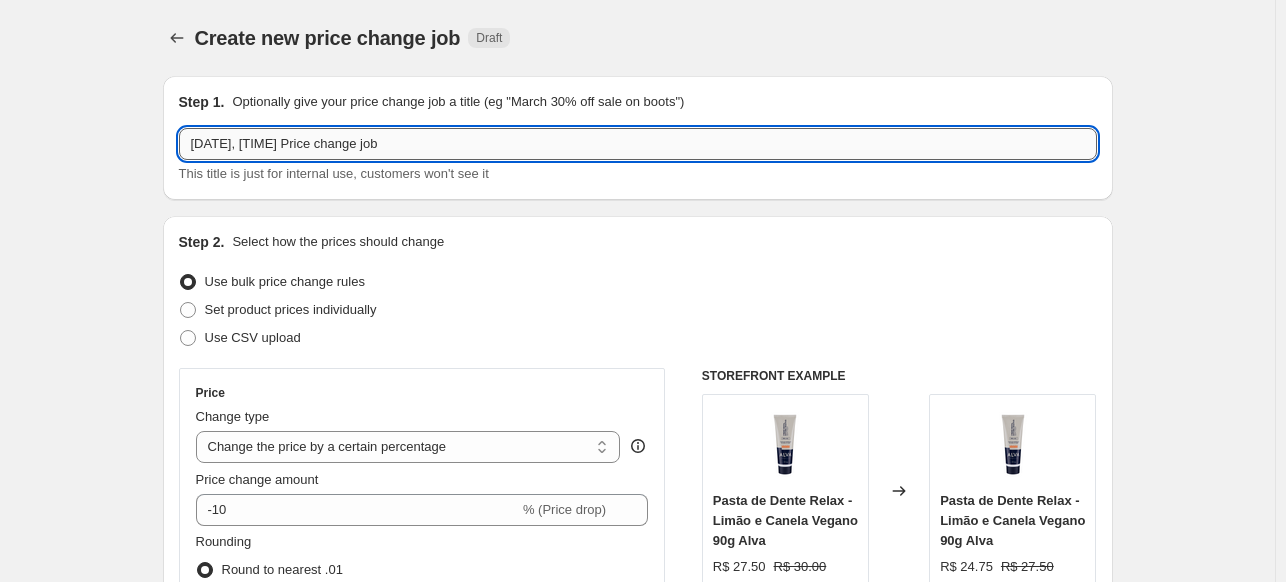 click on "4 de ago. de 2025, 18:46:16 Price change job" at bounding box center [638, 144] 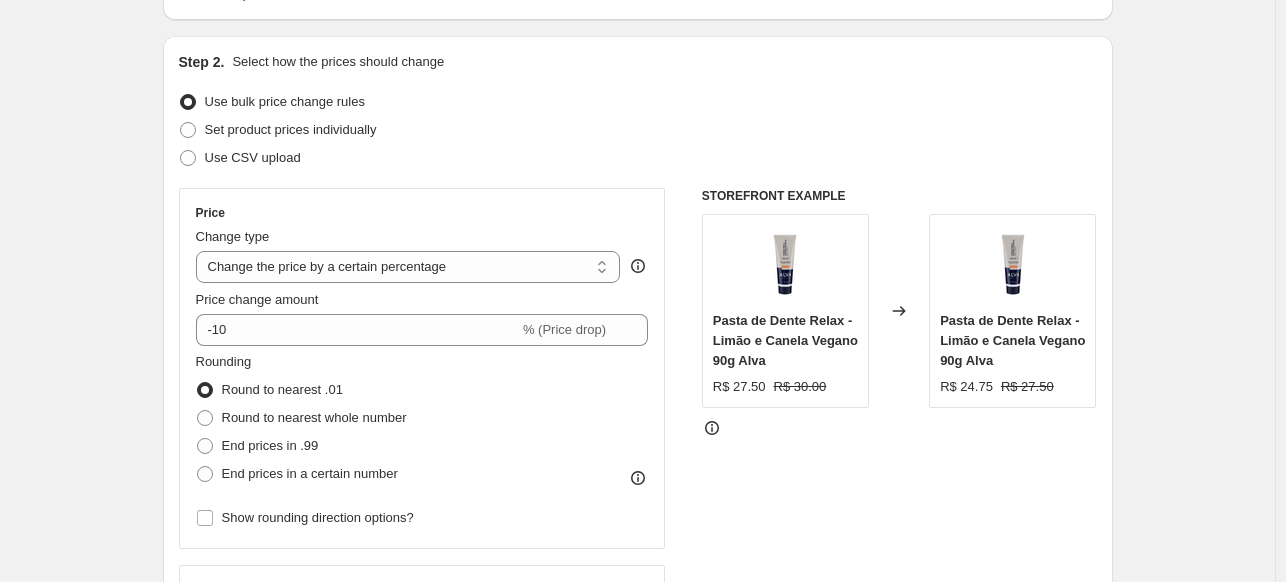 scroll, scrollTop: 222, scrollLeft: 0, axis: vertical 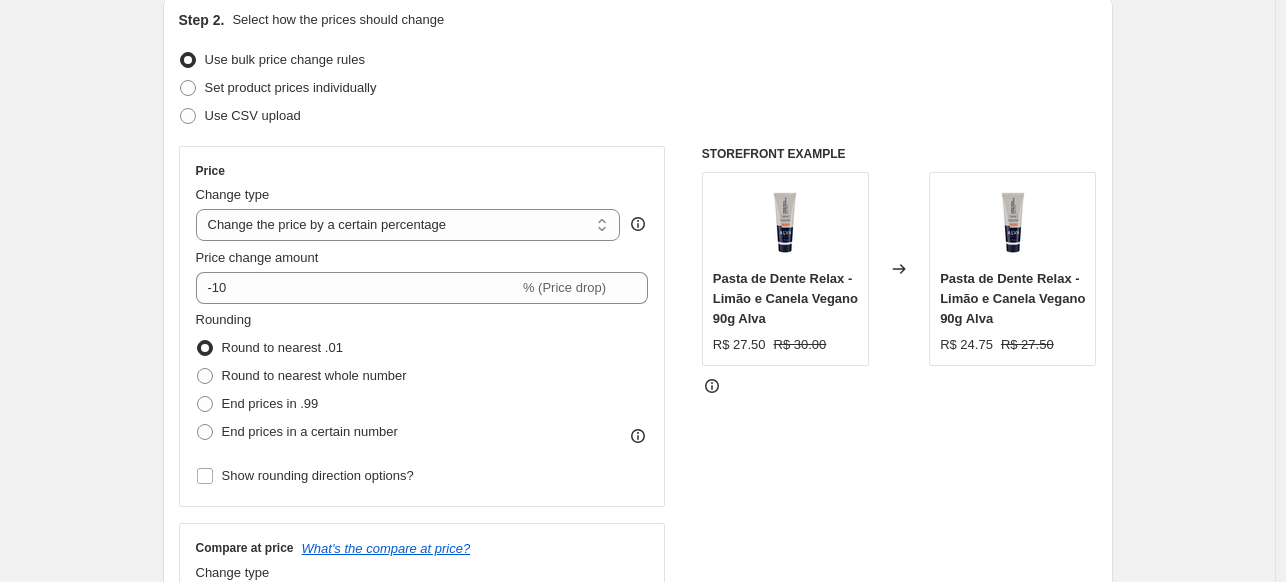 type on "20%OFF Dia dos Pais" 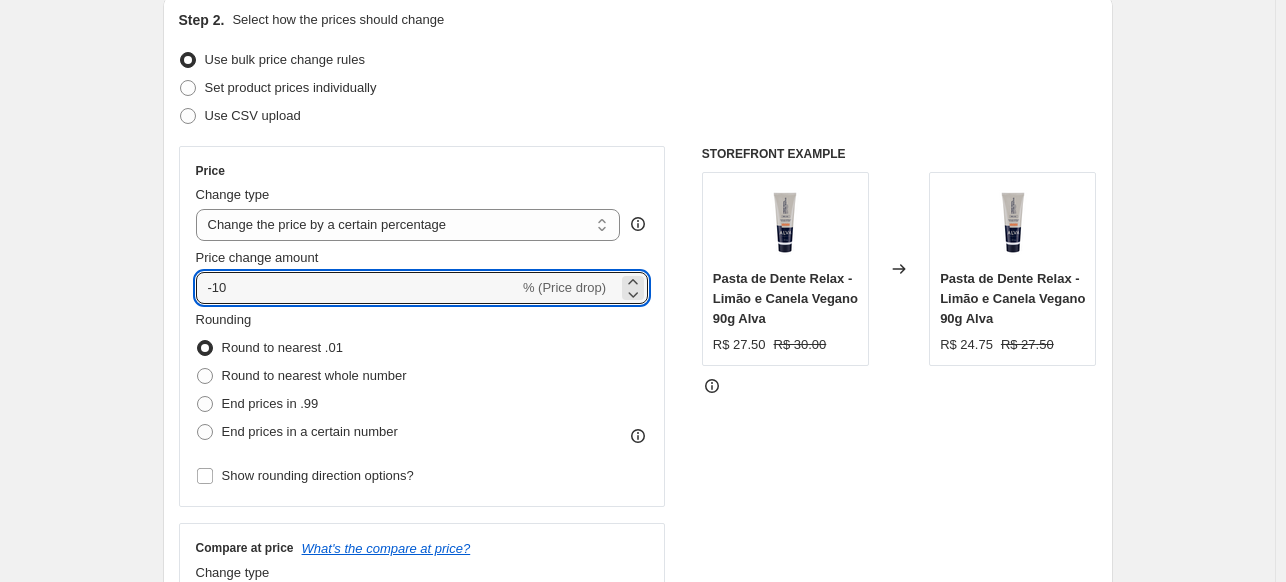 click on "-10" at bounding box center (357, 288) 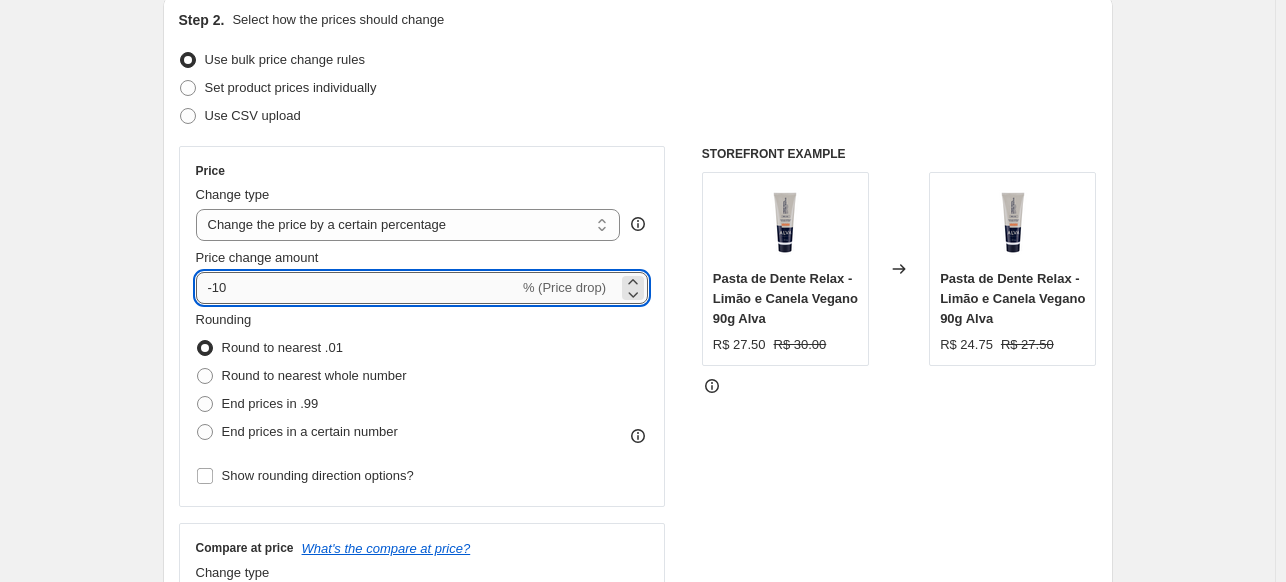 click on "-10" at bounding box center (357, 288) 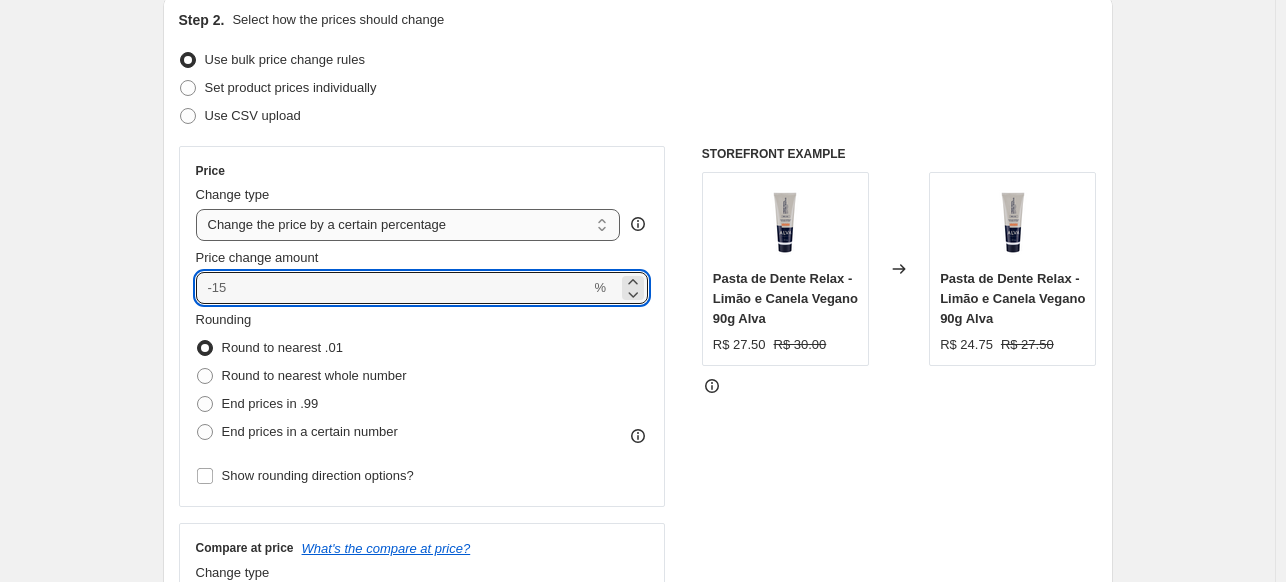 type on "0" 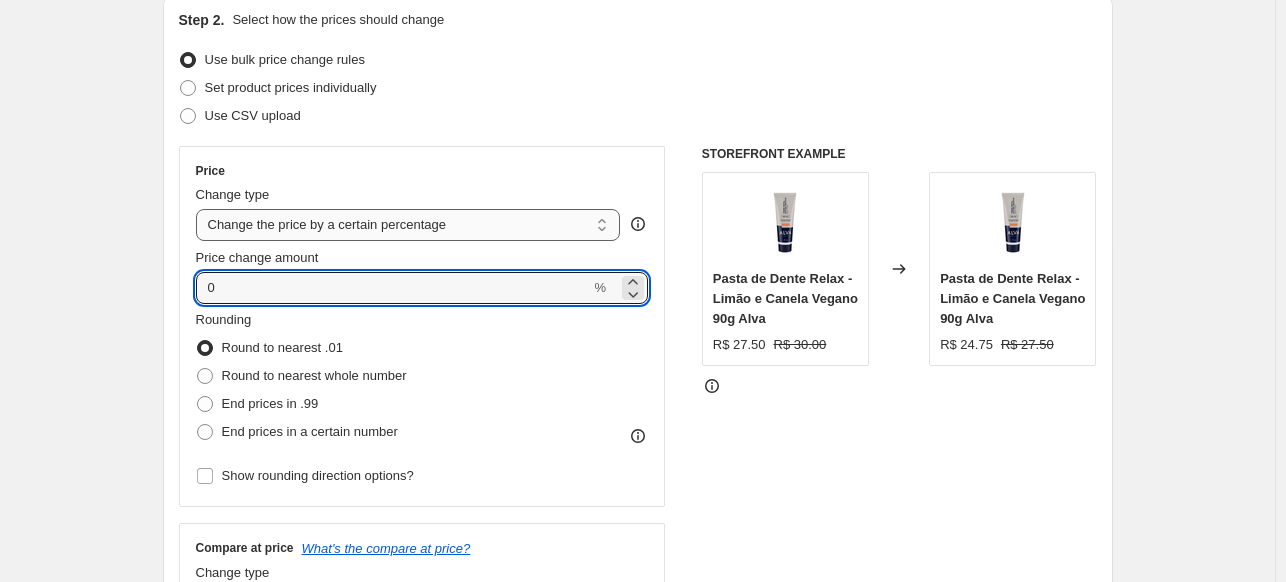 click on "Change the price to a certain amount Change the price by a certain amount Change the price by a certain percentage Change the price to the current compare at price (price before sale) Change the price by a certain amount relative to the compare at price Change the price by a certain percentage relative to the compare at price Don't change the price Change the price by a certain percentage relative to the cost per item Change price to certain cost margin" at bounding box center (408, 225) 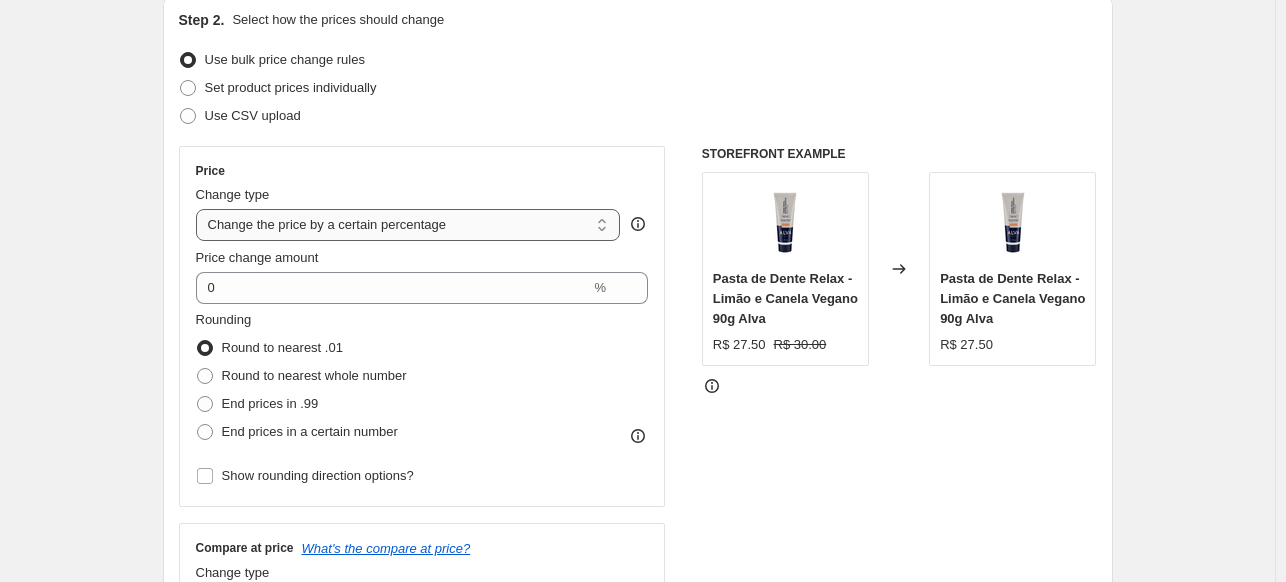 select on "pcap" 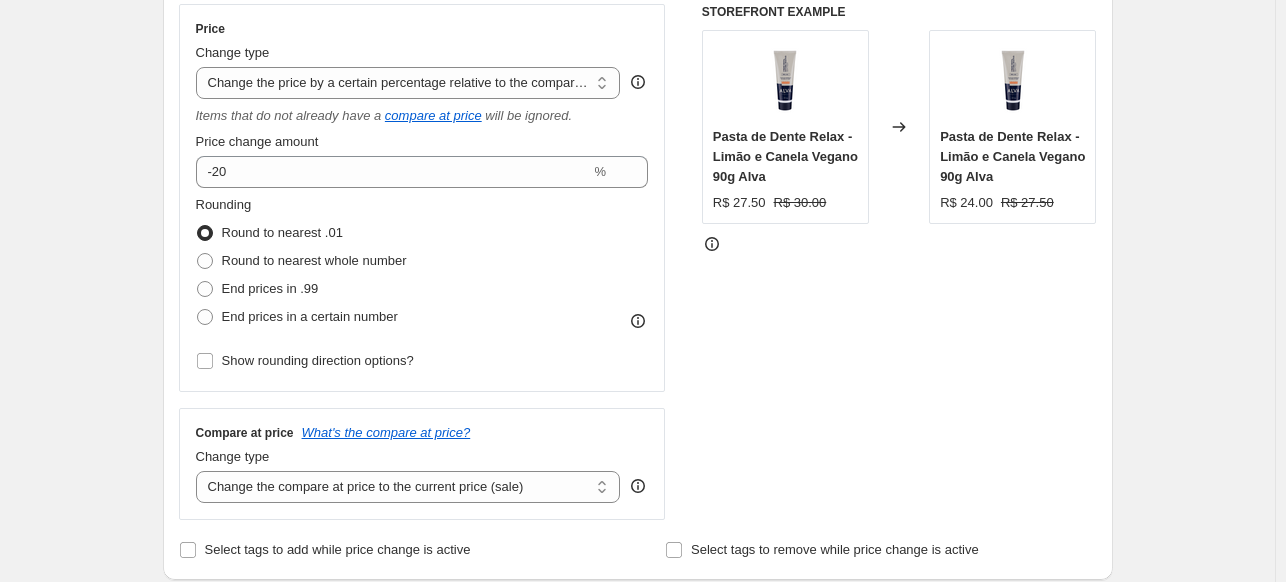 scroll, scrollTop: 368, scrollLeft: 0, axis: vertical 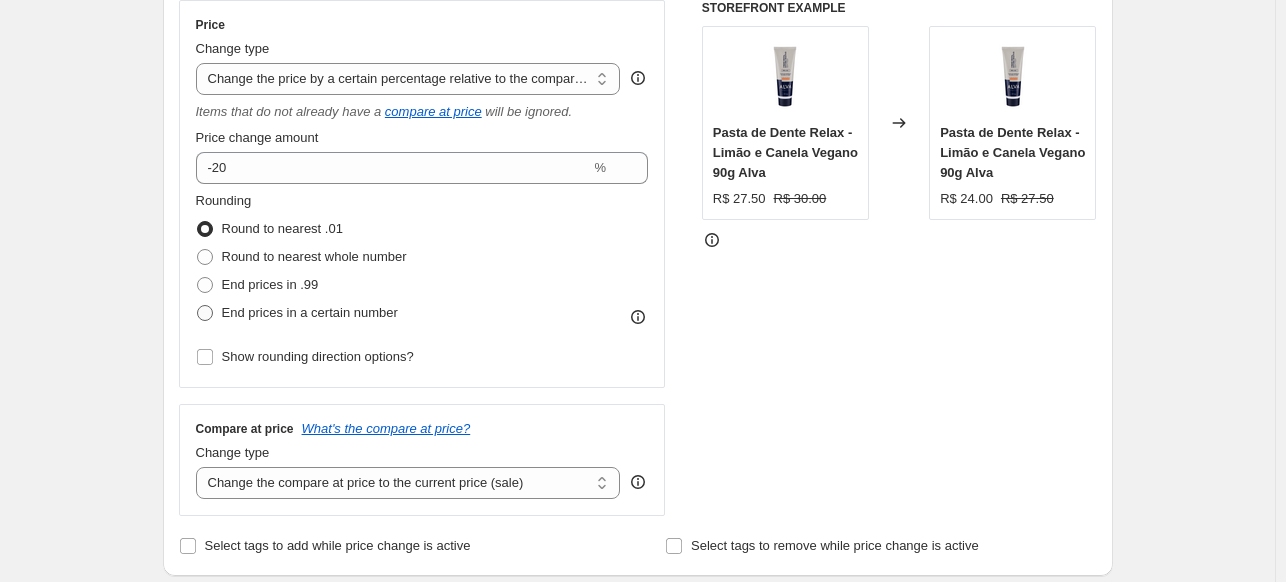click on "End prices in a certain number" at bounding box center [310, 312] 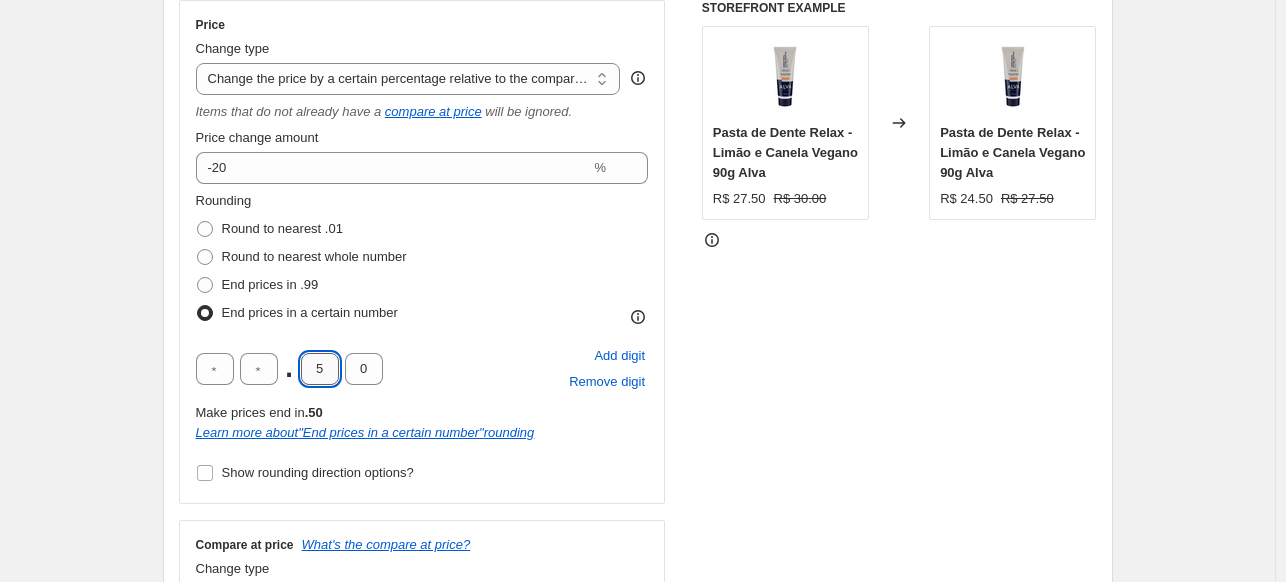 click on "5" at bounding box center [320, 369] 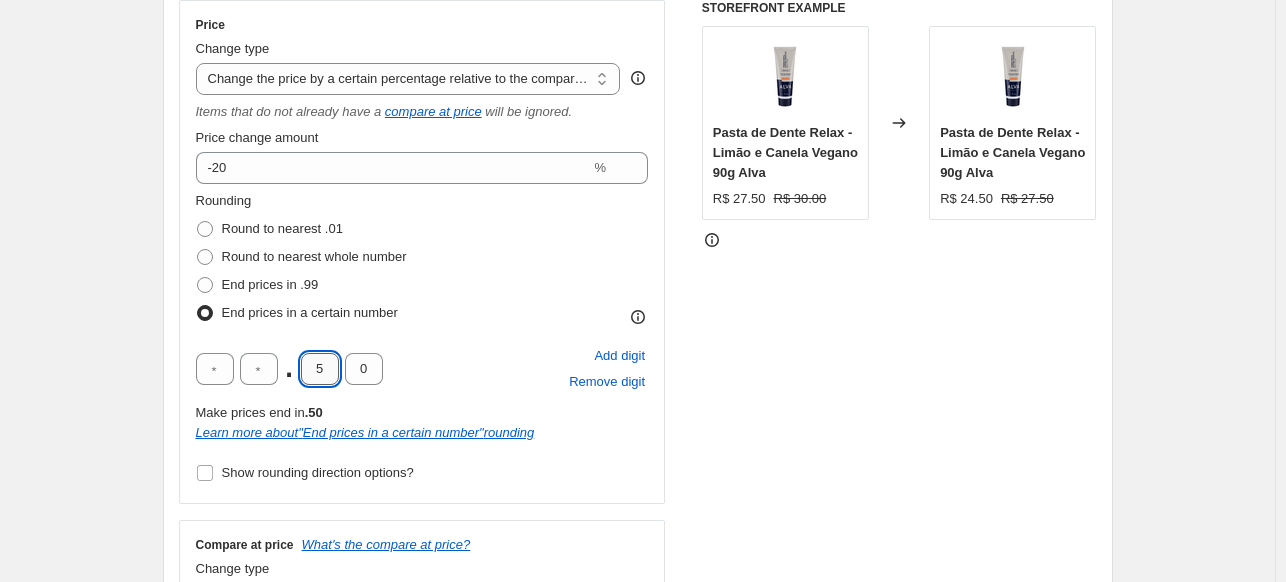 click on "5" at bounding box center (320, 369) 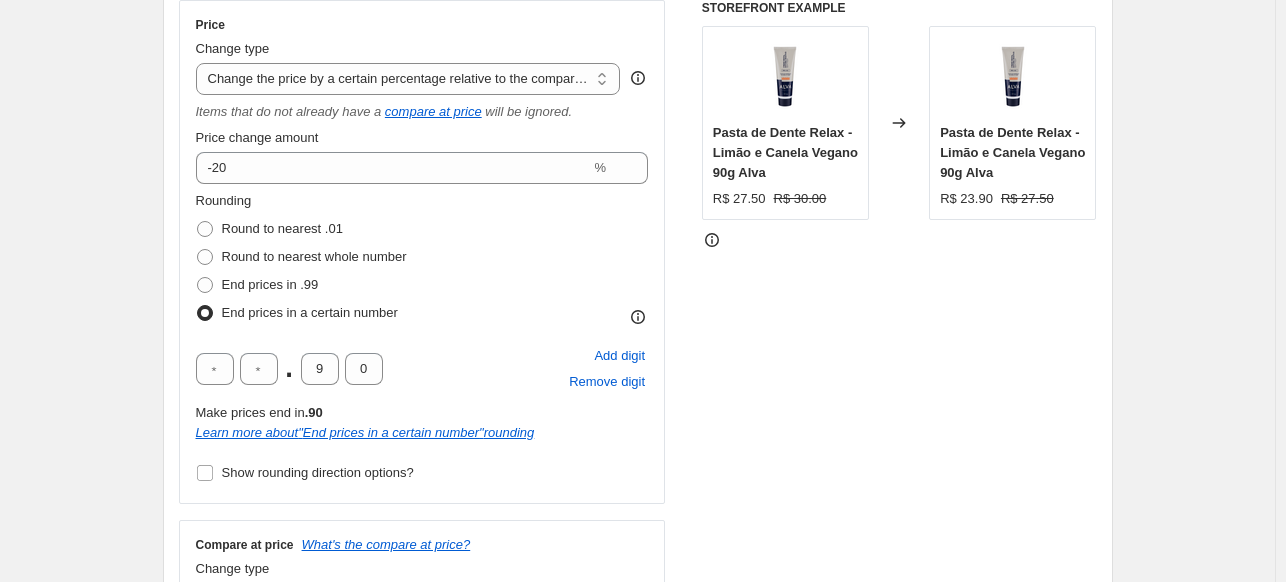 click on "Step 1. Optionally give your price change job a title (eg "March 30% off sale on boots") 20%OFF Dia dos Pais This title is just for internal use, customers won't see it Step 2. Select how the prices should change Use bulk price change rules Set product prices individually Use CSV upload Price Change type Change the price to a certain amount Change the price by a certain amount Change the price by a certain percentage Change the price to the current compare at price (price before sale) Change the price by a certain amount relative to the compare at price Change the price by a certain percentage relative to the compare at price Don't change the price Change the price by a certain percentage relative to the cost per item Change price to certain cost margin Change the price by a certain percentage relative to the compare at price Items that do not already have a   compare at price   will be ignored. Price change amount -20 % Rounding Round to nearest .01 Round to nearest whole number End prices in .99 . 9 0 .90 "" at bounding box center (630, 681) 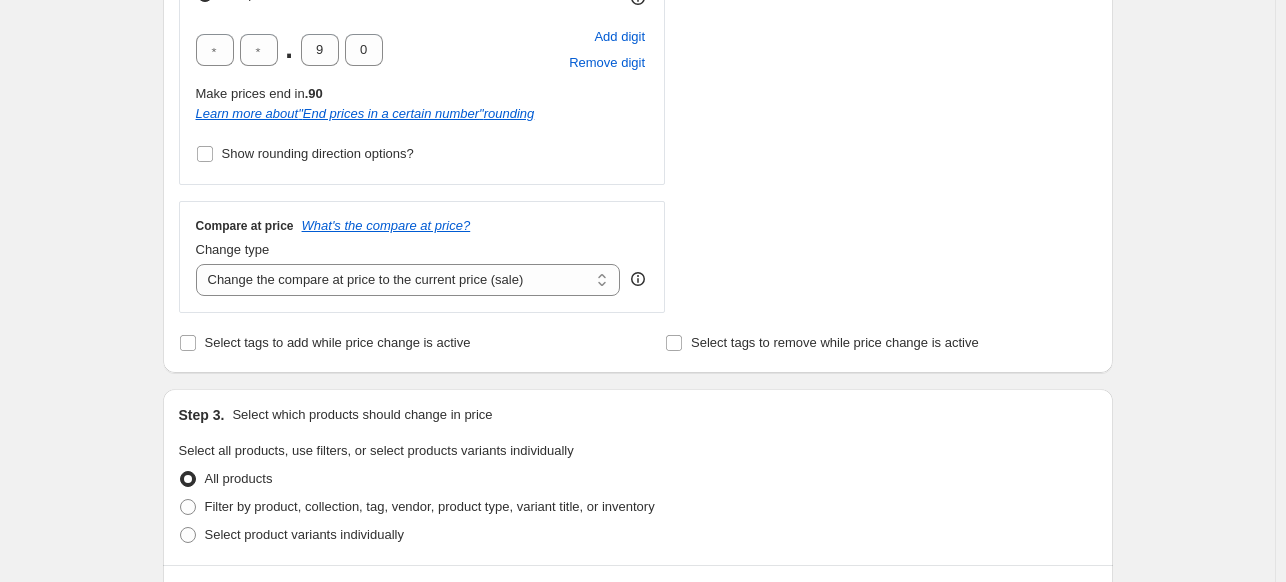 scroll, scrollTop: 688, scrollLeft: 0, axis: vertical 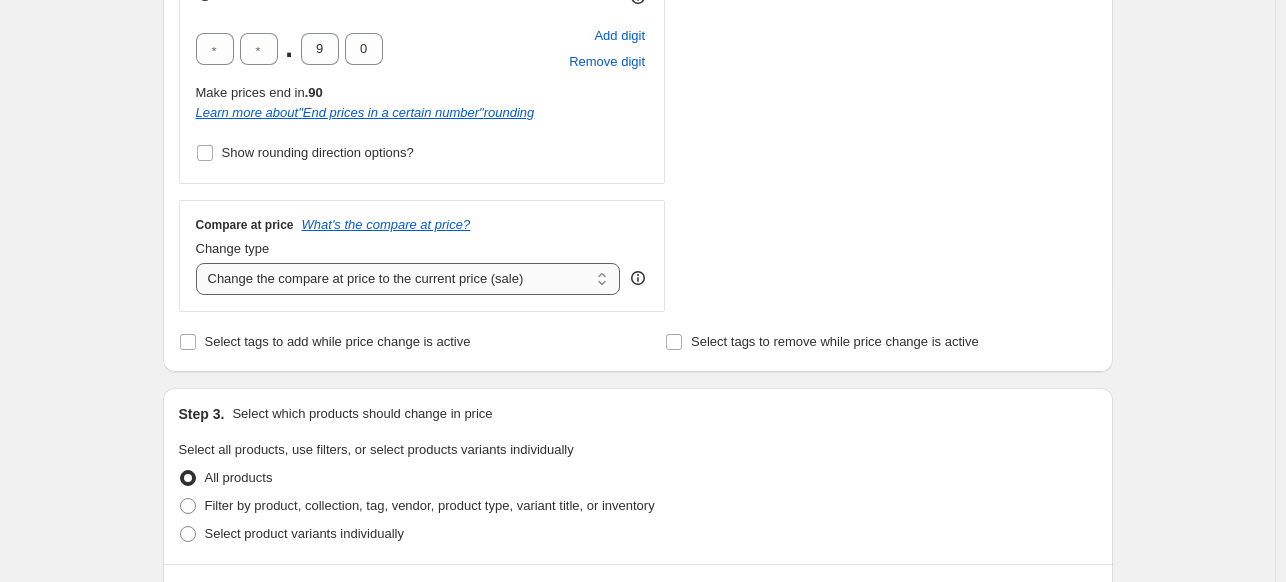 click on "Change the compare at price to the current price (sale) Change the compare at price to a certain amount Change the compare at price by a certain amount Change the compare at price by a certain percentage Change the compare at price by a certain amount relative to the actual price Change the compare at price by a certain percentage relative to the actual price Don't change the compare at price Remove the compare at price" at bounding box center [408, 279] 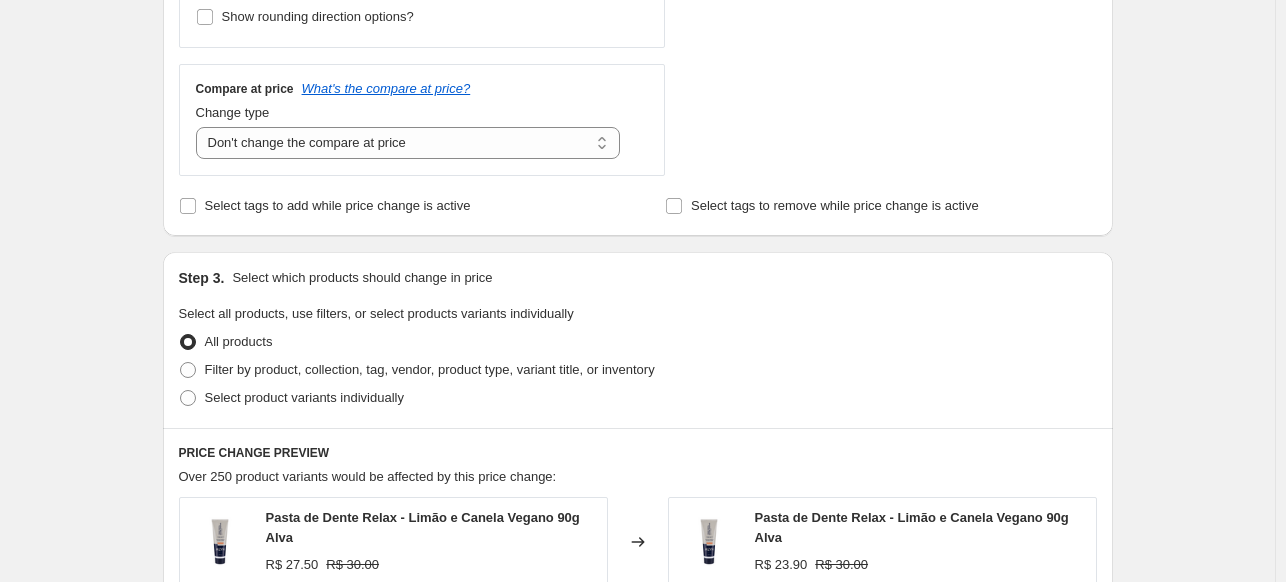 scroll, scrollTop: 824, scrollLeft: 0, axis: vertical 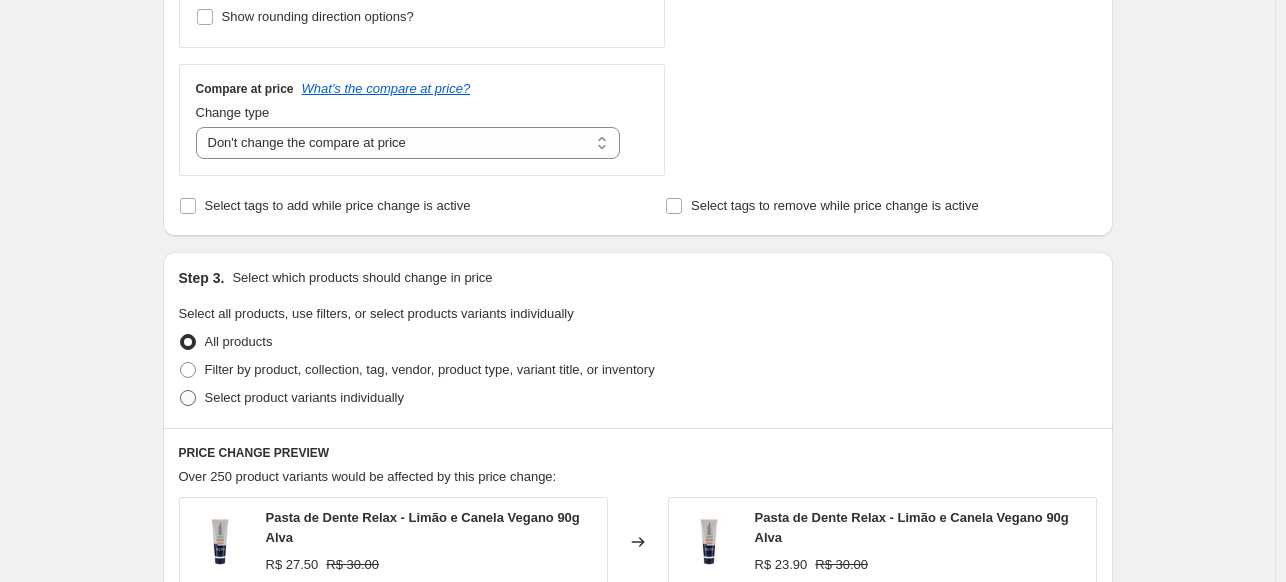 click on "Select product variants individually" at bounding box center (291, 398) 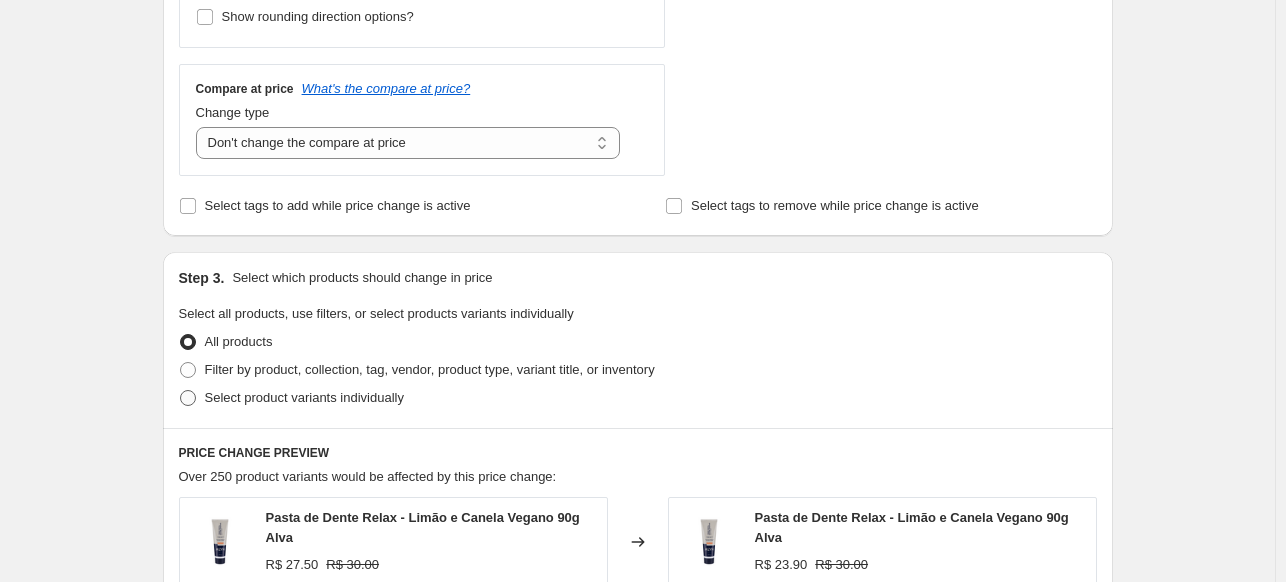 radio on "true" 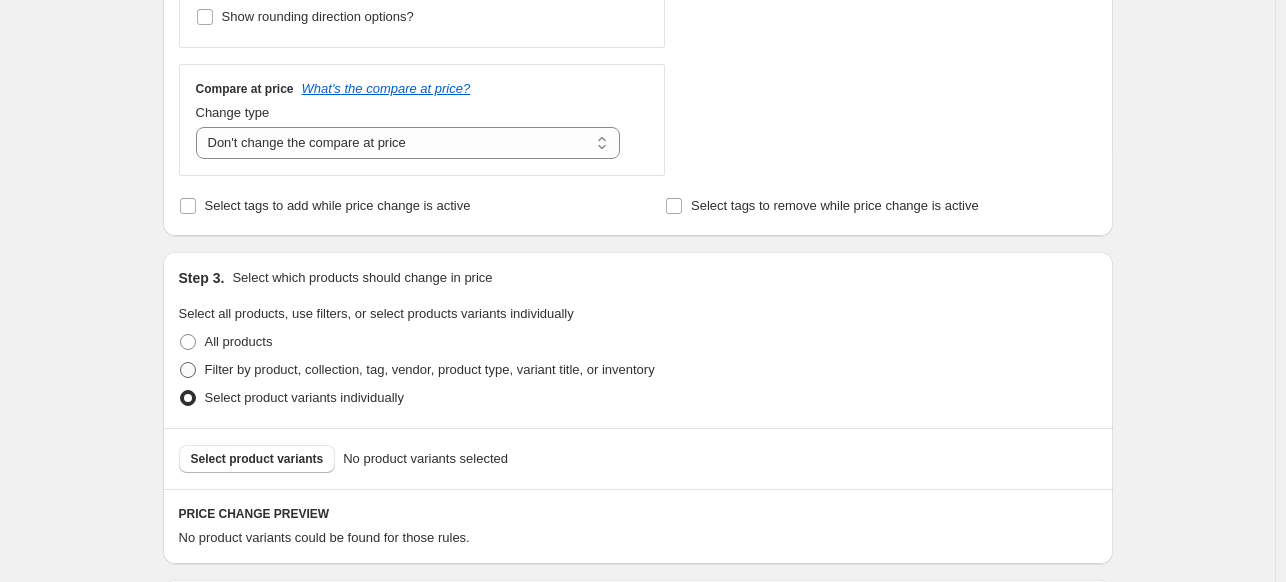 click on "Filter by product, collection, tag, vendor, product type, variant title, or inventory" at bounding box center [430, 369] 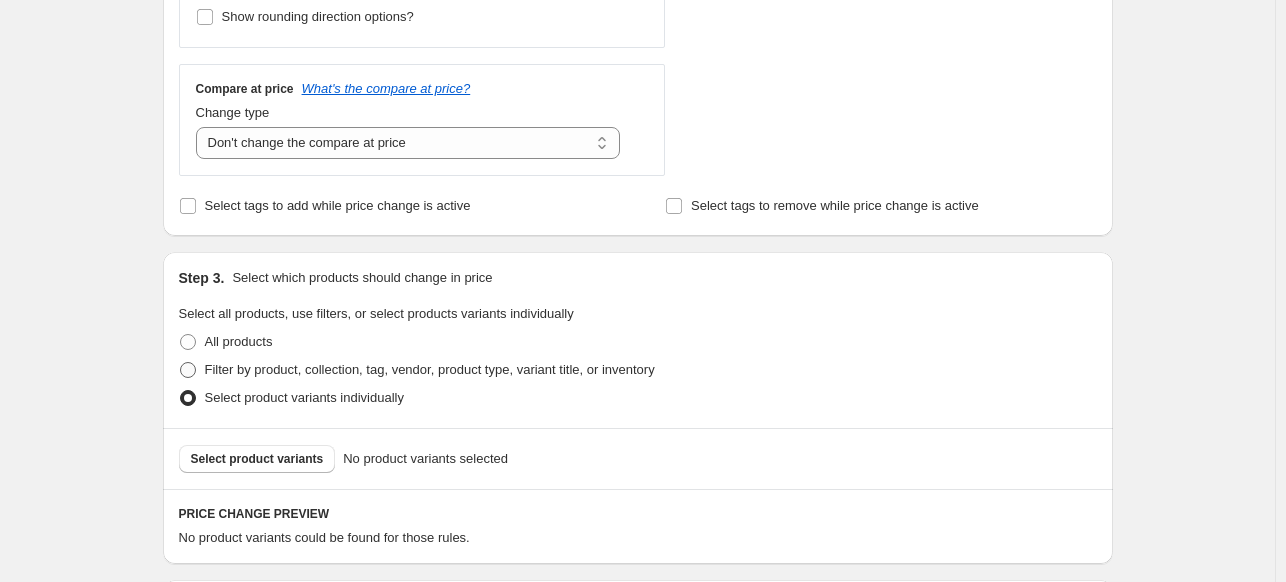 radio on "true" 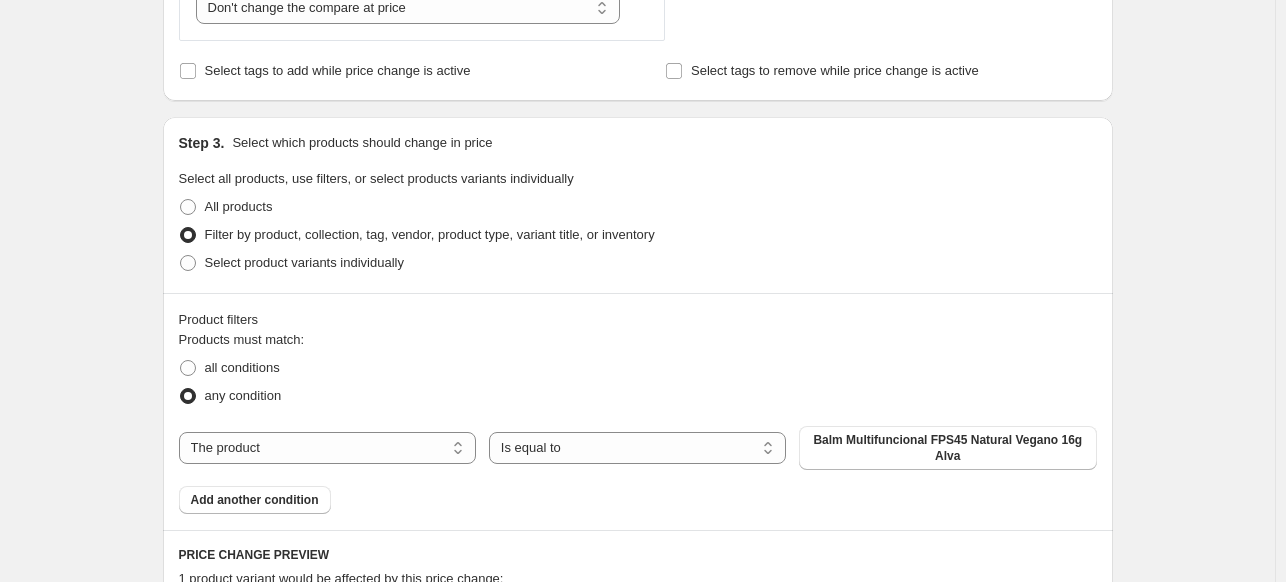 scroll, scrollTop: 976, scrollLeft: 0, axis: vertical 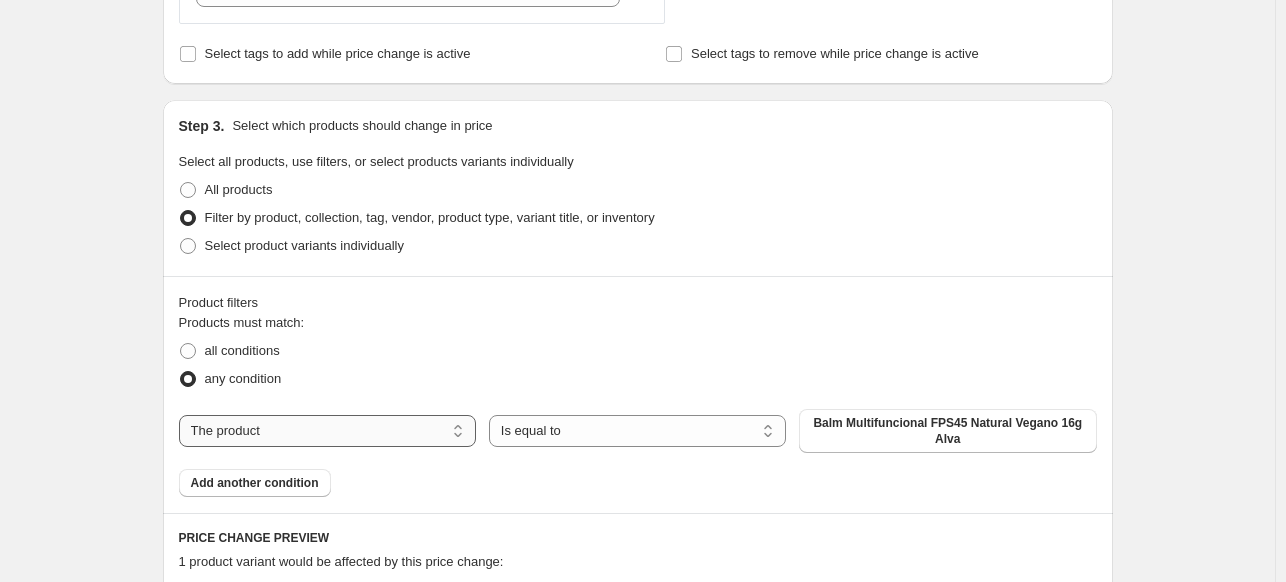 click on "The product The product's collection The product's tag The product's vendor The product's type The product's status The variant's title Inventory quantity" at bounding box center (327, 431) 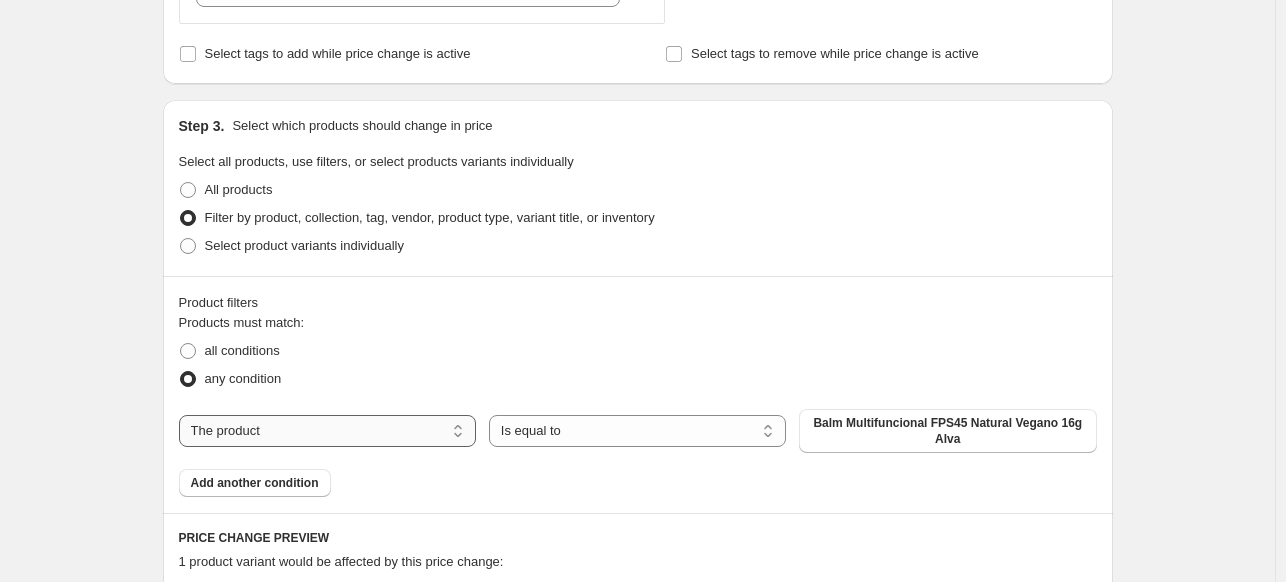 select on "collection" 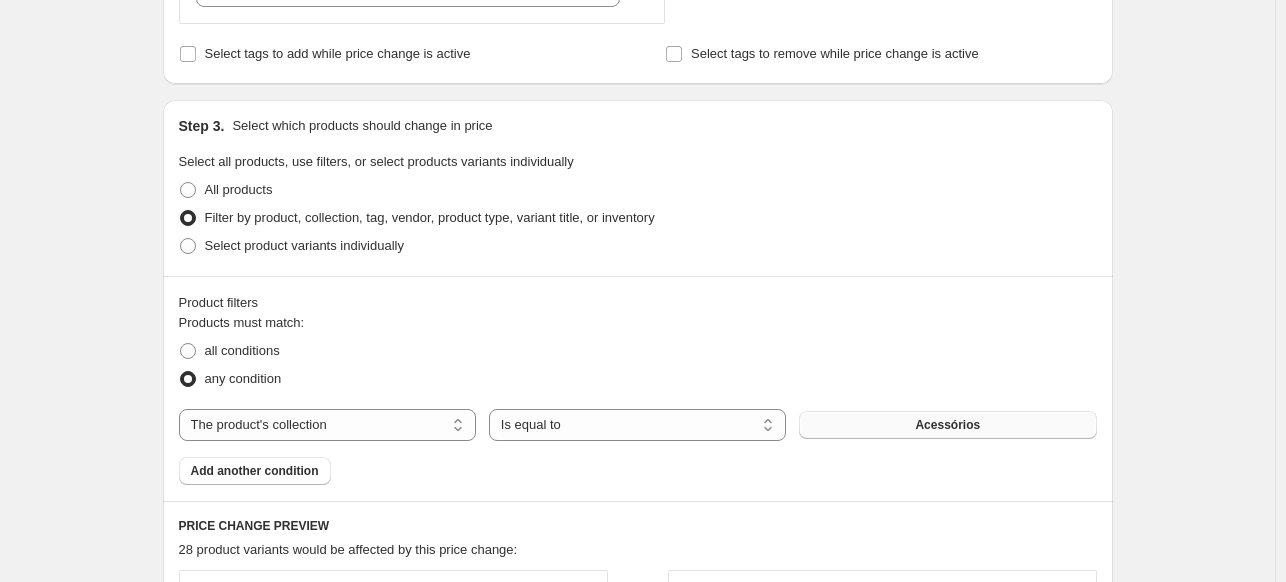 click on "Acessórios" at bounding box center (947, 425) 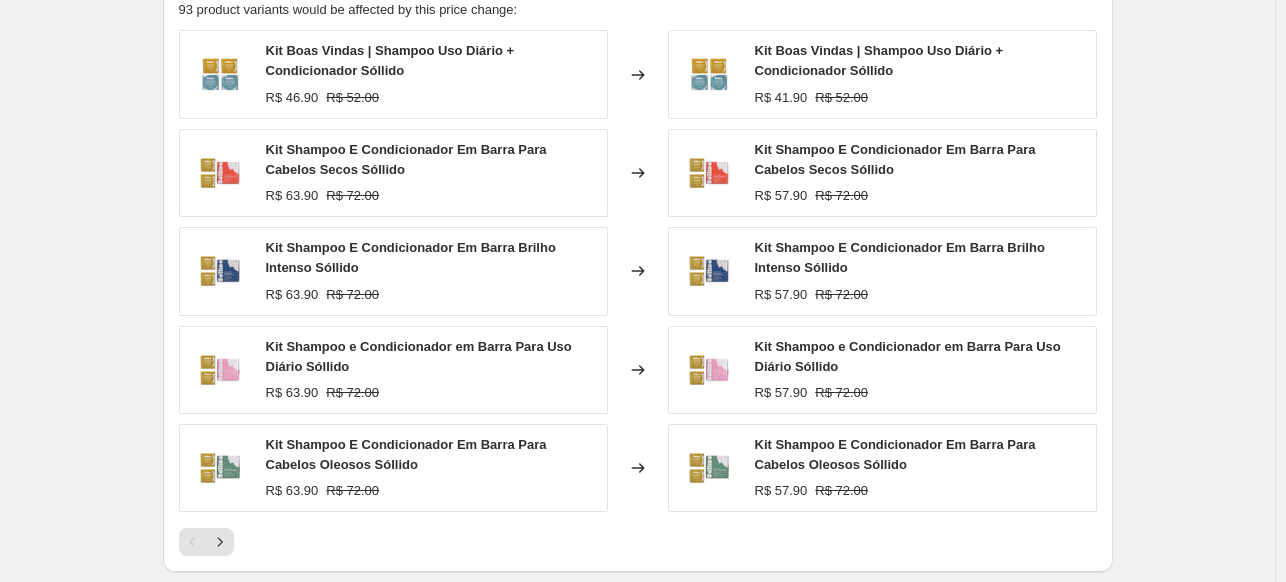 scroll, scrollTop: 1552, scrollLeft: 0, axis: vertical 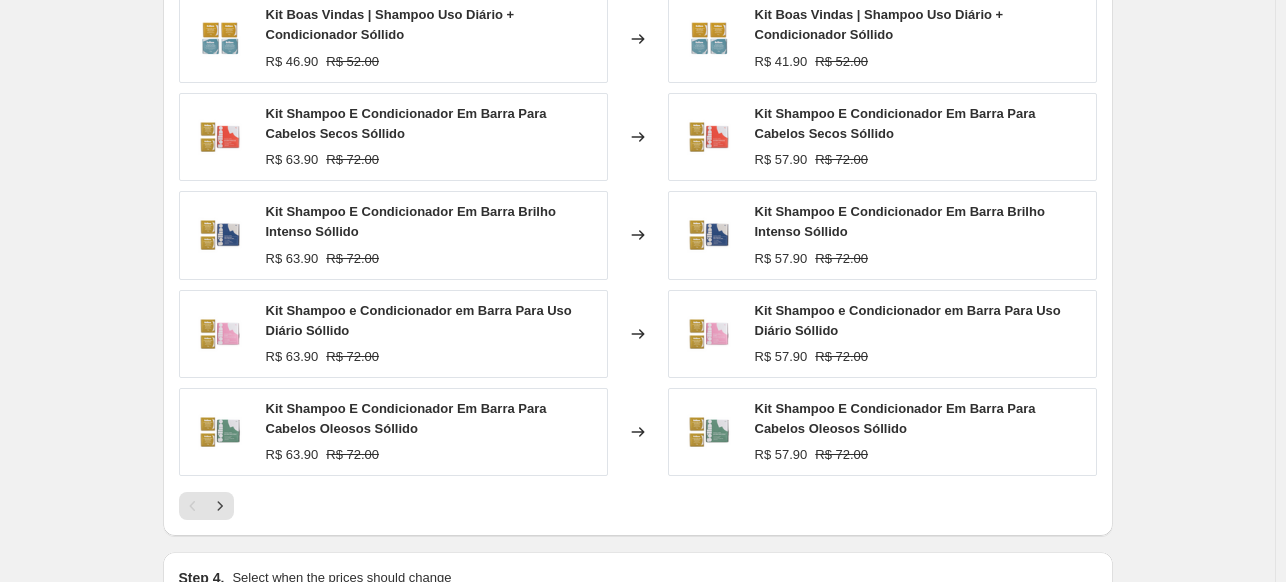 click at bounding box center [638, 506] 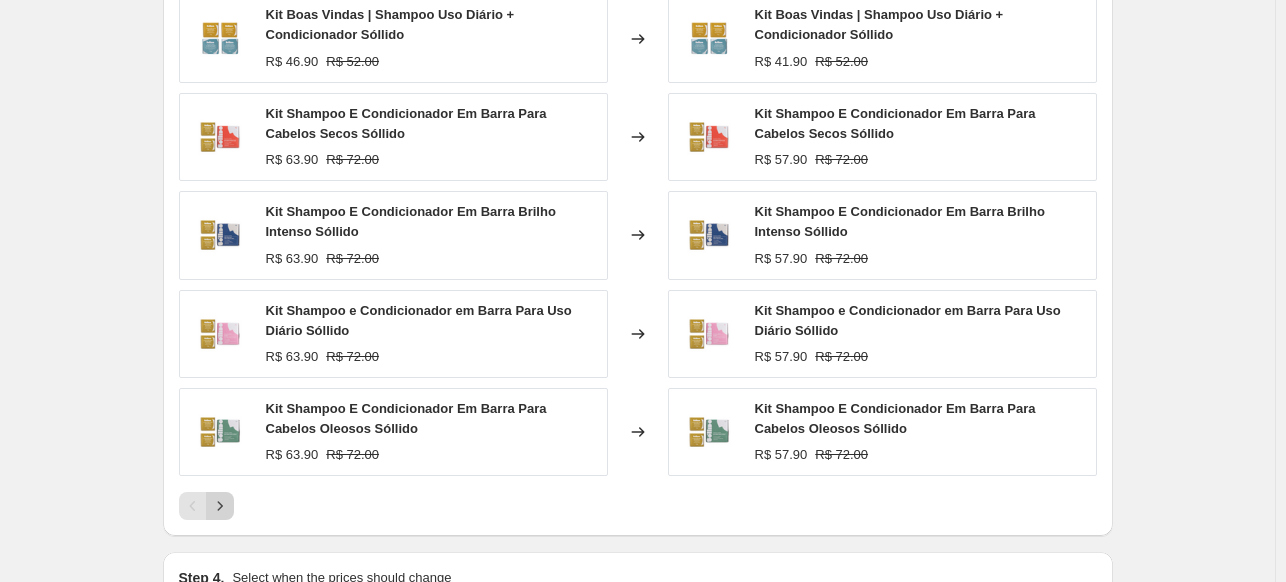 click 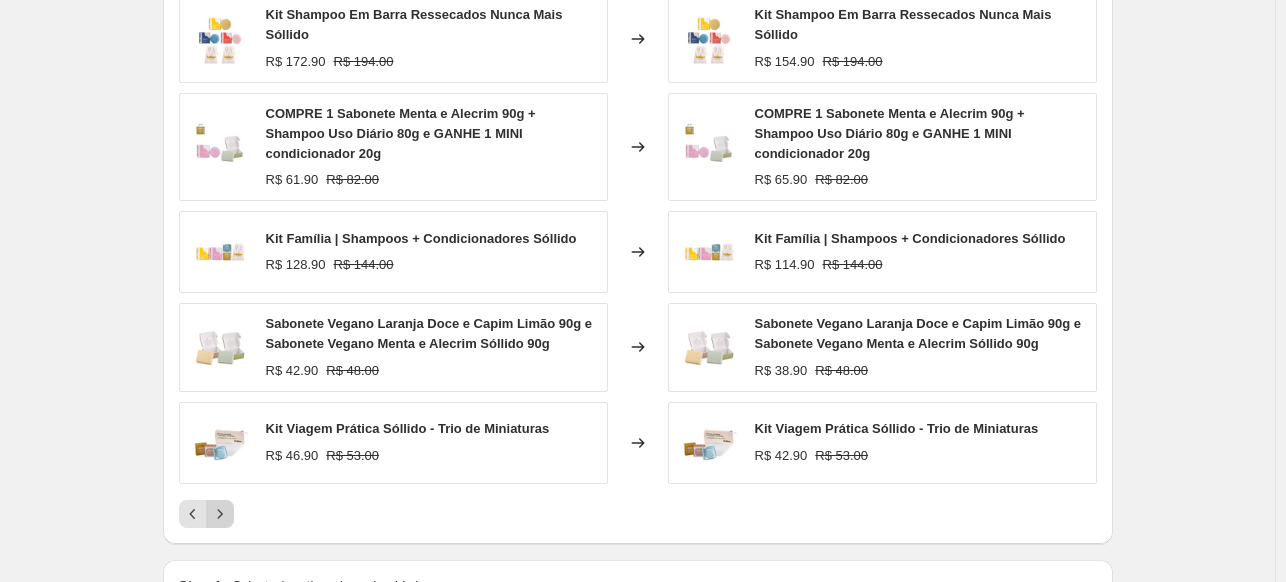 click 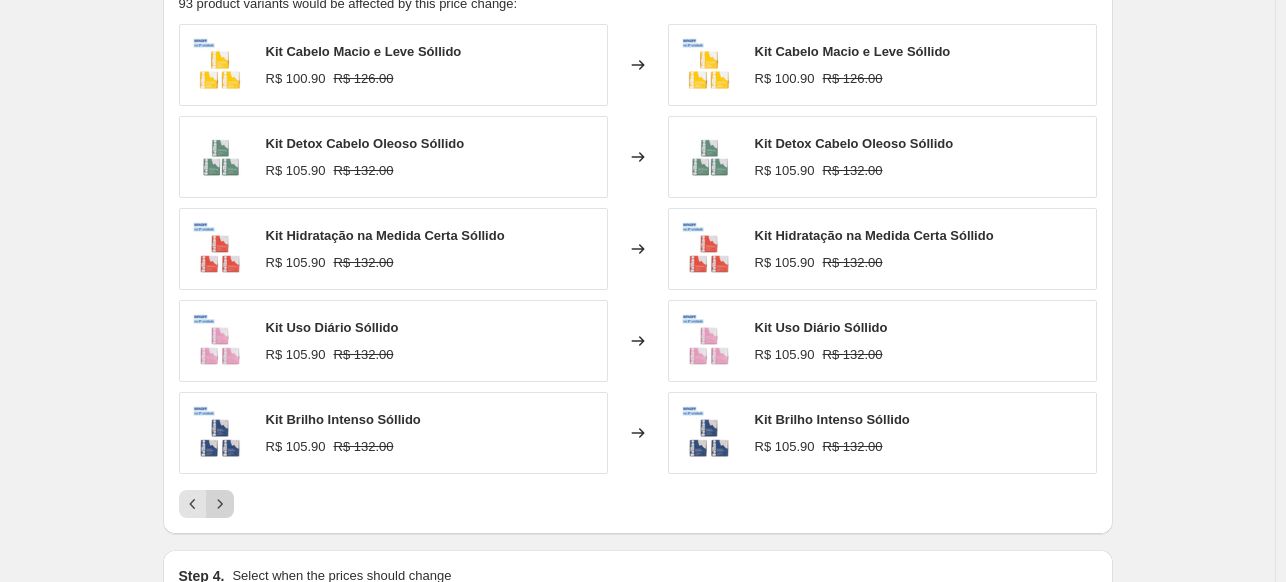 scroll, scrollTop: 1516, scrollLeft: 0, axis: vertical 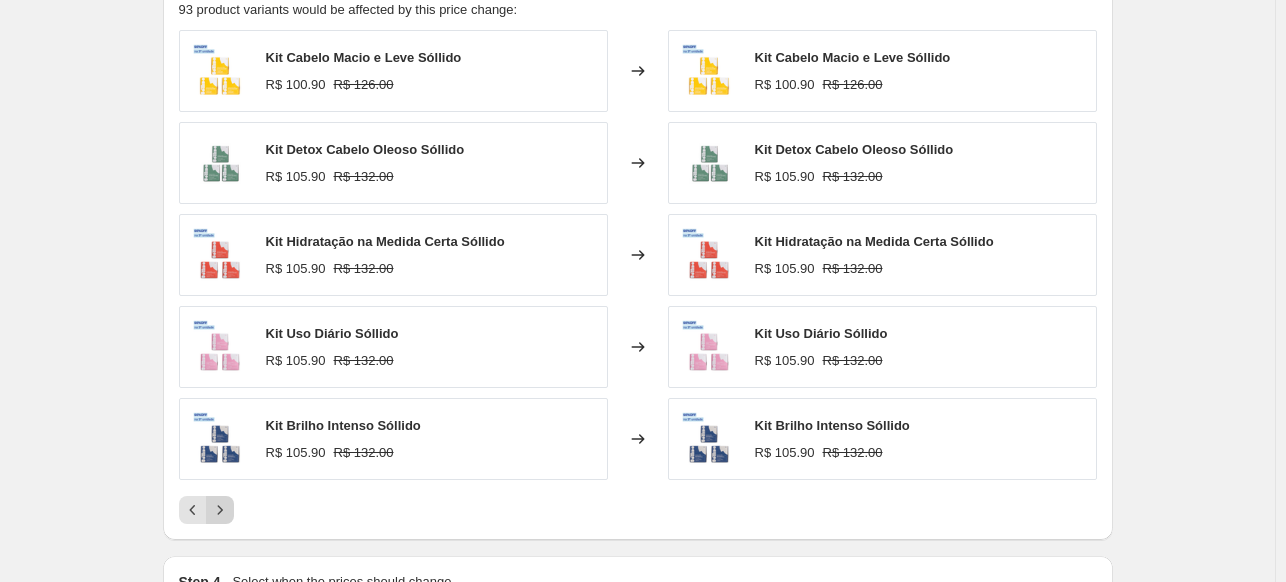 click at bounding box center [220, 510] 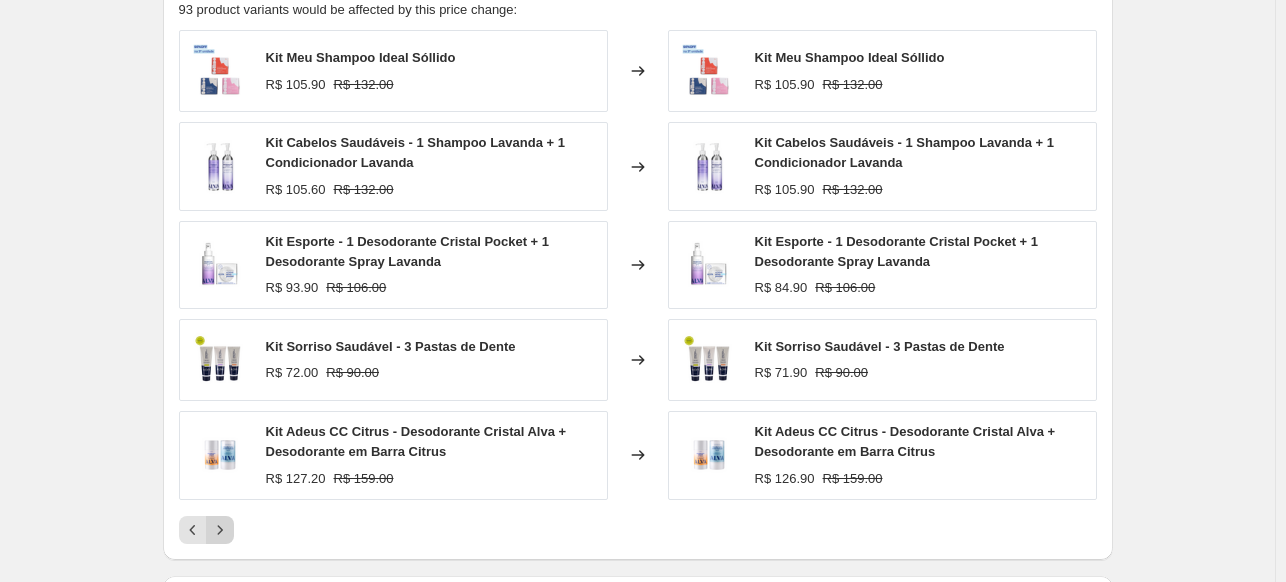 click 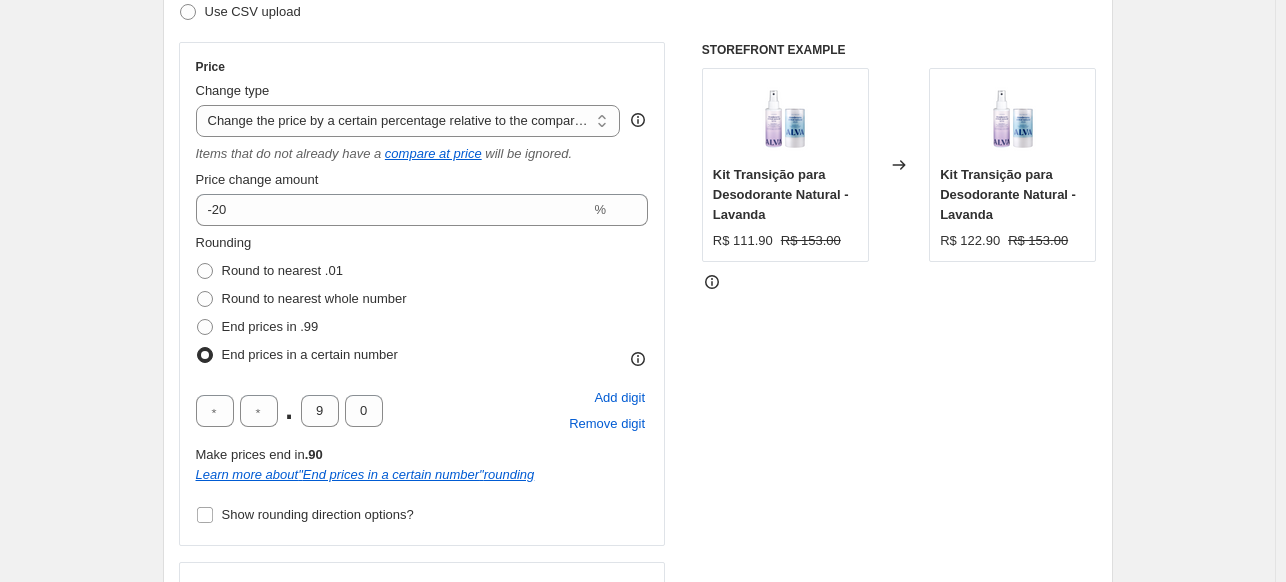 scroll, scrollTop: 324, scrollLeft: 0, axis: vertical 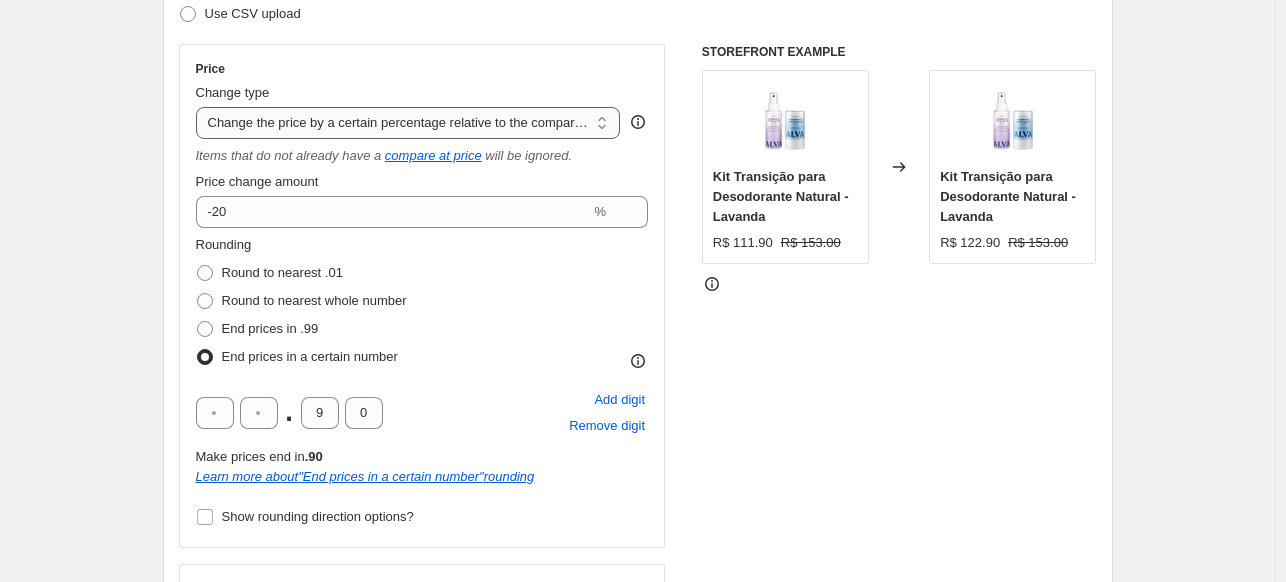 click on "Change the price to a certain amount Change the price by a certain amount Change the price by a certain percentage Change the price to the current compare at price (price before sale) Change the price by a certain amount relative to the compare at price Change the price by a certain percentage relative to the compare at price Don't change the price Change the price by a certain percentage relative to the cost per item Change price to certain cost margin" at bounding box center [408, 123] 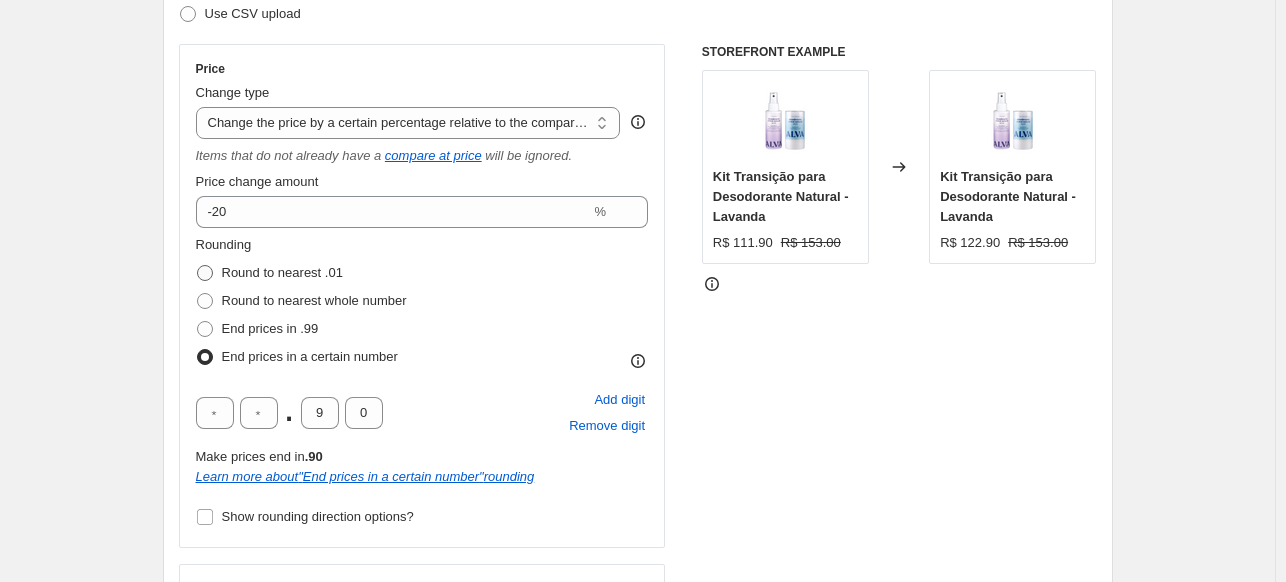 click on "Round to nearest .01" at bounding box center [269, 273] 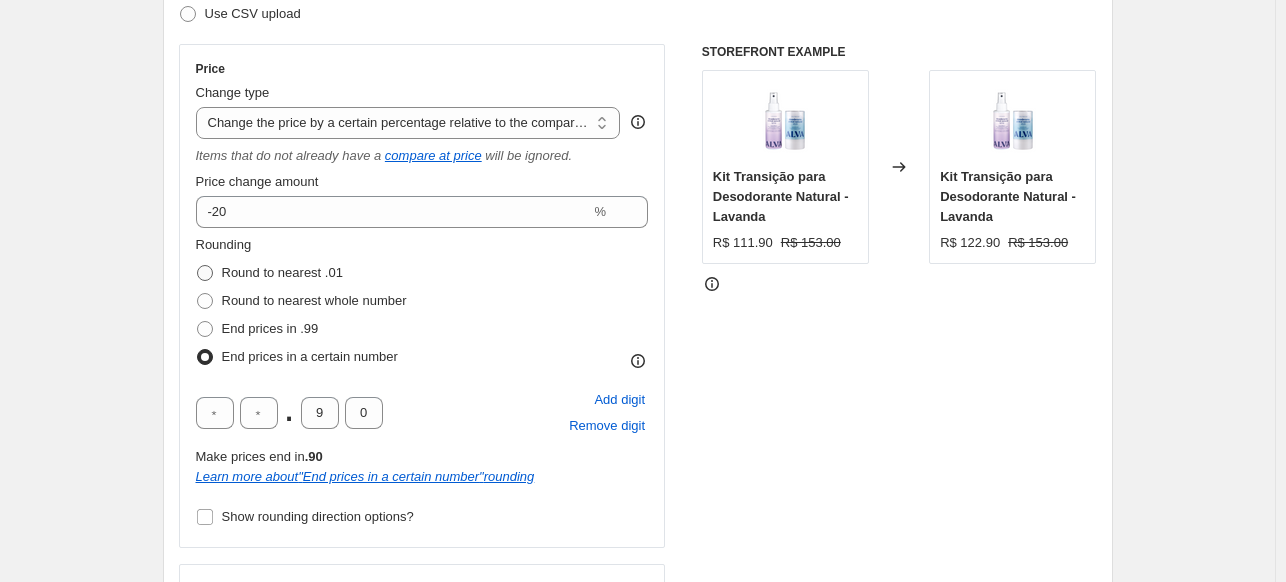 radio on "true" 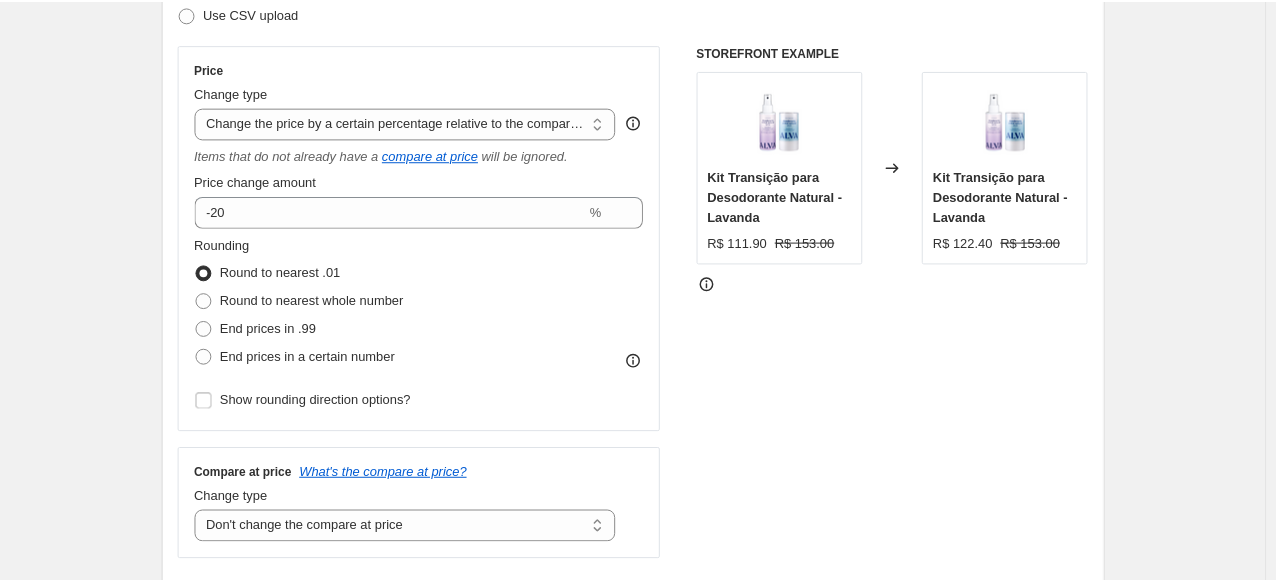 scroll, scrollTop: 0, scrollLeft: 0, axis: both 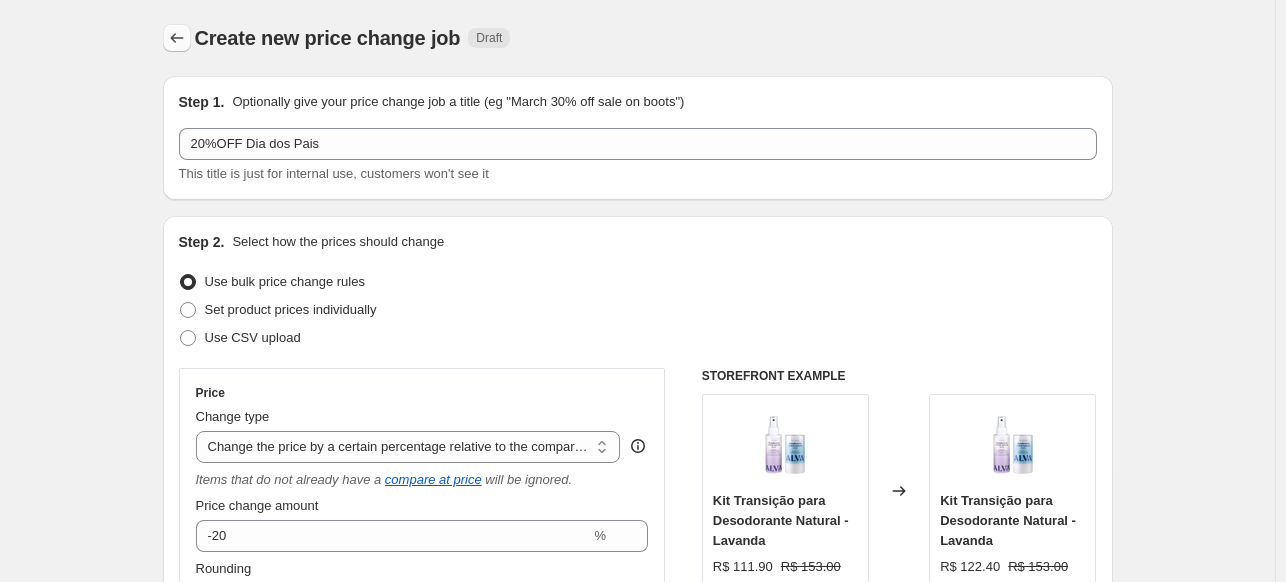 click at bounding box center (177, 38) 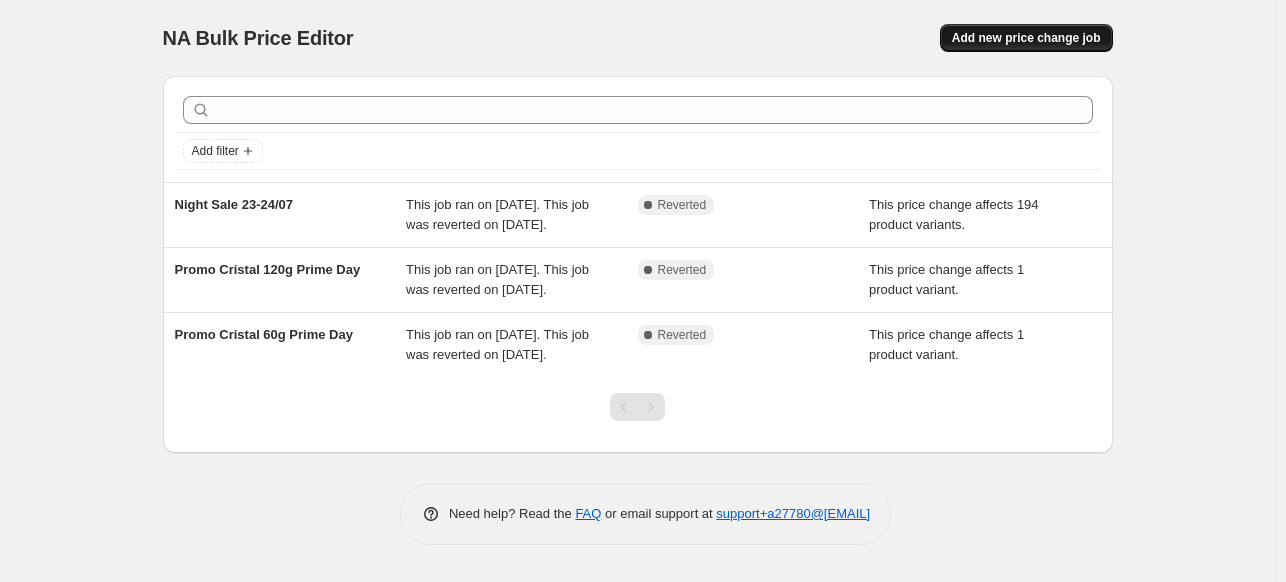 click on "Add new price change job" at bounding box center [1026, 38] 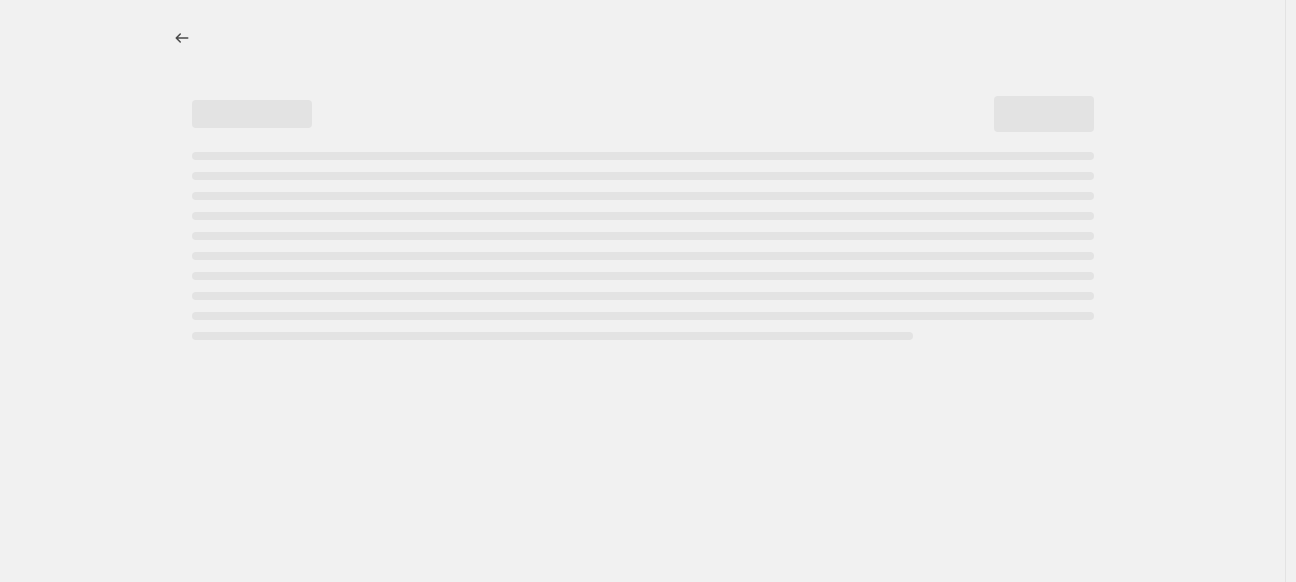 select on "percentage" 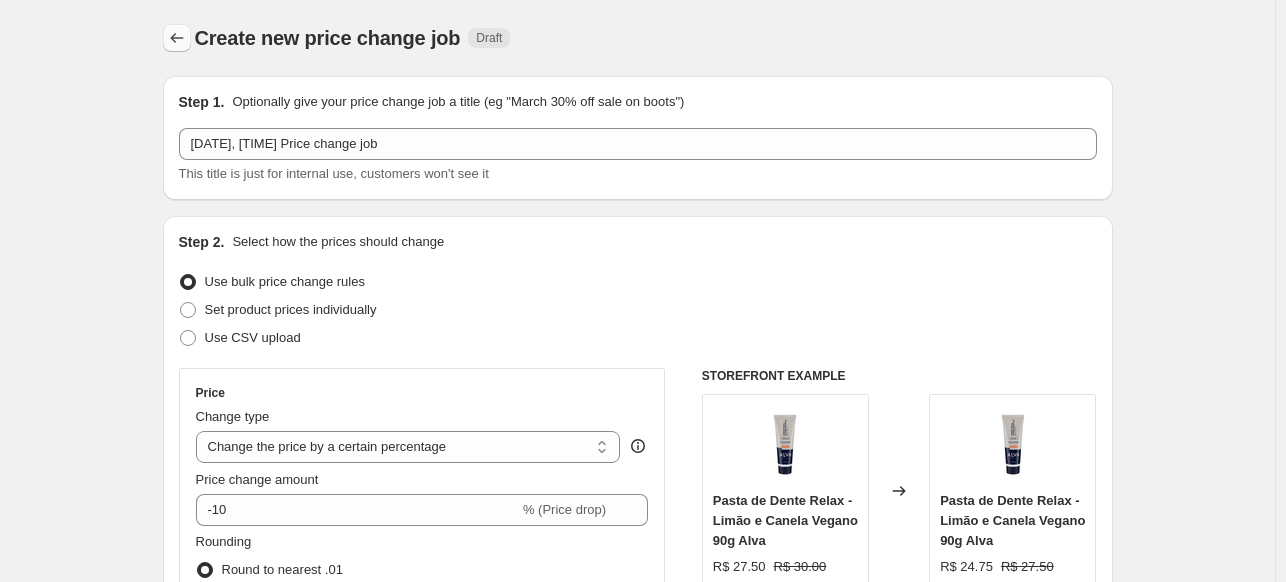 click 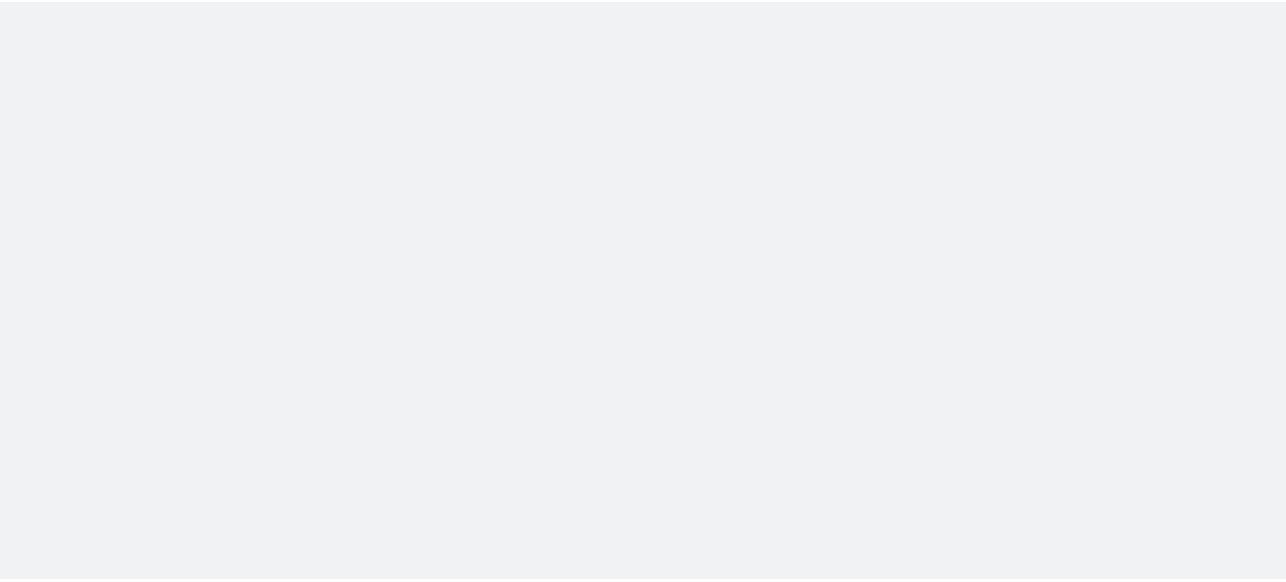 scroll, scrollTop: 0, scrollLeft: 0, axis: both 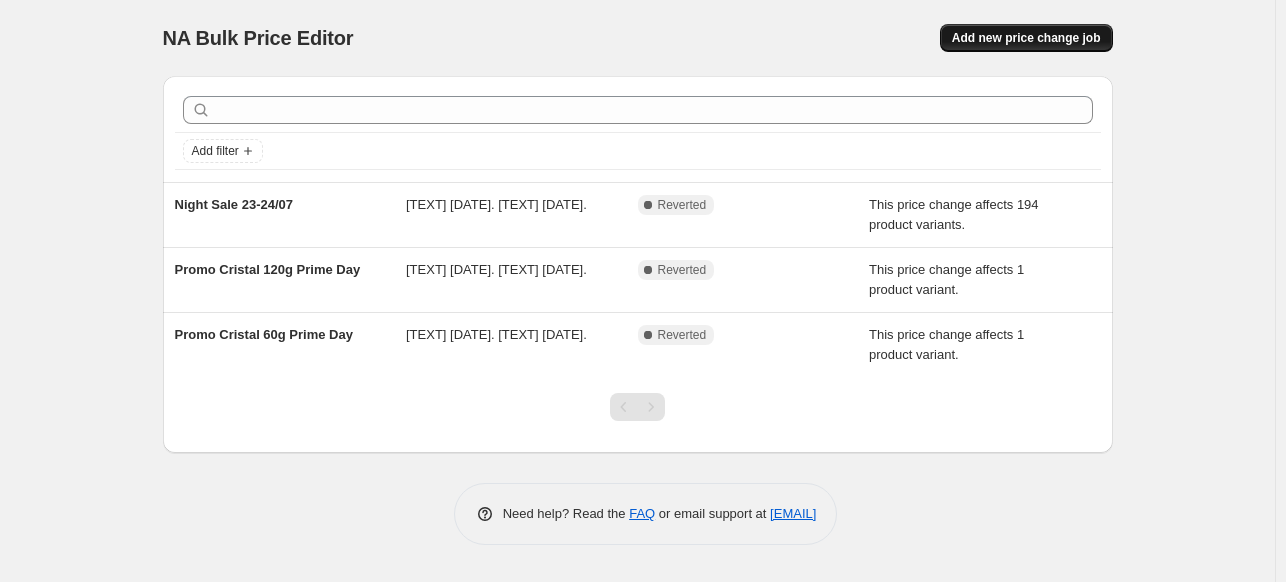click on "Add new price change job" at bounding box center [1026, 38] 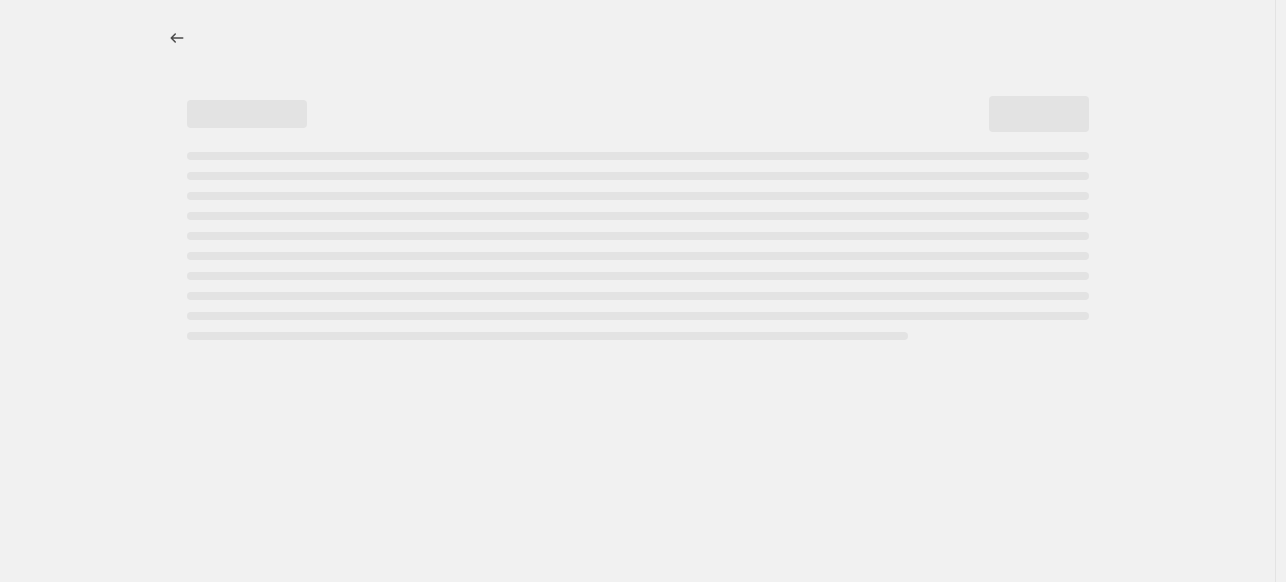 select on "percentage" 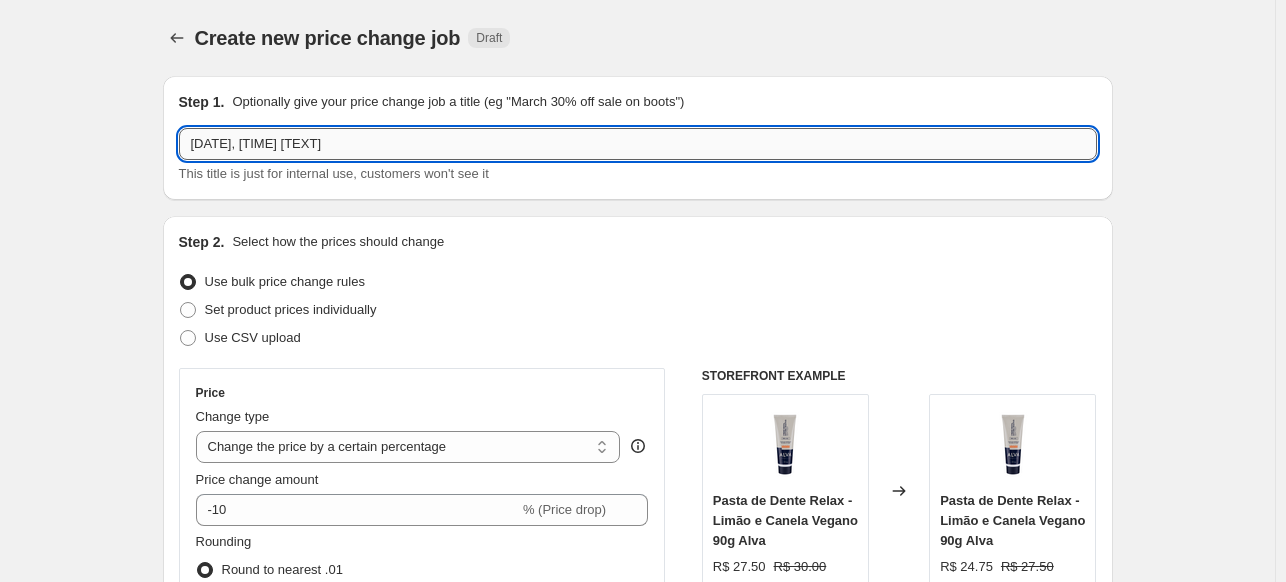click on "[DATE], [TIME] [TEXT]" at bounding box center [638, 144] 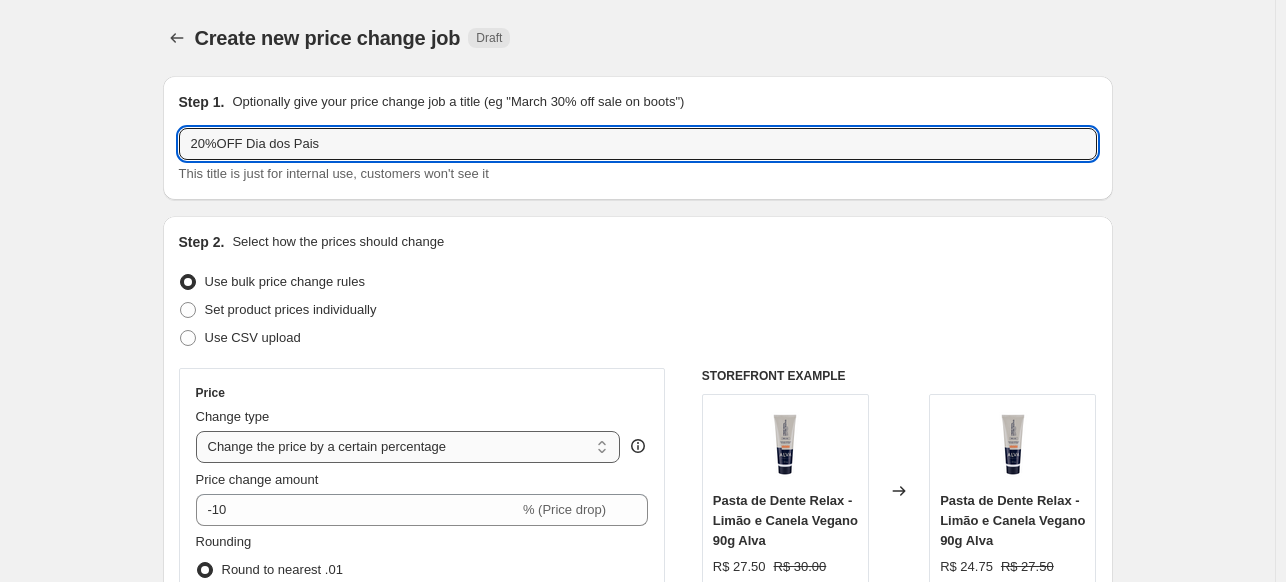 type on "20%OFF Dia dos Pais" 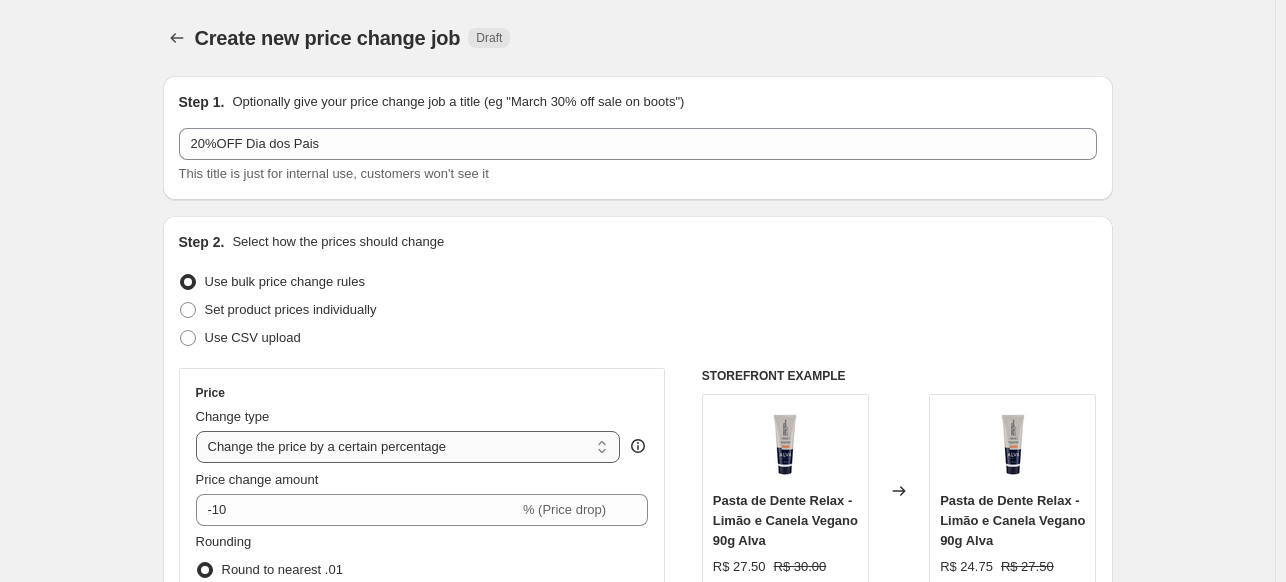 select on "pcap" 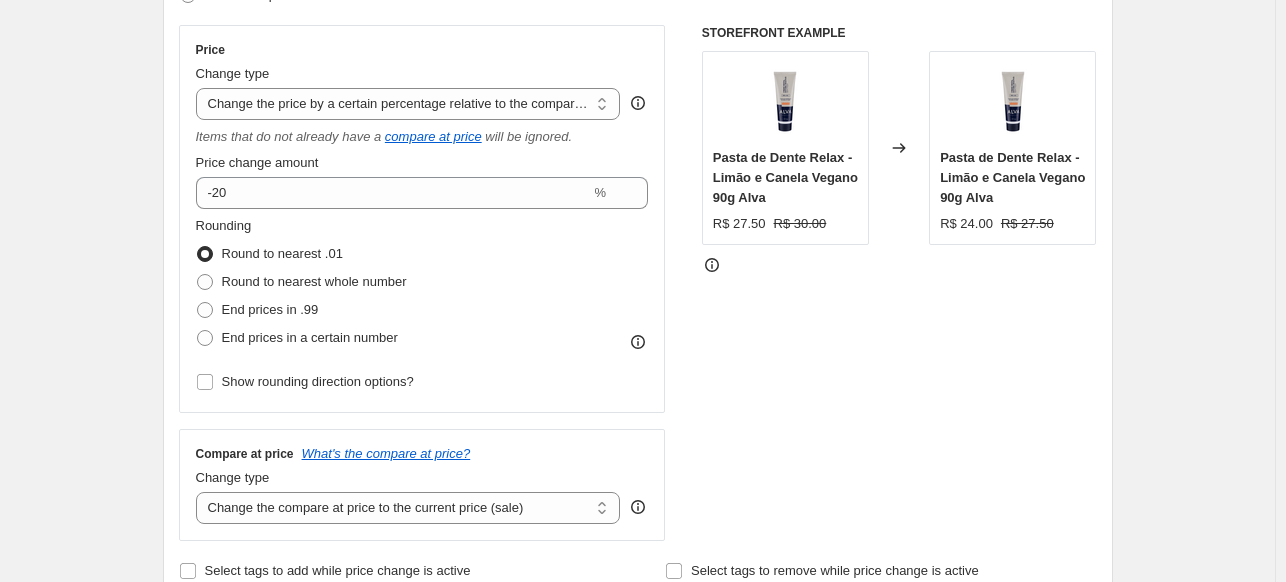scroll, scrollTop: 376, scrollLeft: 0, axis: vertical 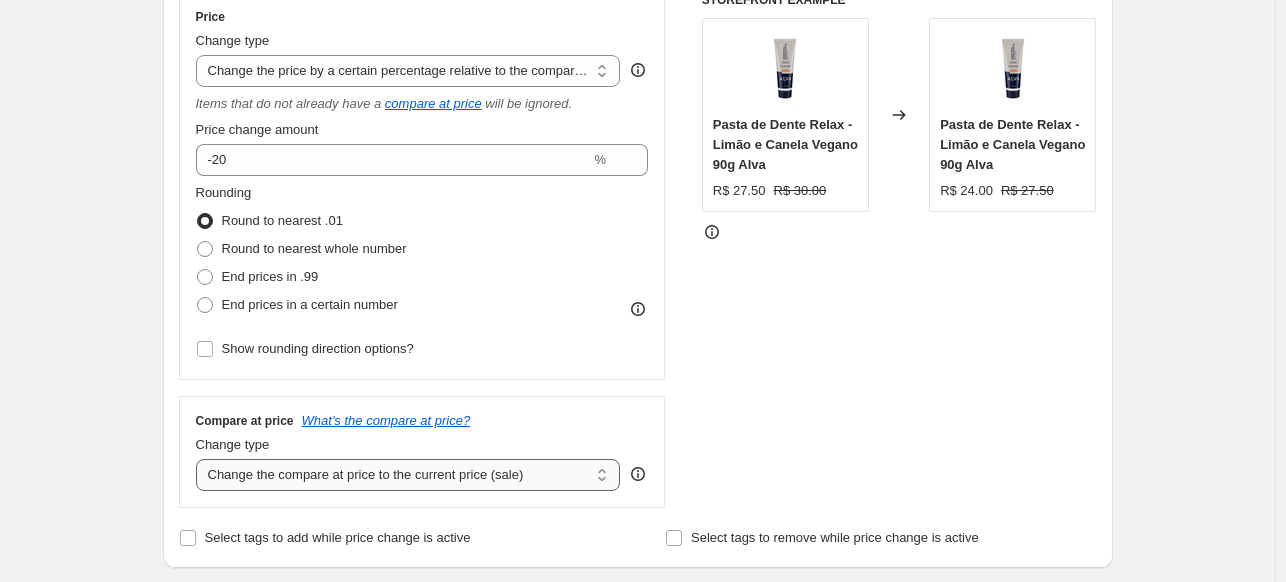 click on "Change the compare at price to the current price (sale) Change the compare at price to a certain amount Change the compare at price by a certain amount Change the compare at price by a certain percentage Change the compare at price by a certain amount relative to the actual price Change the compare at price by a certain percentage relative to the actual price Don't change the compare at price Remove the compare at price" at bounding box center (408, 475) 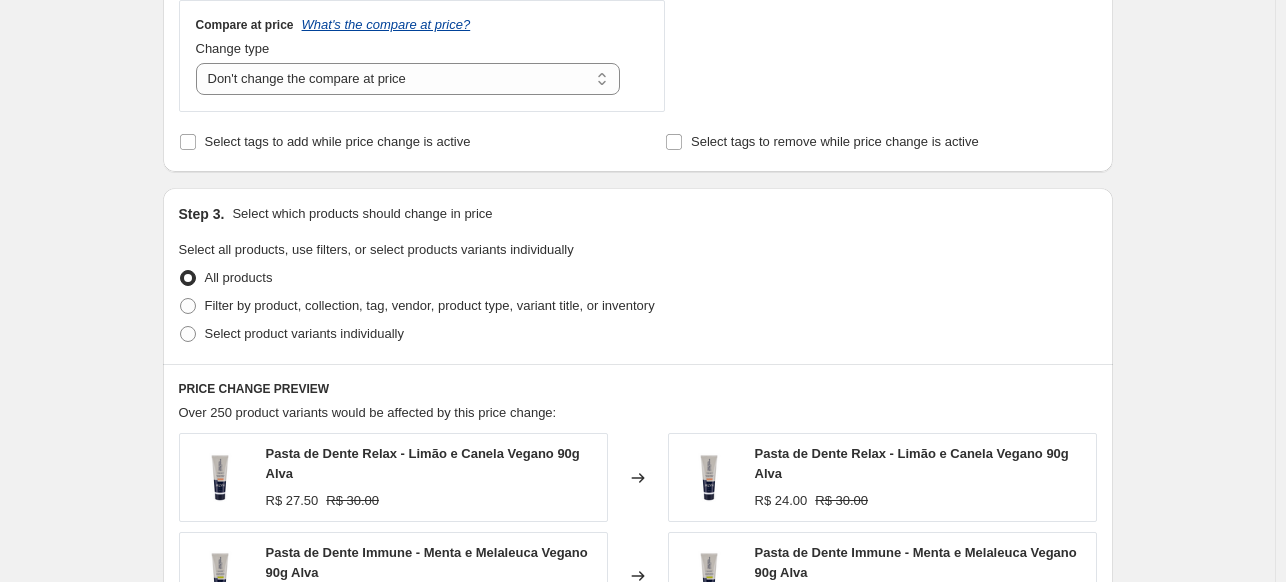 scroll, scrollTop: 784, scrollLeft: 0, axis: vertical 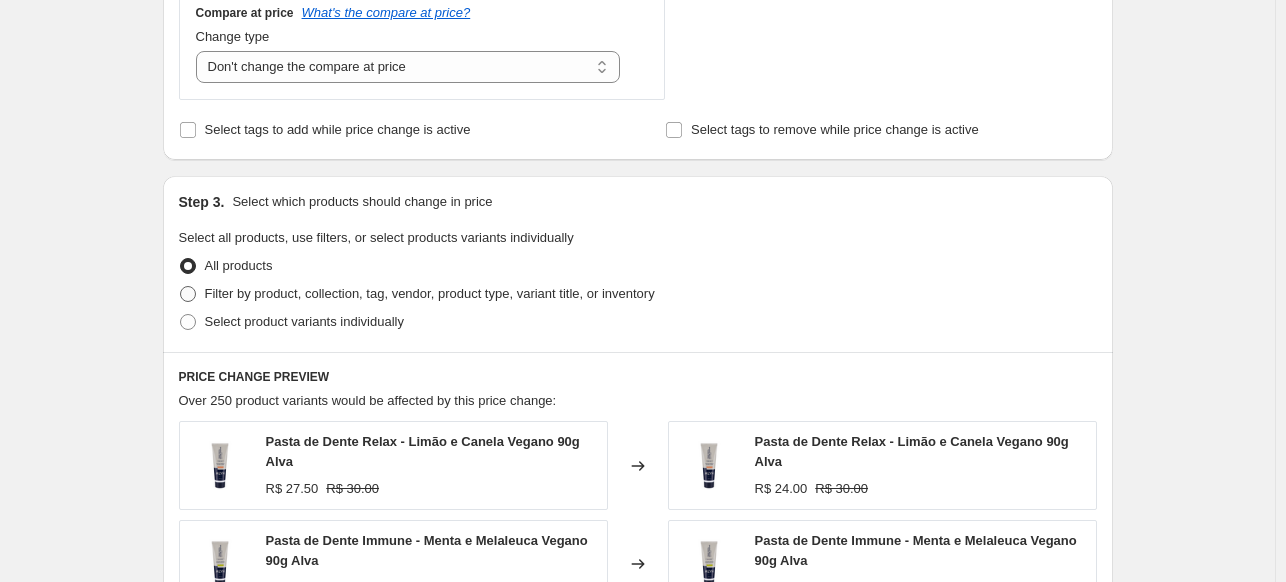 click on "Filter by product, collection, tag, vendor, product type, variant title, or inventory" at bounding box center (430, 294) 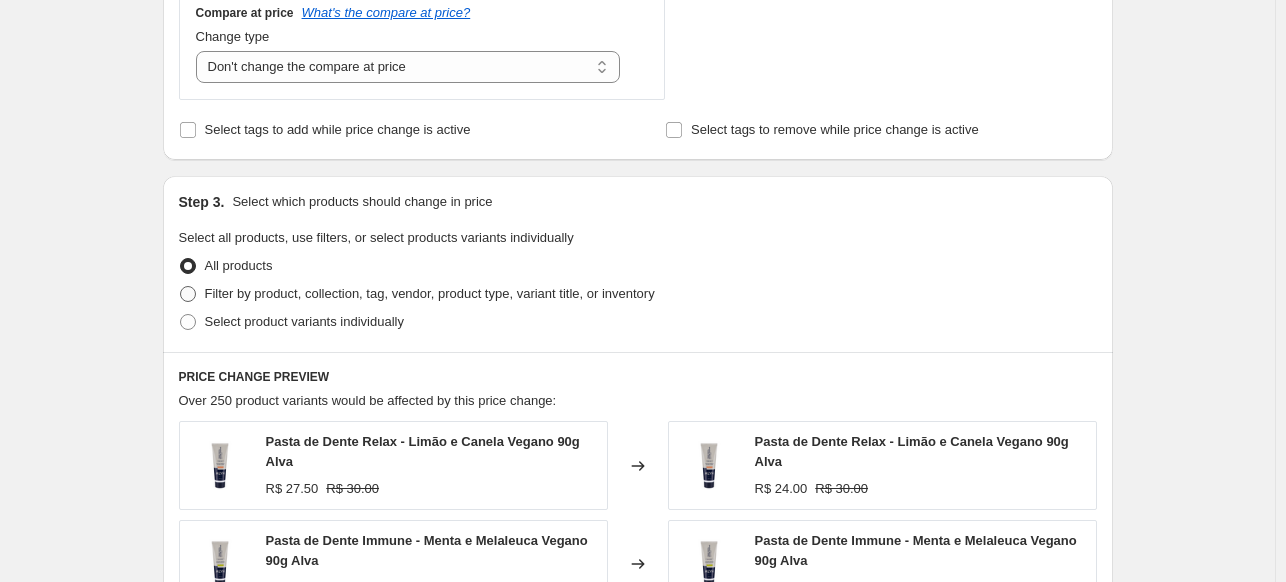 radio on "true" 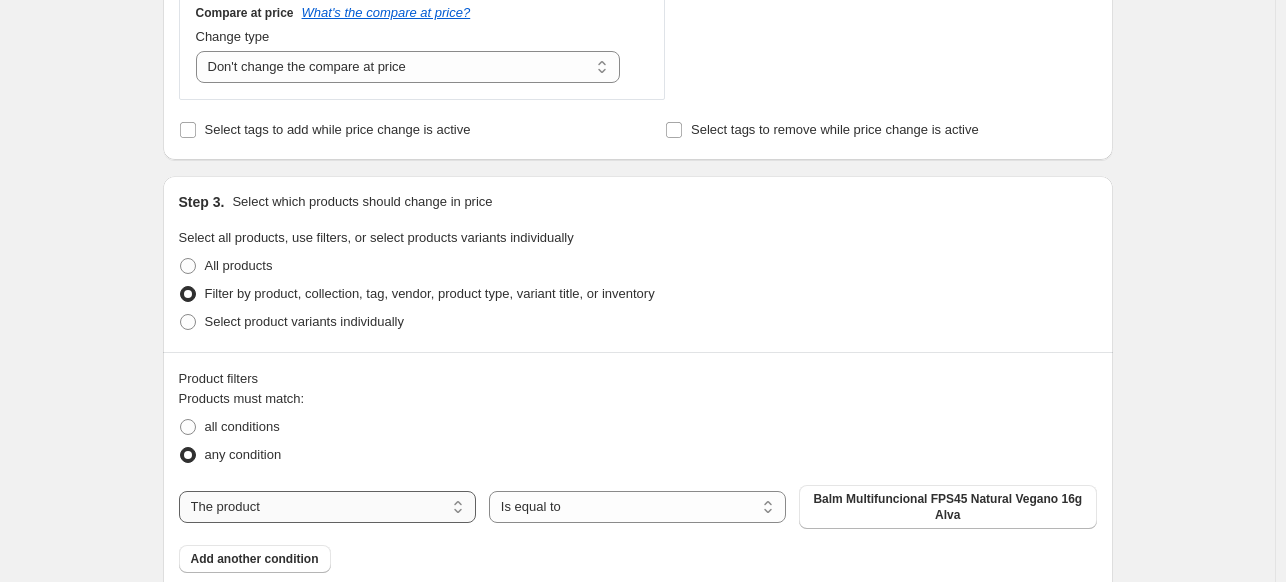 click on "The product The product's collection The product's tag The product's vendor The product's type The product's status The variant's title Inventory quantity" at bounding box center [327, 507] 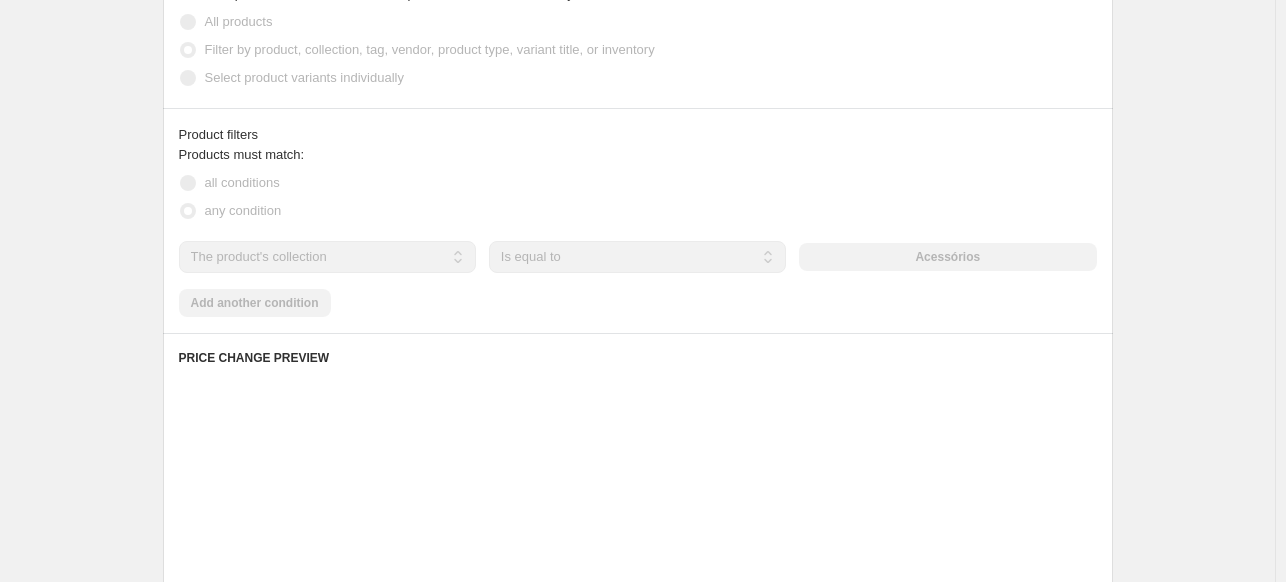 scroll, scrollTop: 1080, scrollLeft: 0, axis: vertical 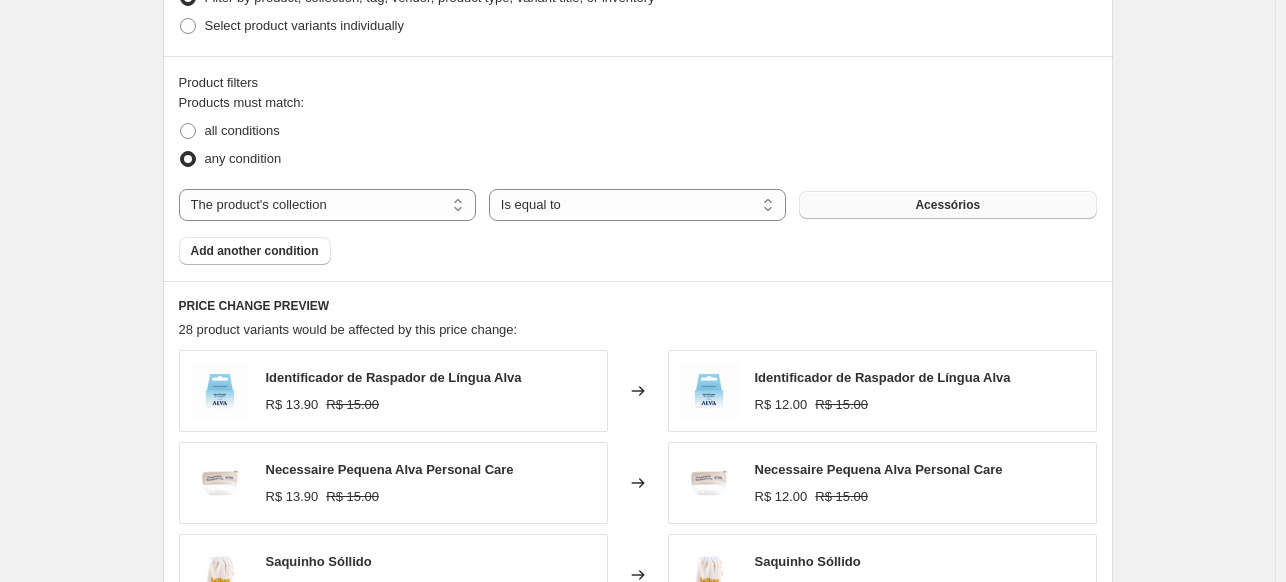 click on "Acessórios" at bounding box center (947, 205) 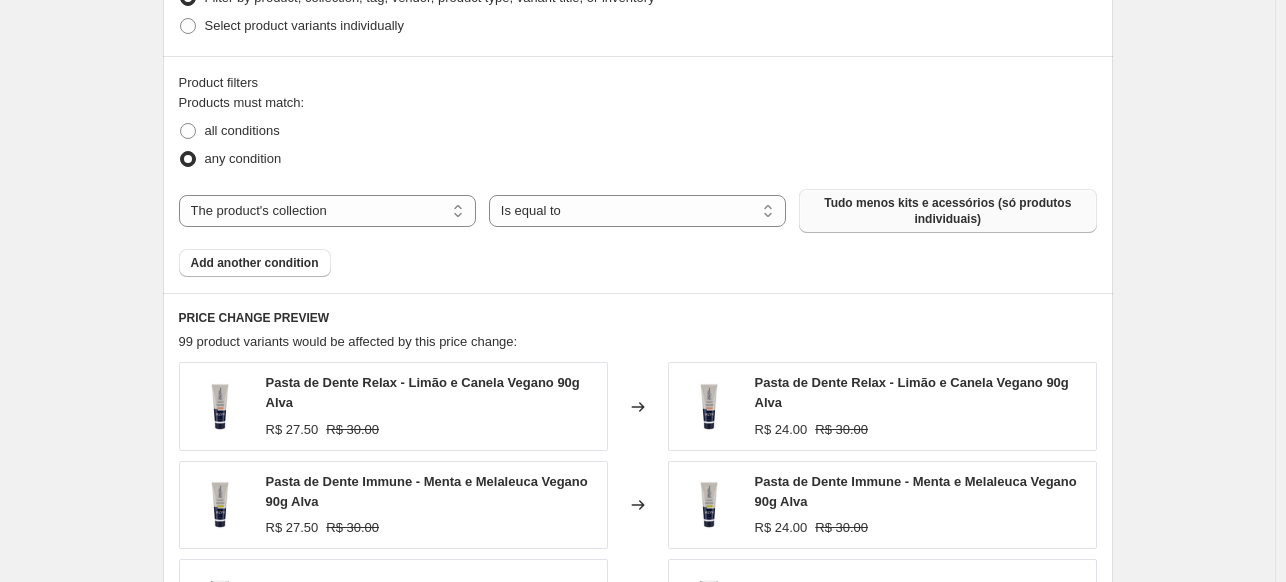 click on "Add another condition" at bounding box center [255, 263] 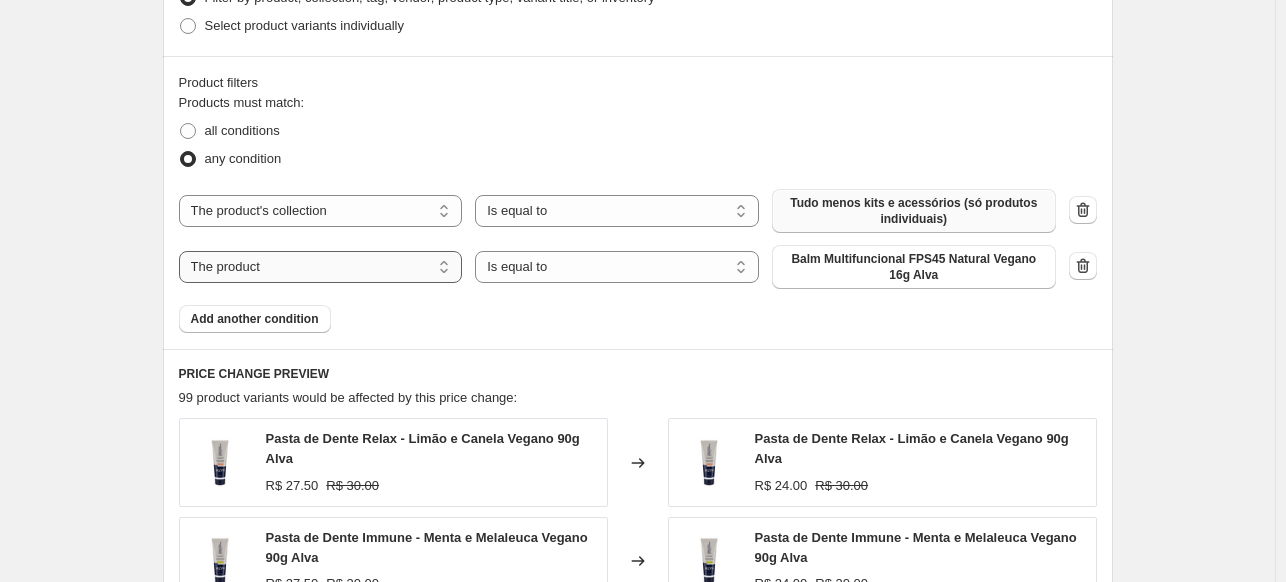 click on "The product The product's collection The product's tag The product's vendor The product's type The product's status The variant's title Inventory quantity" at bounding box center (321, 267) 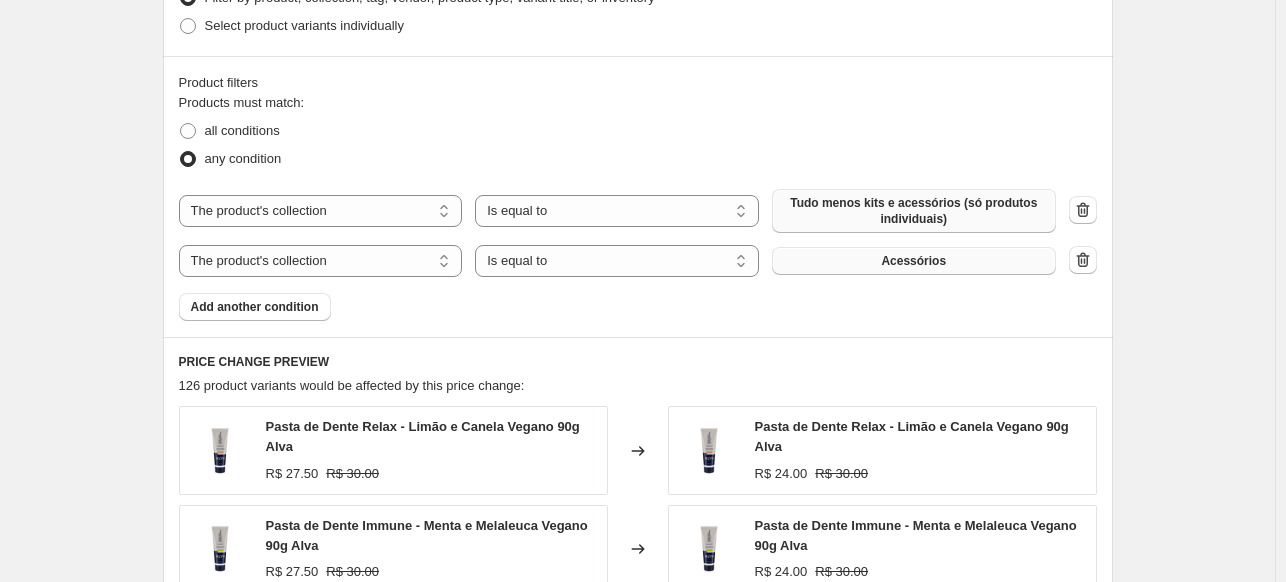 click on "Acessórios" at bounding box center (914, 261) 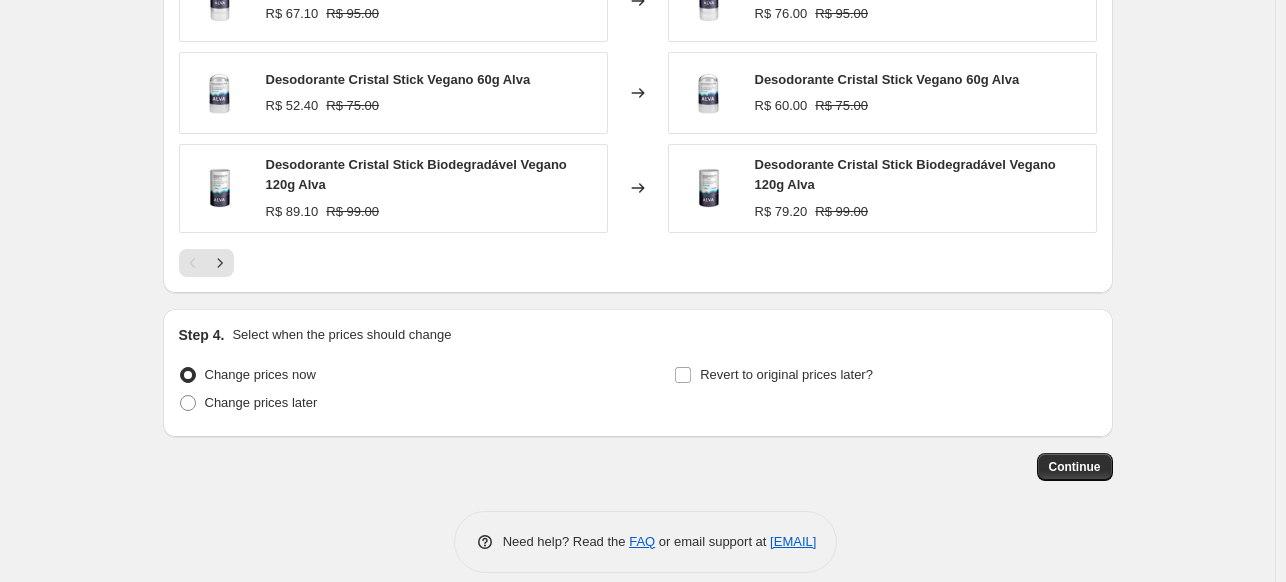 scroll, scrollTop: 1741, scrollLeft: 0, axis: vertical 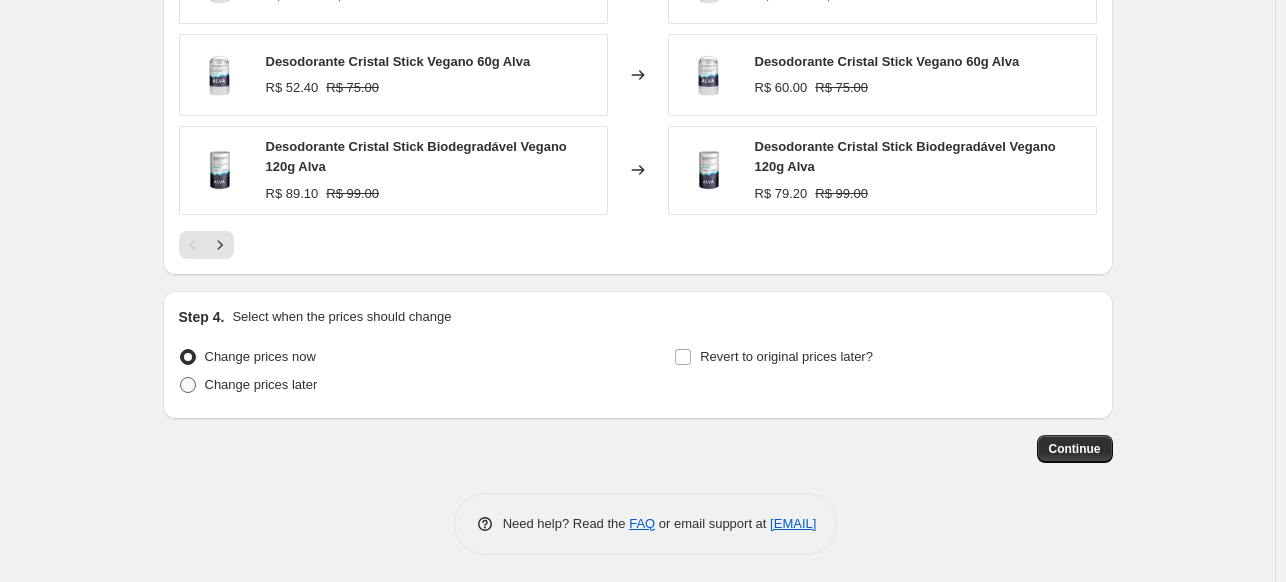 click on "Change prices later" at bounding box center [261, 384] 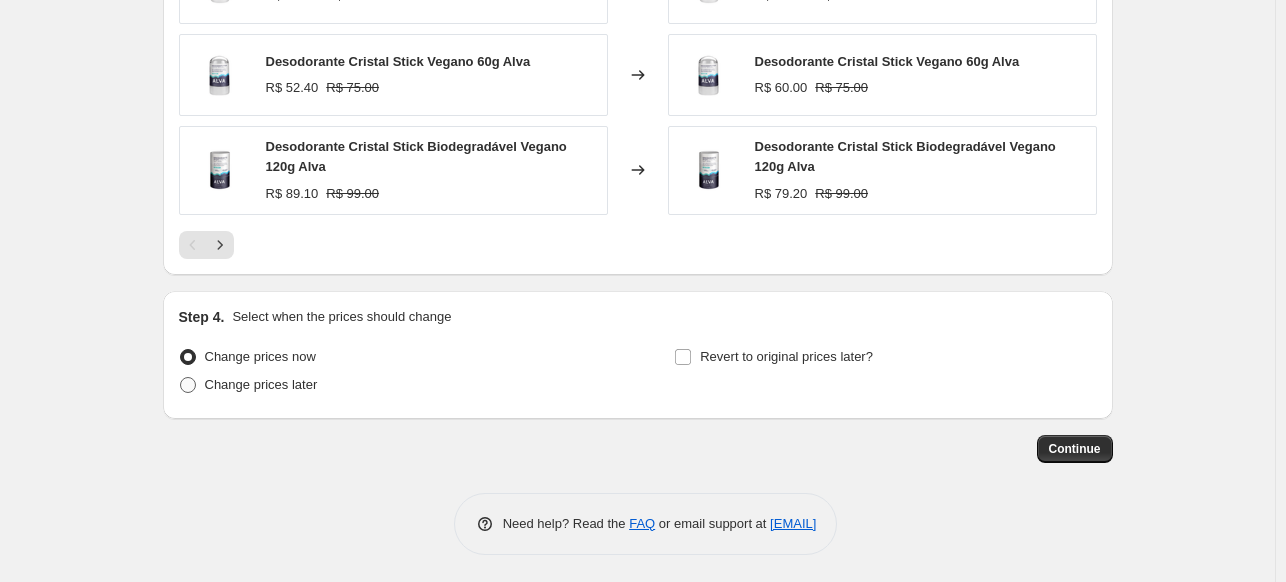 radio on "true" 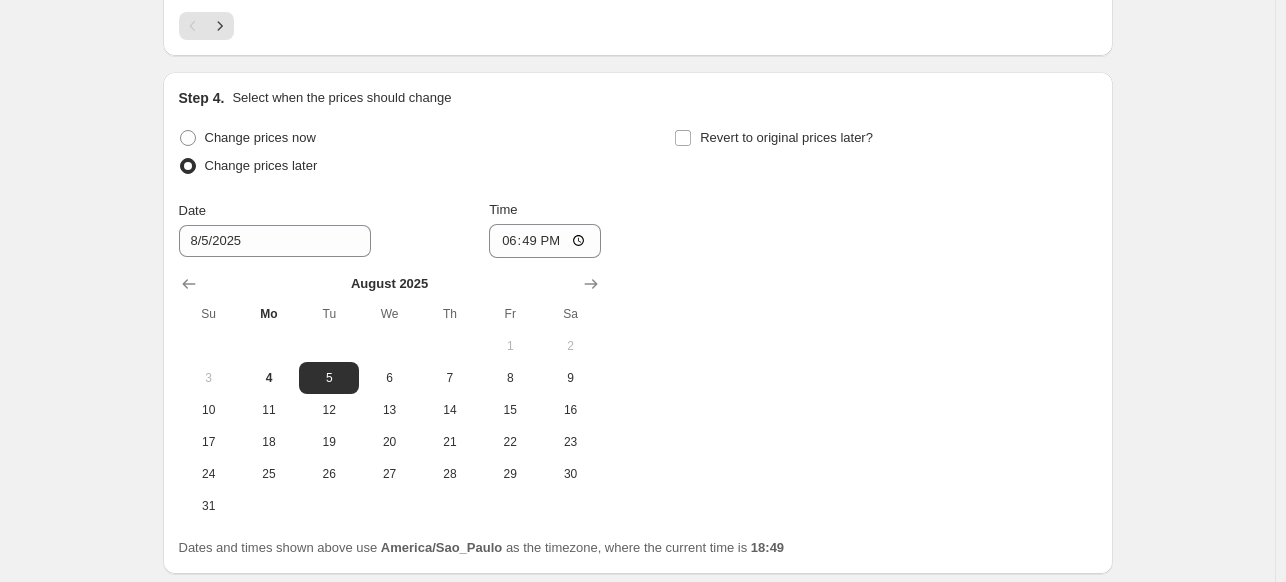 scroll, scrollTop: 1976, scrollLeft: 0, axis: vertical 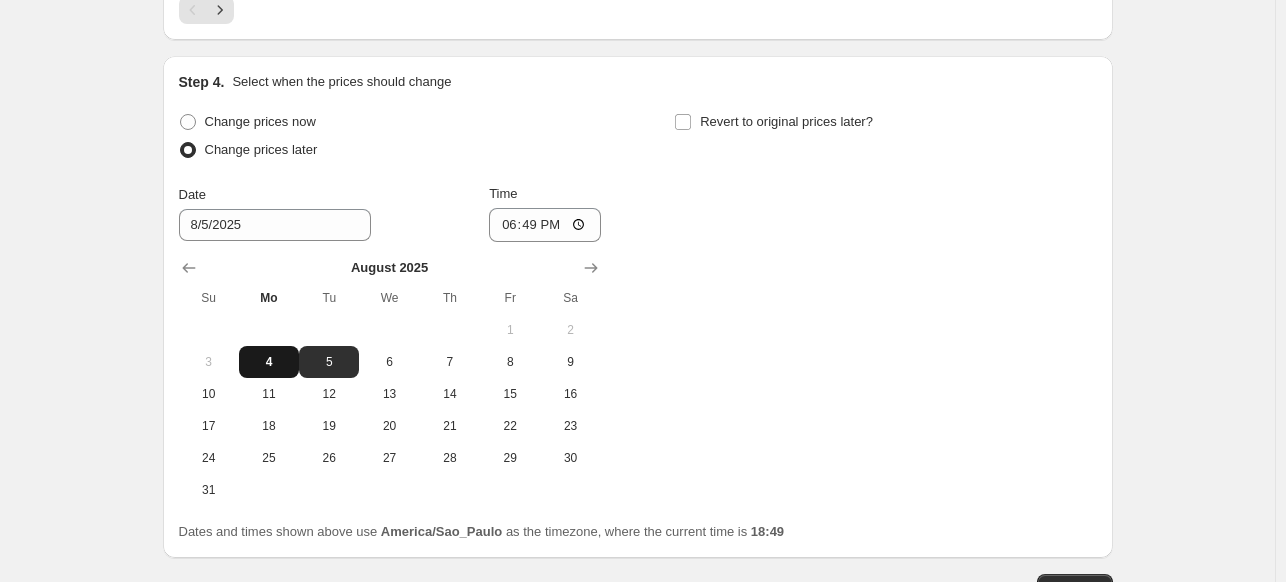 click on "4" at bounding box center [269, 362] 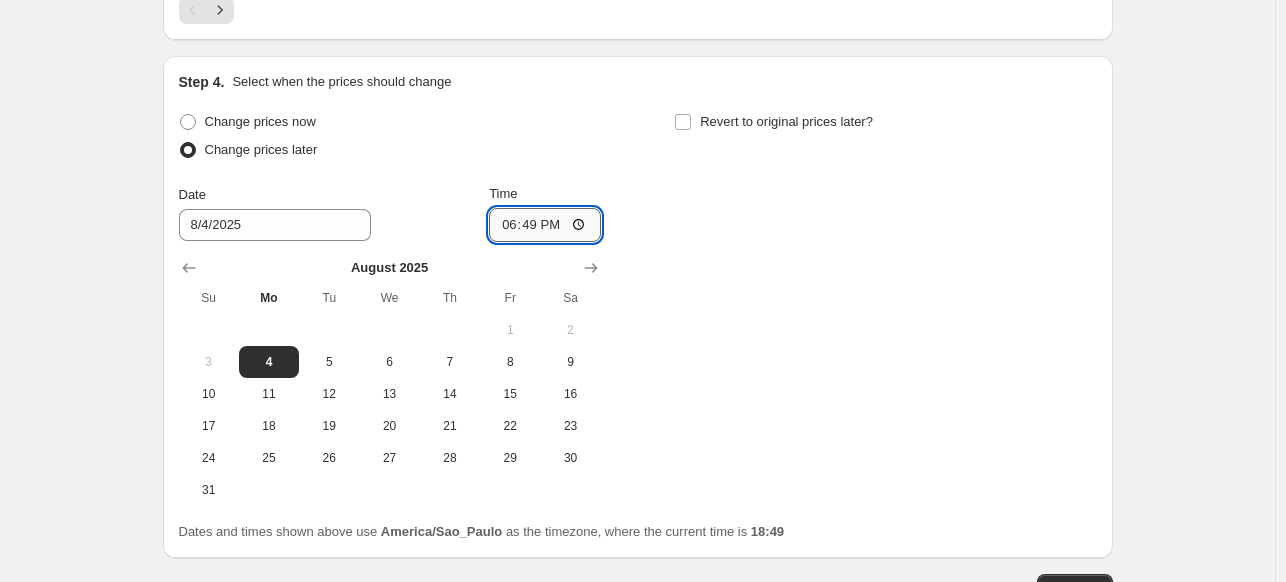 click on "18:49" at bounding box center (545, 225) 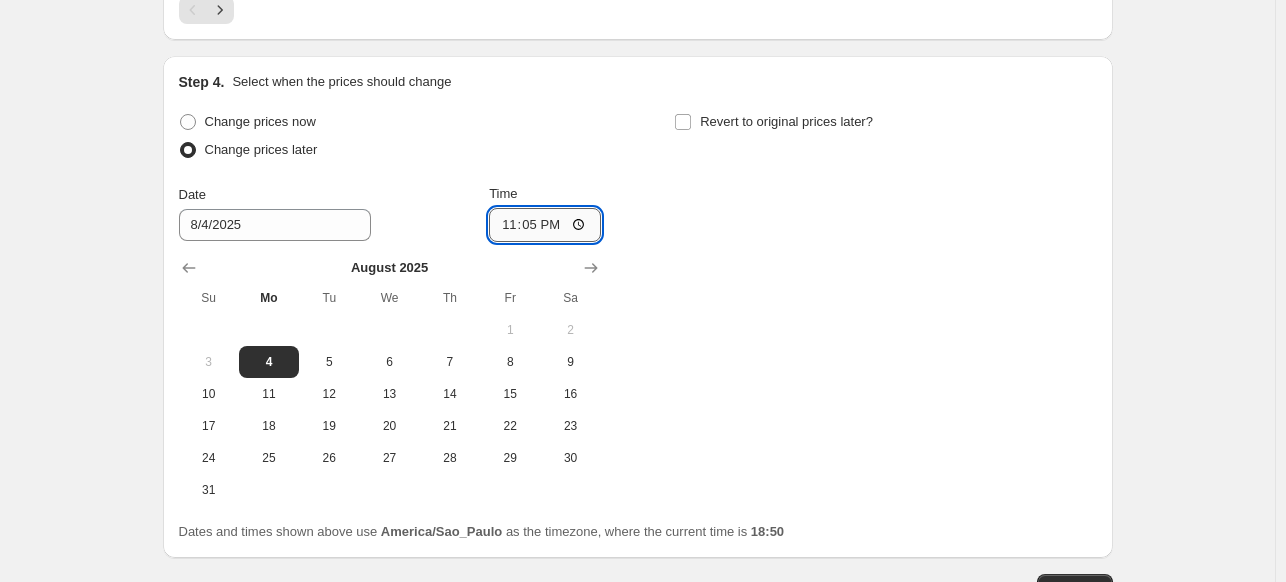 type on "23:59" 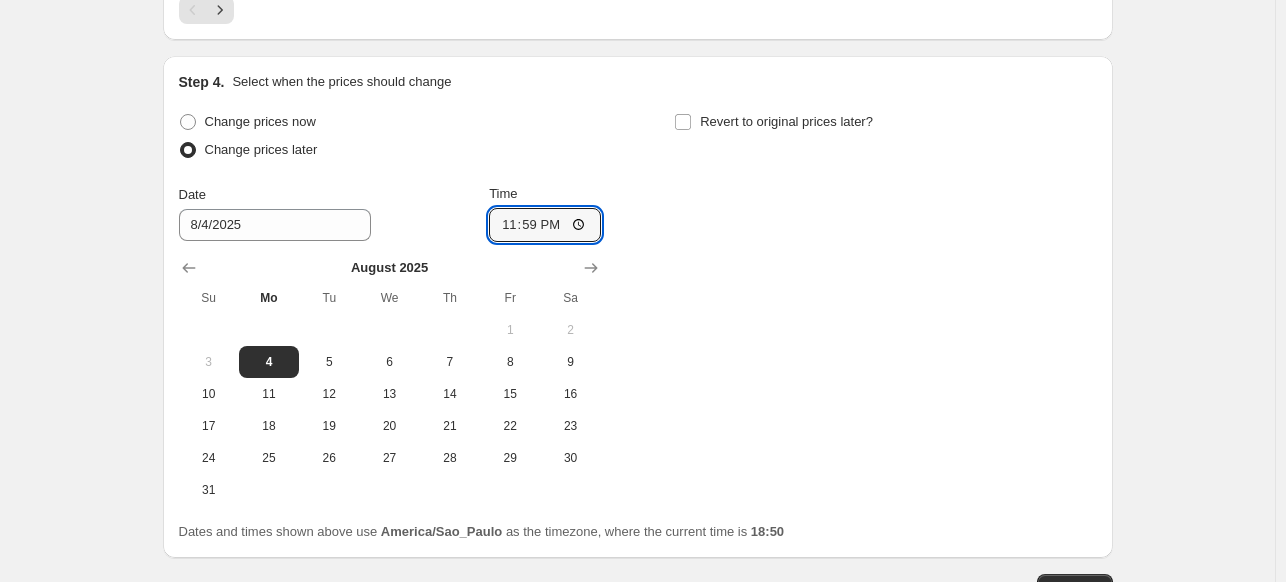 click on "Revert to original prices later?" at bounding box center [885, 138] 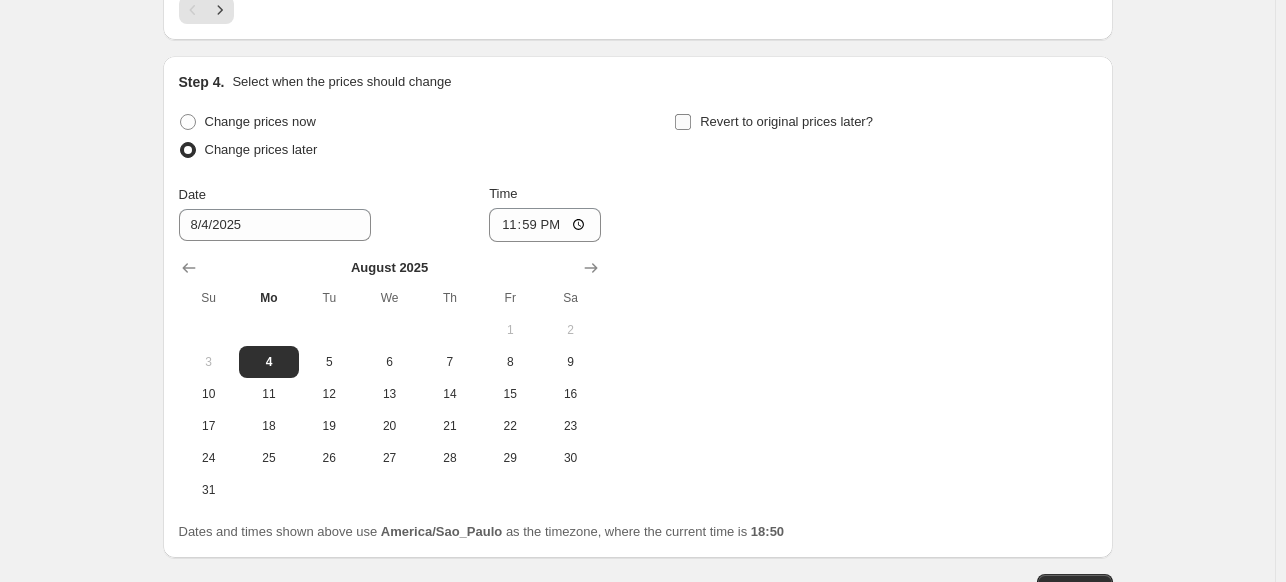 click on "Revert to original prices later?" at bounding box center [786, 121] 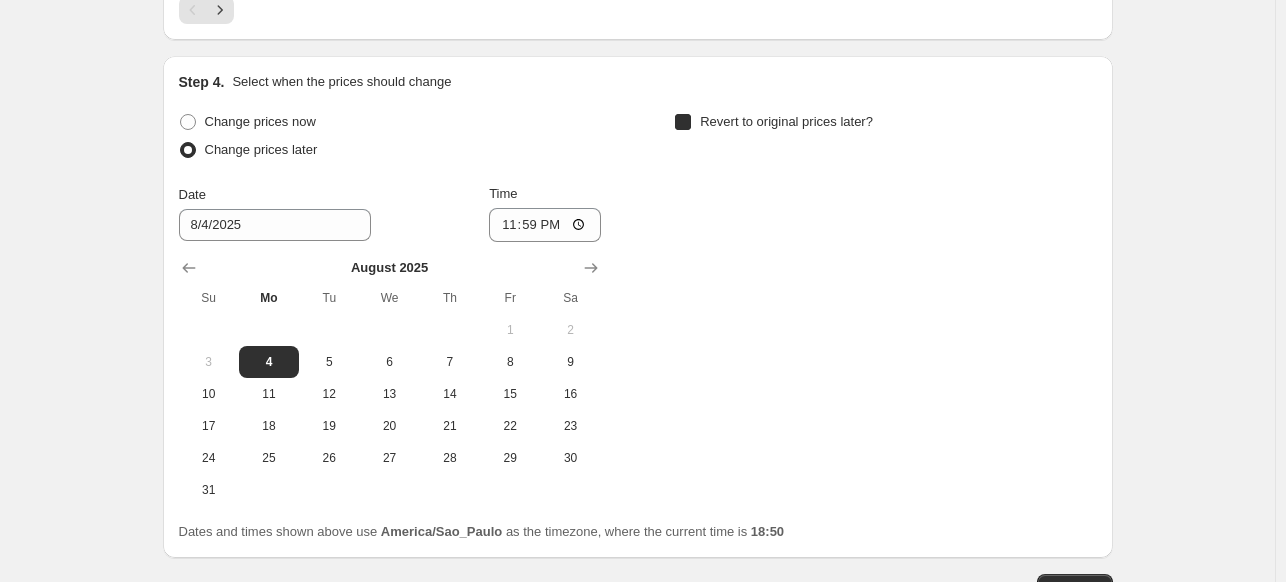 checkbox on "true" 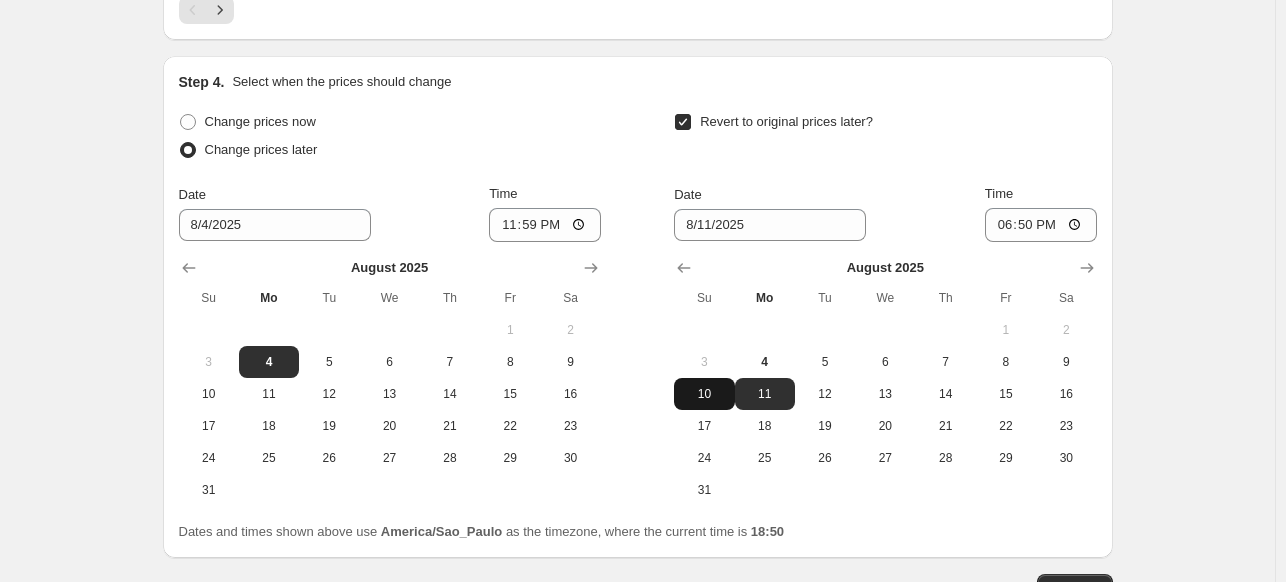 click on "10" at bounding box center (704, 394) 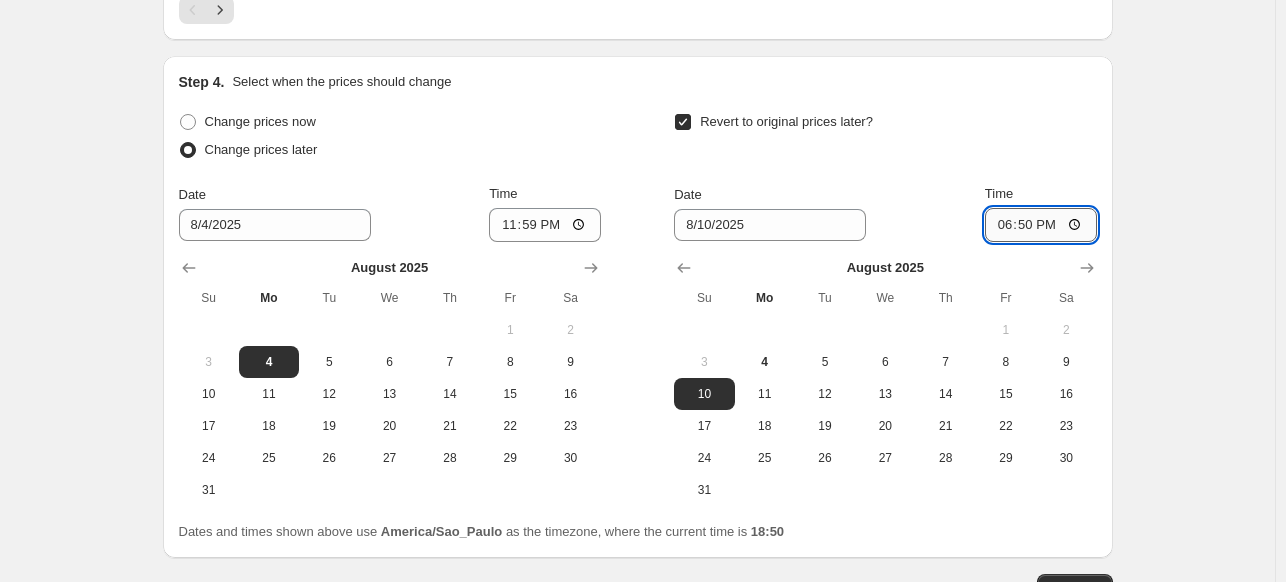 click on "18:50" at bounding box center (1041, 225) 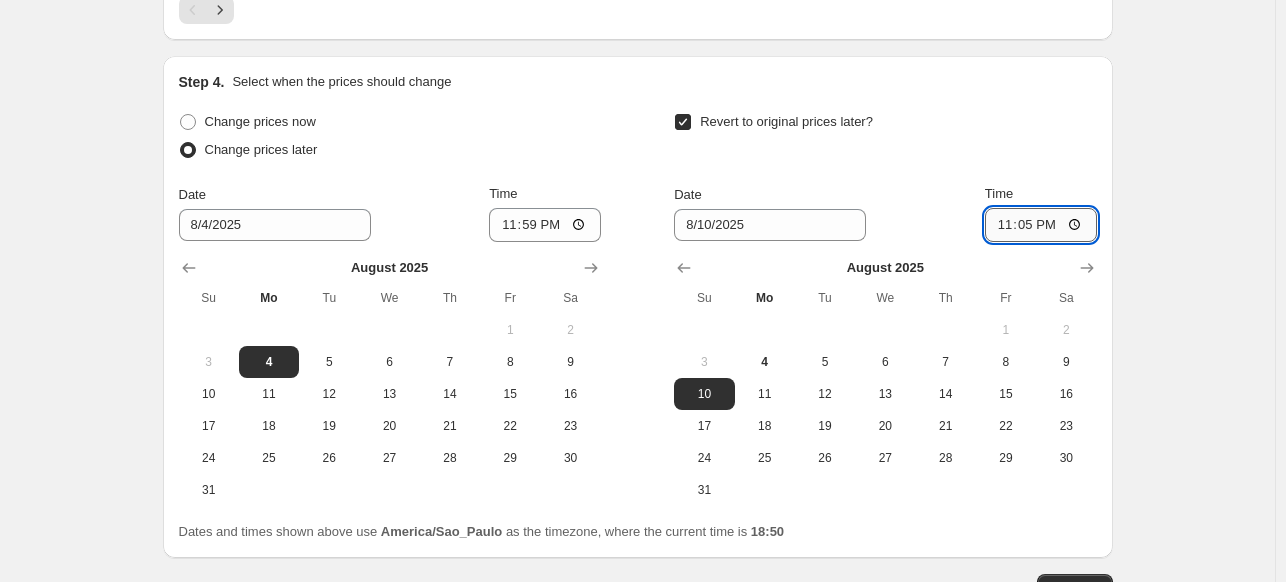 type on "23:59" 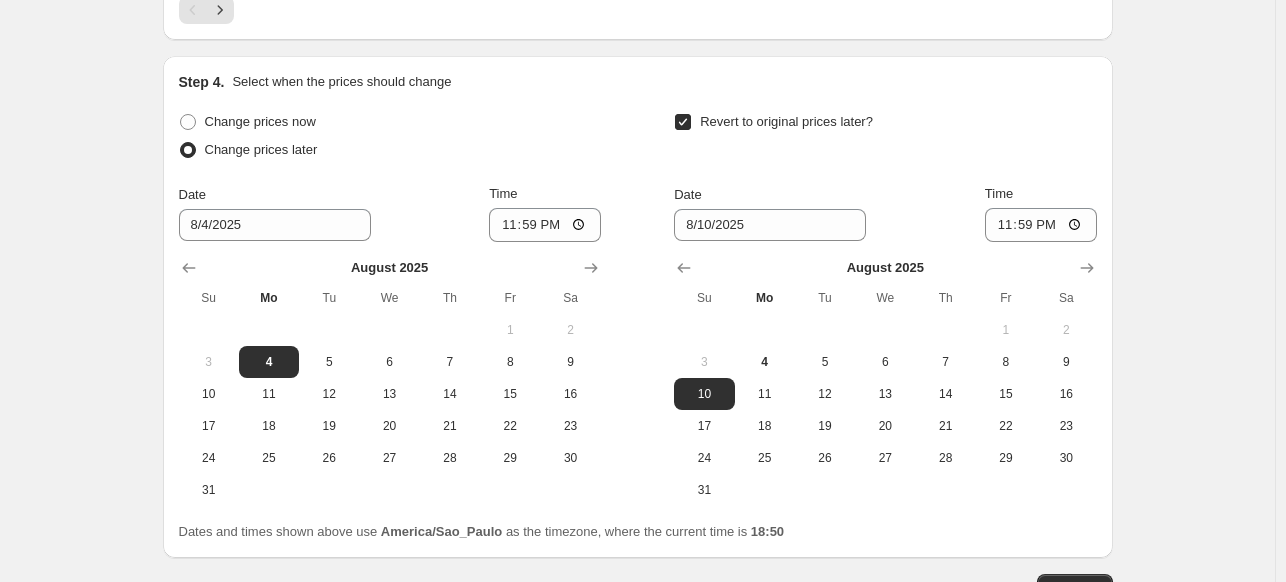 click on "Create new price change job. This page is ready Create new price change job Draft Step 1. Optionally give your price change job a title (eg "March 30% off sale on boots") 20%OFF Dia dos Pais This title is just for internal use, customers won't see it Step 2. Select how the prices should change Use bulk price change rules Set product prices individually Use CSV upload Price Change type Change the price to a certain amount Change the price by a certain amount Change the price by a certain percentage Change the price to the current compare at price (price before sale) Change the price by a certain amount relative to the compare at price Change the price by a certain percentage relative to the compare at price Don't change the price Change the price by a certain percentage relative to the cost per item Change price to certain cost margin Change the price by a certain percentage relative to the compare at price Items that do not already have a   compare at price   will be ignored. Price change amount -20 % Step 3." at bounding box center [637, -626] 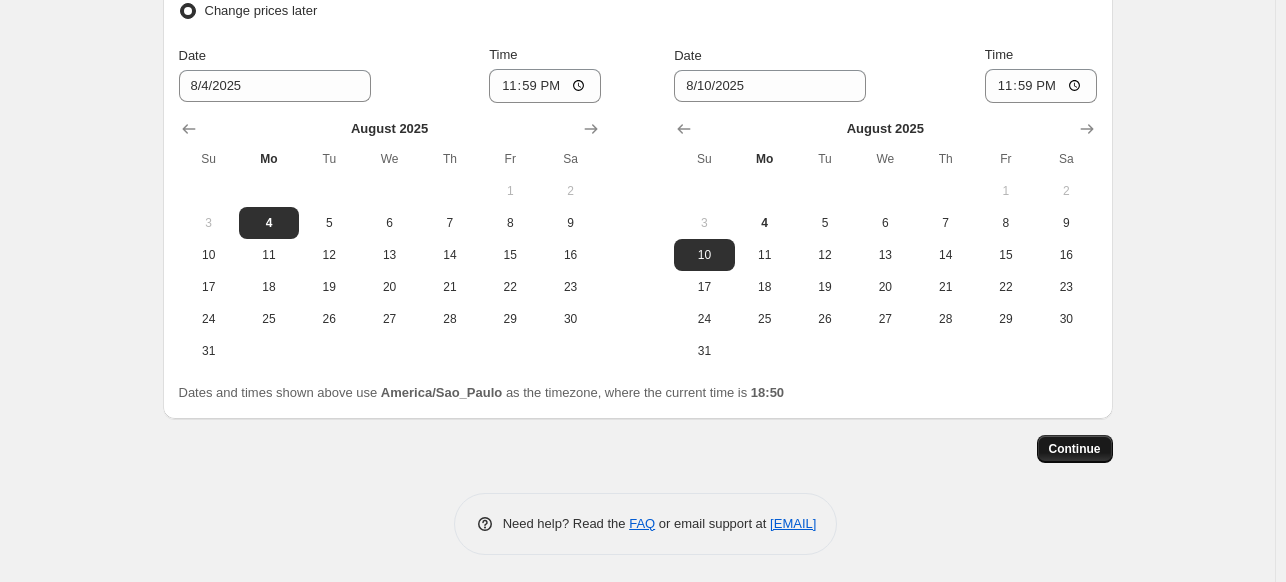 click on "Continue" at bounding box center [1075, 449] 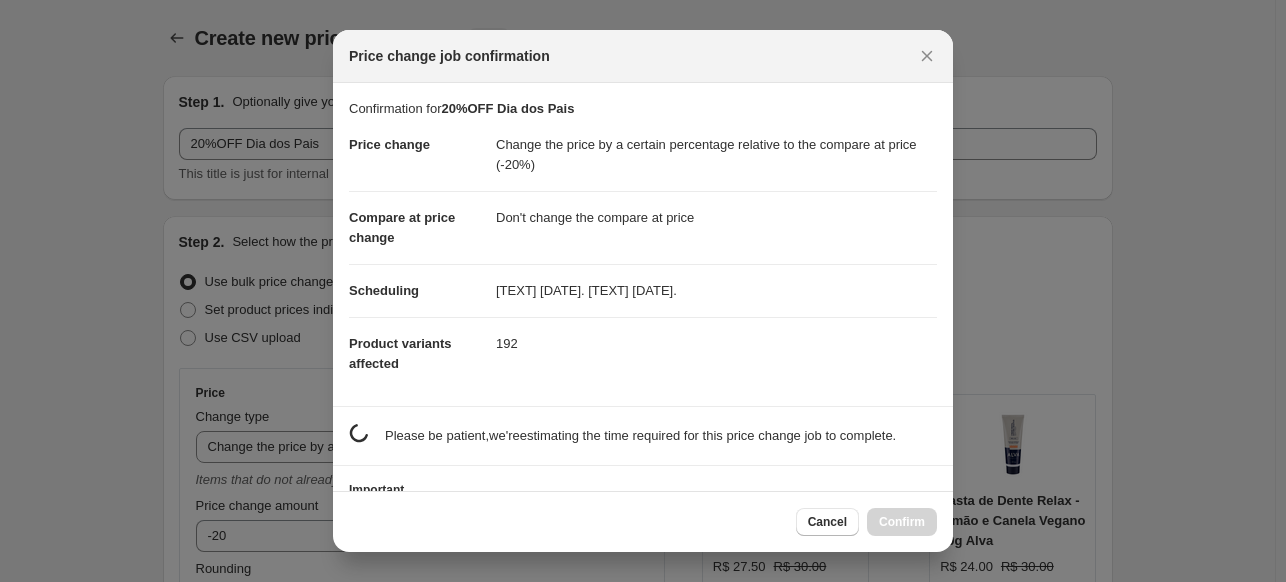 scroll, scrollTop: 0, scrollLeft: 0, axis: both 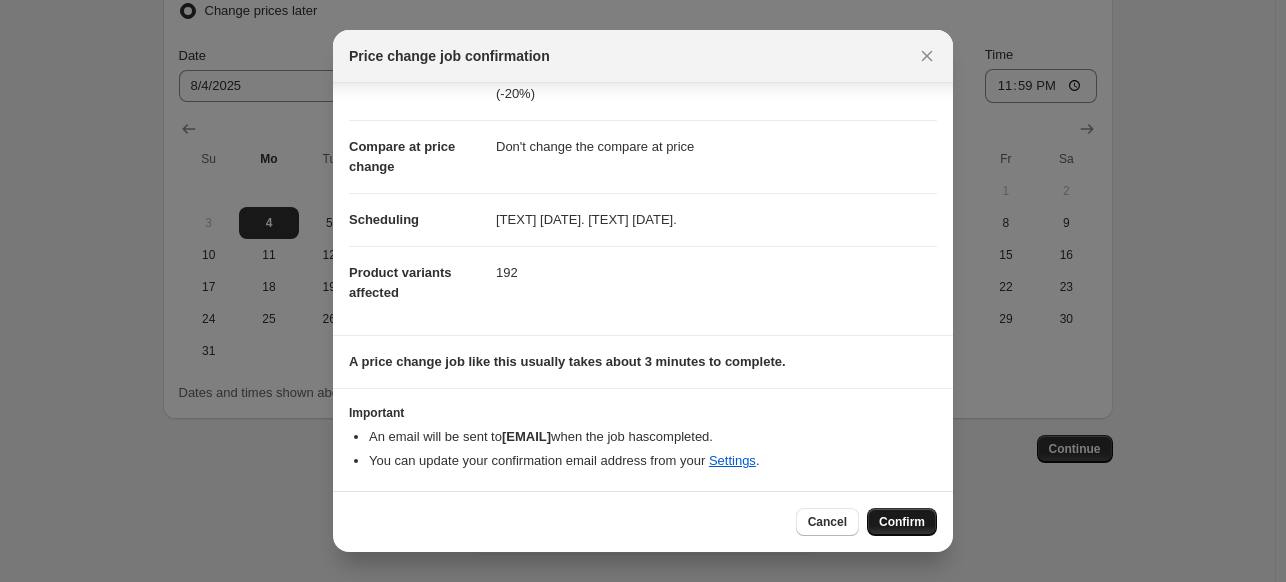 click on "Confirm" at bounding box center [902, 522] 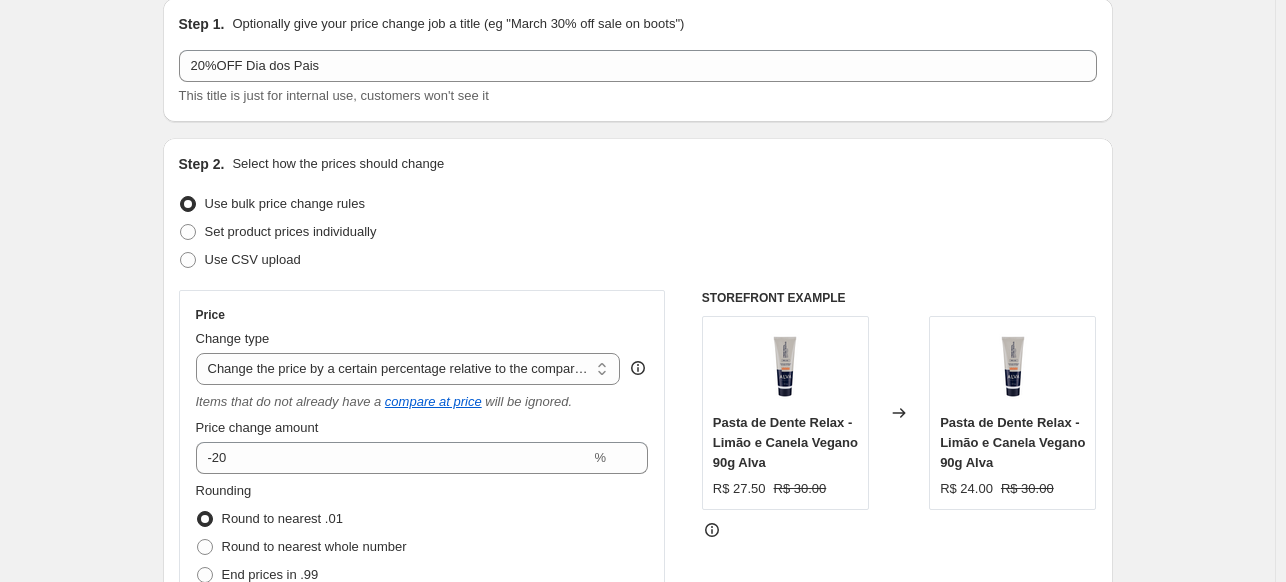 scroll, scrollTop: 0, scrollLeft: 0, axis: both 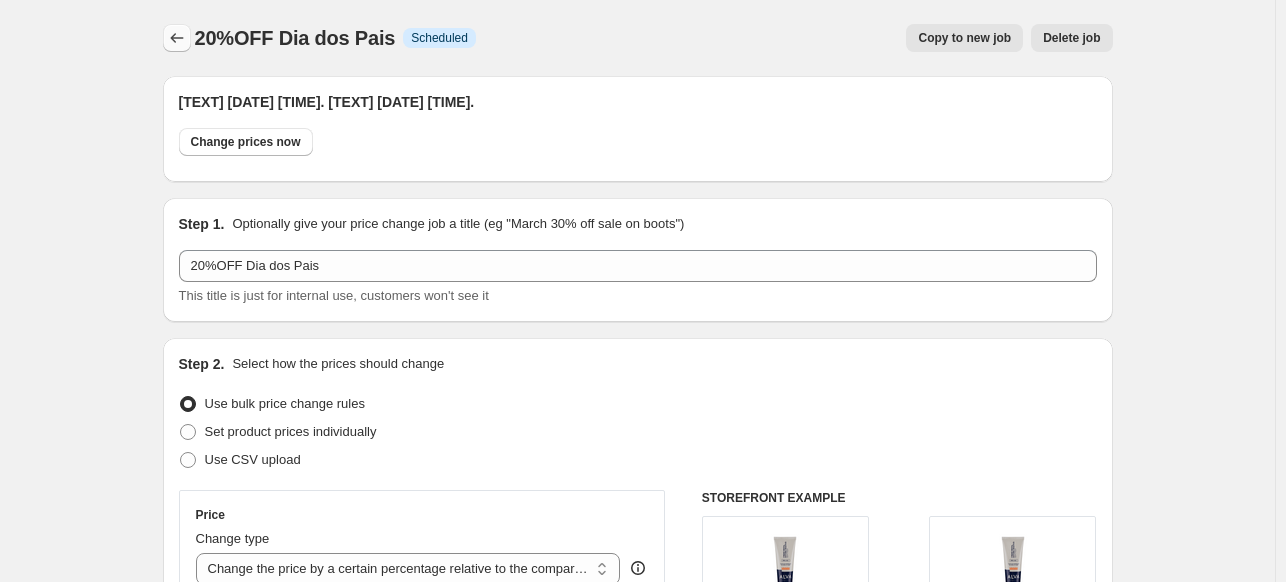 click 